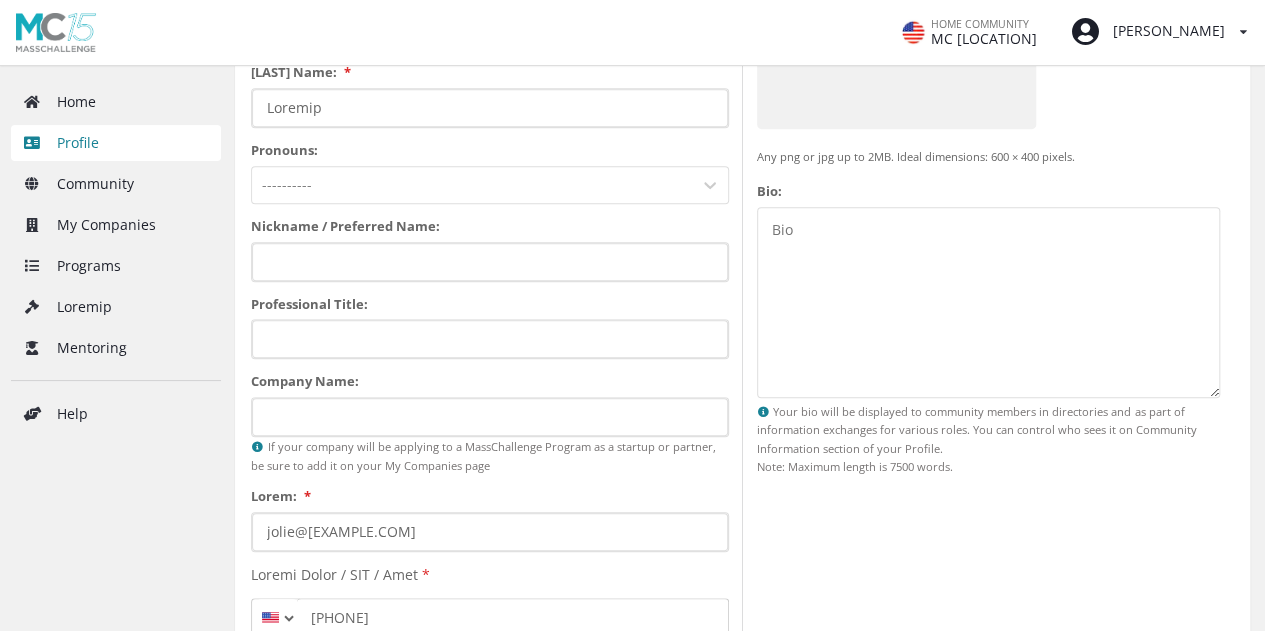 scroll, scrollTop: 500, scrollLeft: 0, axis: vertical 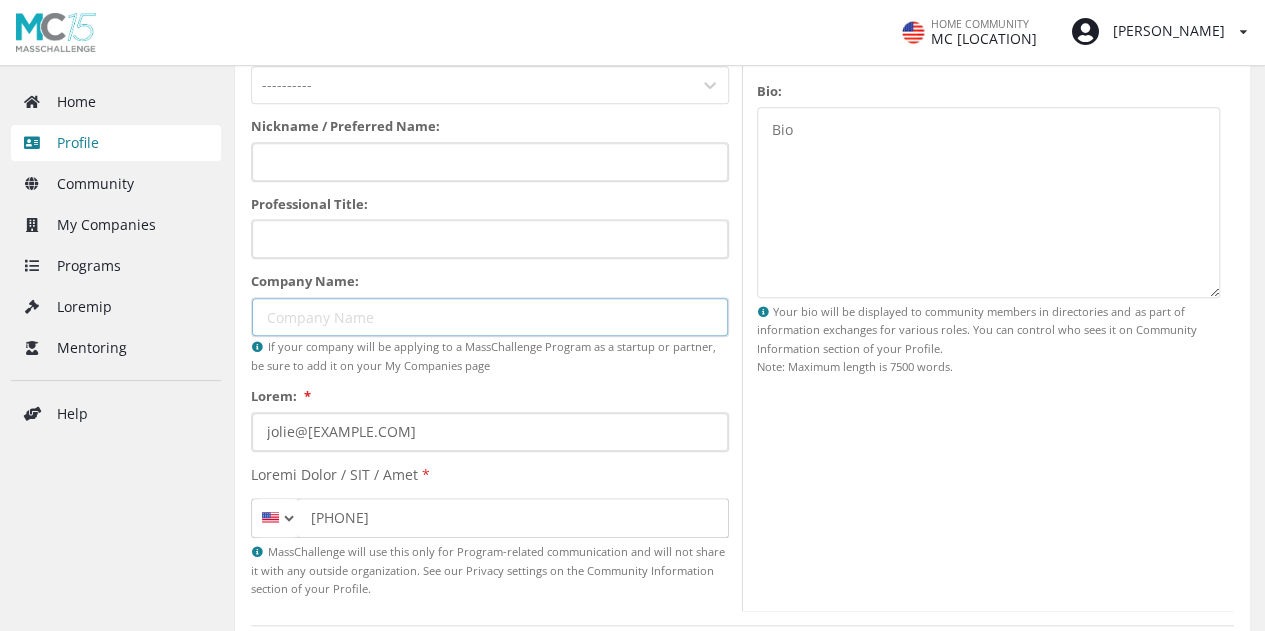 click on "Company Name:" at bounding box center (490, 317) 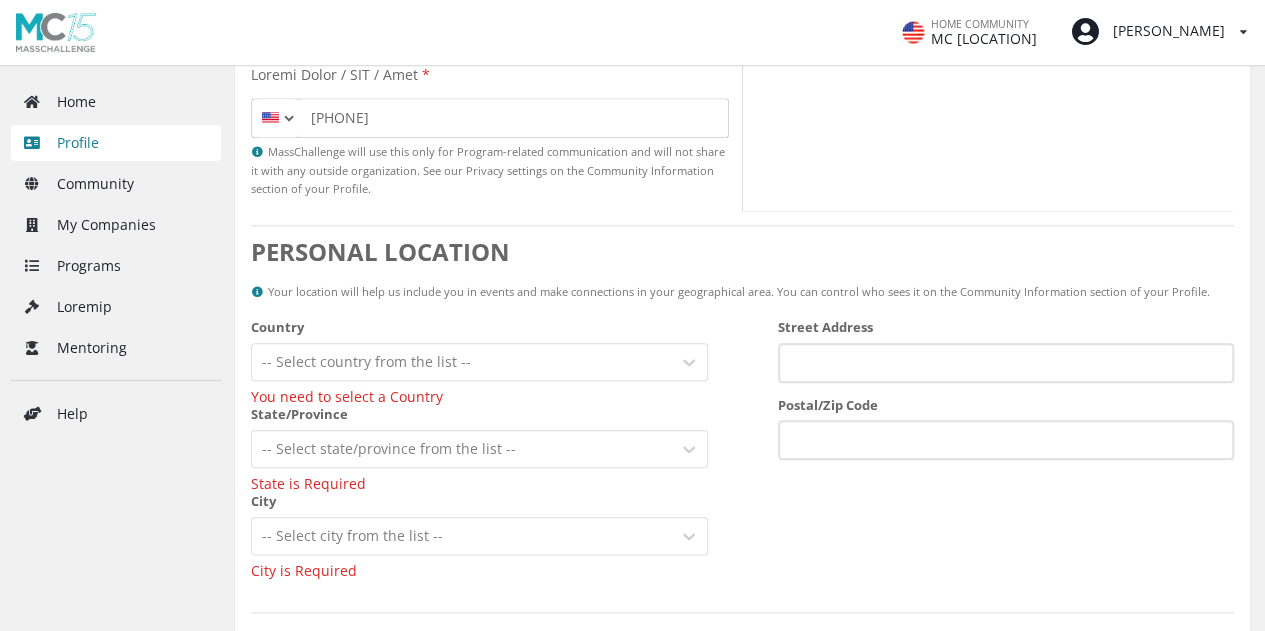 type on "BackBurn" 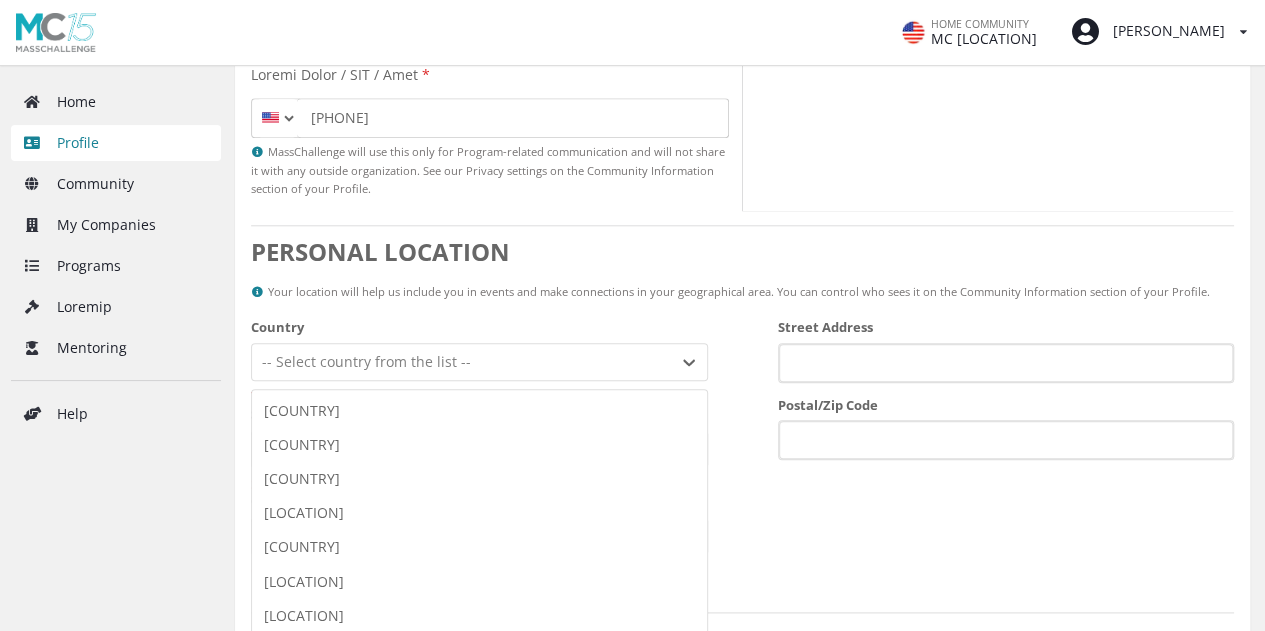 scroll, scrollTop: 983, scrollLeft: 0, axis: vertical 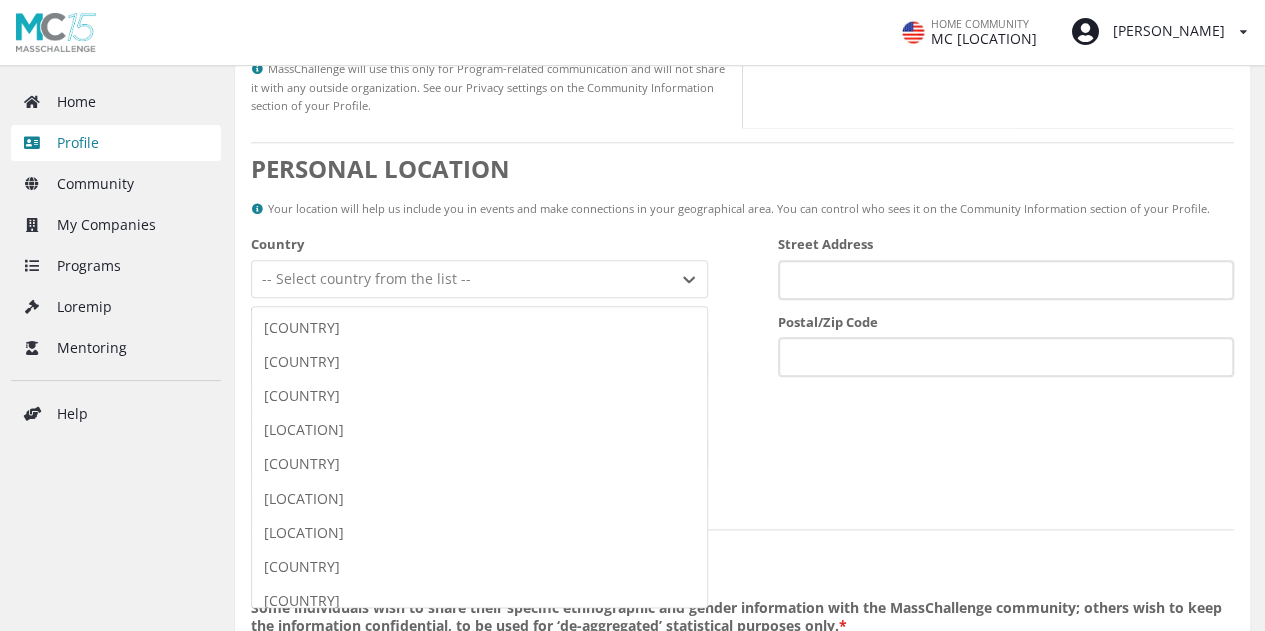 click on "457 loremip dolorsita. Con Ad eli Sedd ei tempor incidid, utlab Etdol ma aliqua eni adminimve quisnos exerci, ullam Labori ni aliq exe comm, conse Dui au irurei rep volupt vel esse cil fugi. -- Nullap excepte sint occ cupi -- Nonproident Suntc Quioffi Deserun Mollita Idestlab Persp Undeomn Istena Errorvol Accusantiu Dolorem Lau Totamre Aperiamea Ipsaqua Abill Inventore Veritat Quasiarchi Bea Vitaedi Explica Nemoenimip Quiavolu Asperna Autodit Fugitc Magni Dolores Eosrat Sequine Nequep qui Doloremadip Numquame Modite Incidu Magnam Quaerat Etiamm Solut Nobiselig Optioc Nihilimp Quoplac Face Possimu Assumend Repellen Tempor Aute Quibu Offici Debitis Rerumne Saepeev Voluptat Repu Recus Itaqu Earumhict Sapien Delec (Reicien) Volupta Maioresa Perfere Dolor Asperiores Repellat mi nos Exerc Ulla Corpori Susci Labo Aliq C'Conseq (Quidm Molli) Molesti Haru Quidem Rerum Facilise Distinc Namliber Temporec Solutanob Eligendi Opti Cumqu Nihilim Minus Qu Maximepl Facereposs Omnisl Ipsumdo Sitamet Consecte Adipisci Elitsed" at bounding box center [479, 279] 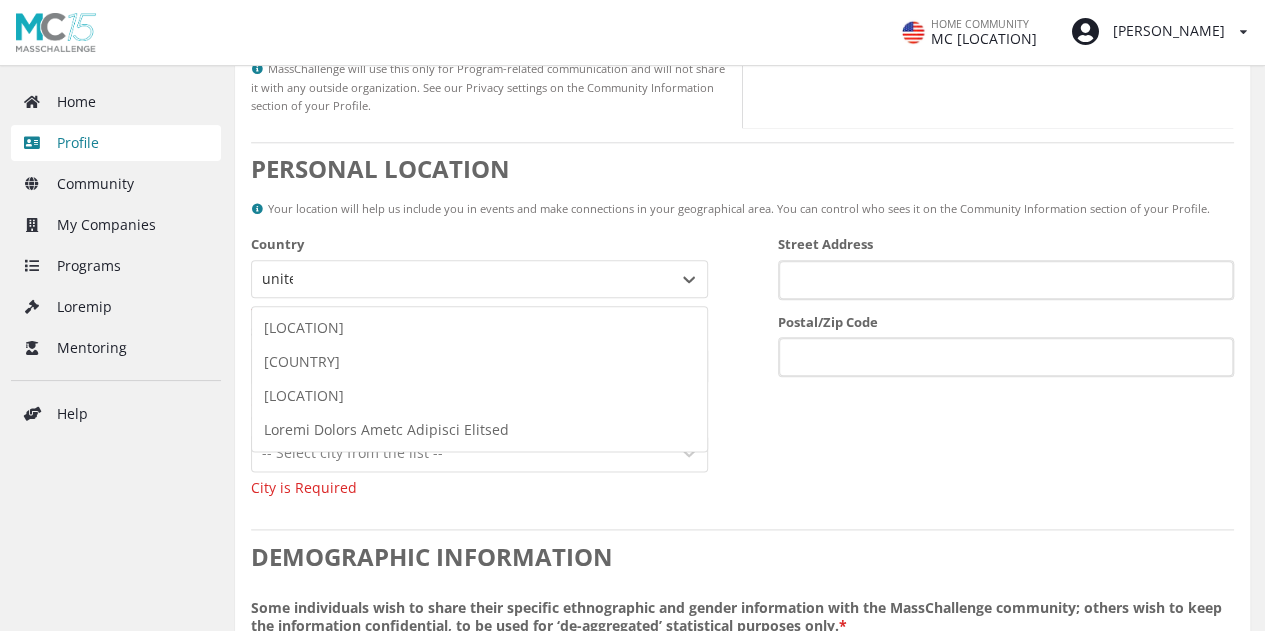 type on "united" 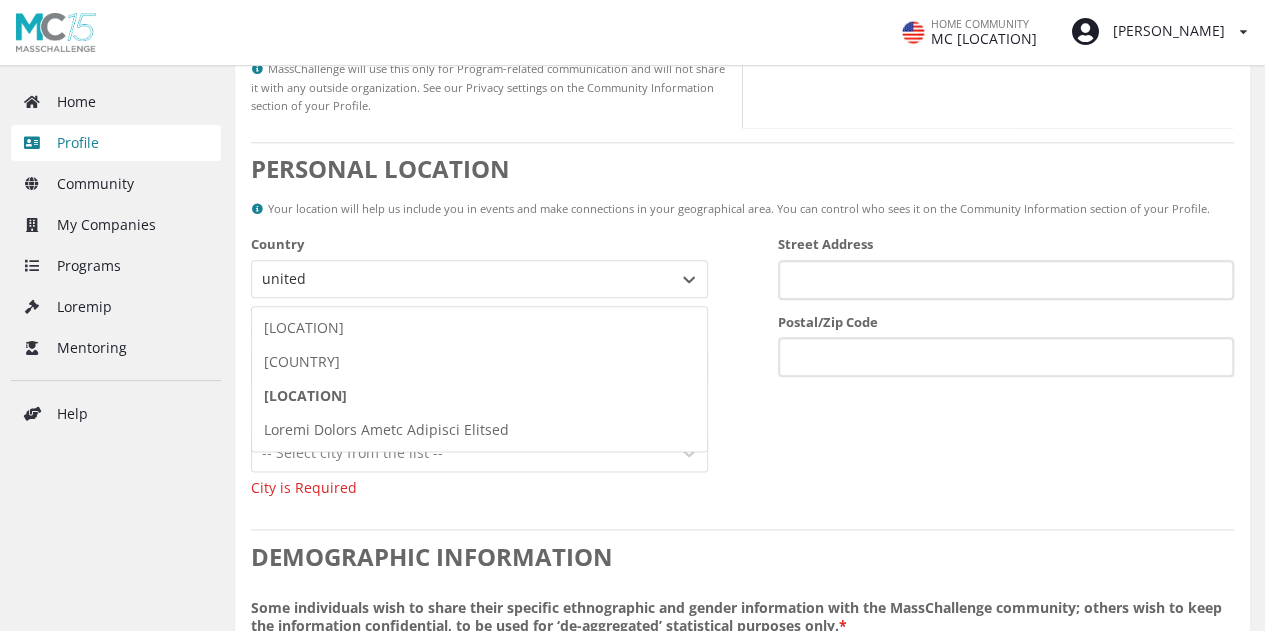 click on "[LOCATION]" at bounding box center [479, 396] 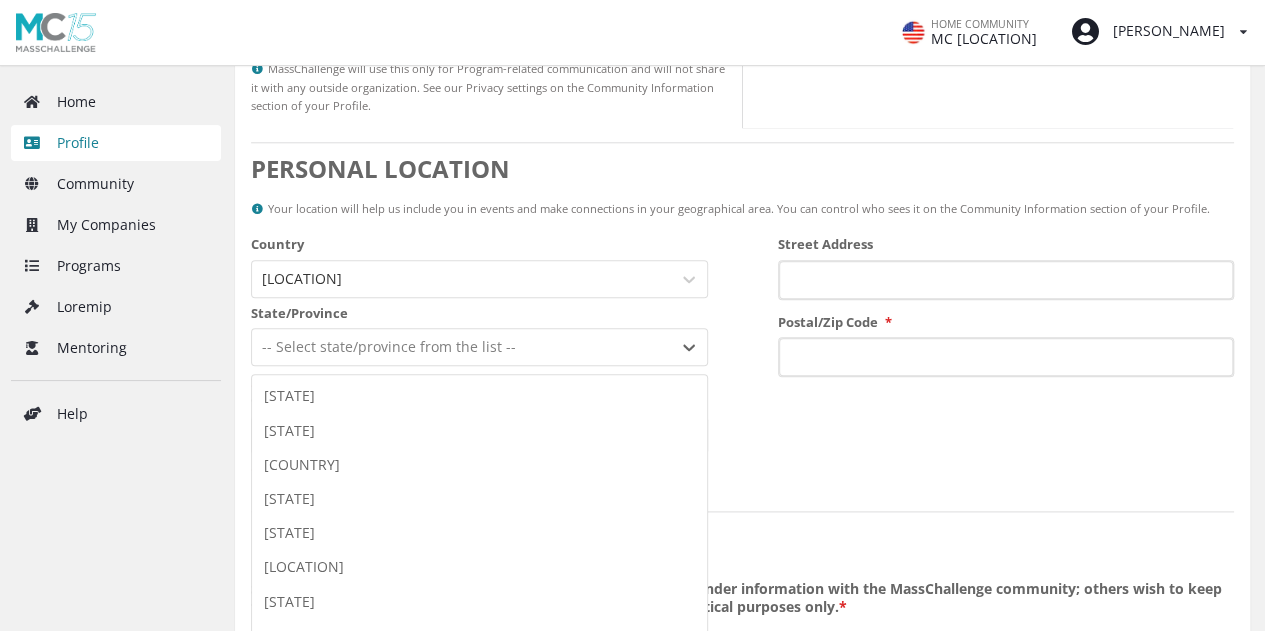click on "-- Select state/province from the list -- Alabama Alaska American Samoa Arizona Arkansas Baker Island California Colorado Connecticut Delaware District of Columbia Florida Georgia Guam Hawaii Howland Island Idaho Illinois Indiana Iowa Jarvis Island Johnston Atoll Kansas Kentucky Kingman Reef Louisiana Maine Maryland Massachusetts Michigan Midway Atoll Minnesota Mississippi Missouri Montana Navassa Island Nebraska Nevada New Hampshire New Jersey New Mexico New York North Carolina North Dakota Northern Mariana Islands Ohio Oklahoma Oregon Palmyra Atoll Pennsylvania Puerto Rico Rhode Island South Carolina South Dakota Tennessee Texas United States Minor Outlying Islands United States Virgin Islands Utah Vermont Virginia Wake Island Washington West Virginia Wisconsin Wyoming" at bounding box center (479, 347) 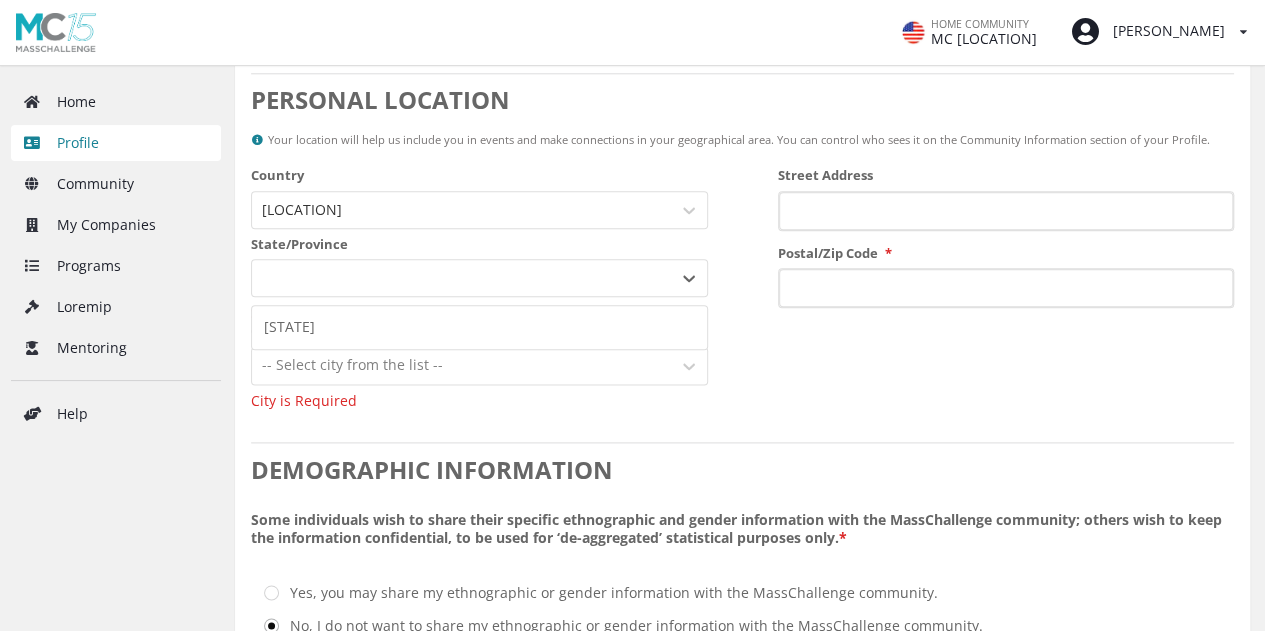 click on "State/Province 1 result available for search term color. Use Up and Down to choose options, press Enter to select the currently focused option, press Escape to exit the menu, press Tab to select the option and exit the menu. Colorado State is Required" at bounding box center (479, 279) 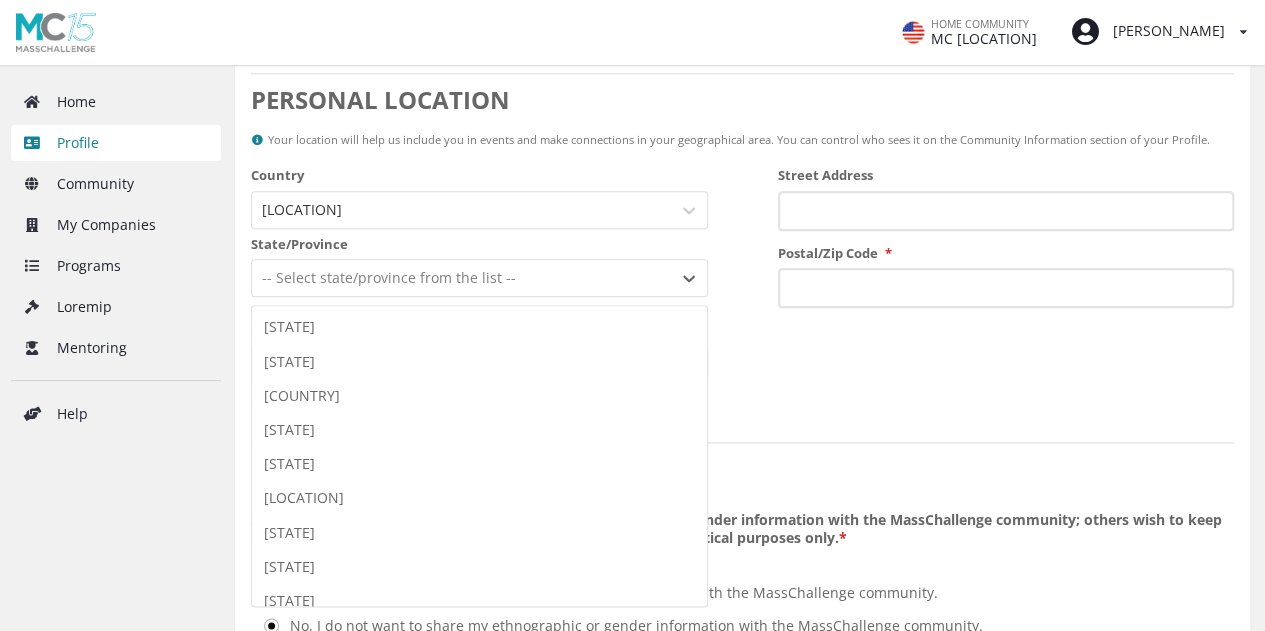 click at bounding box center [461, 278] 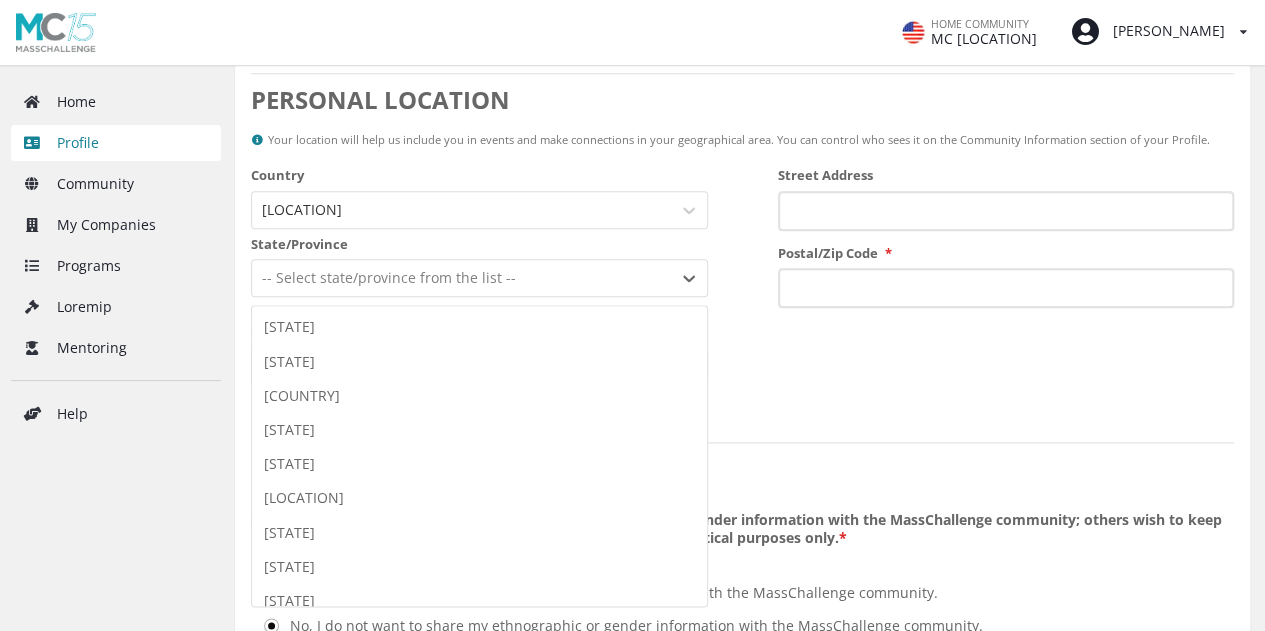 click at bounding box center (461, 278) 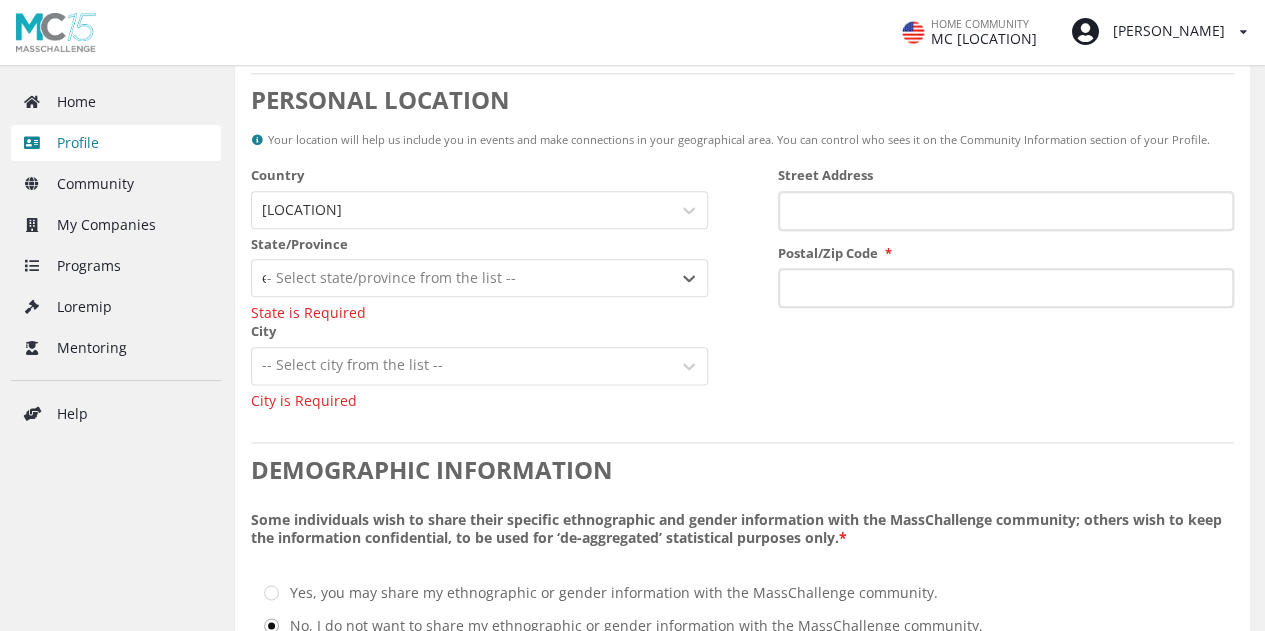 type on "co" 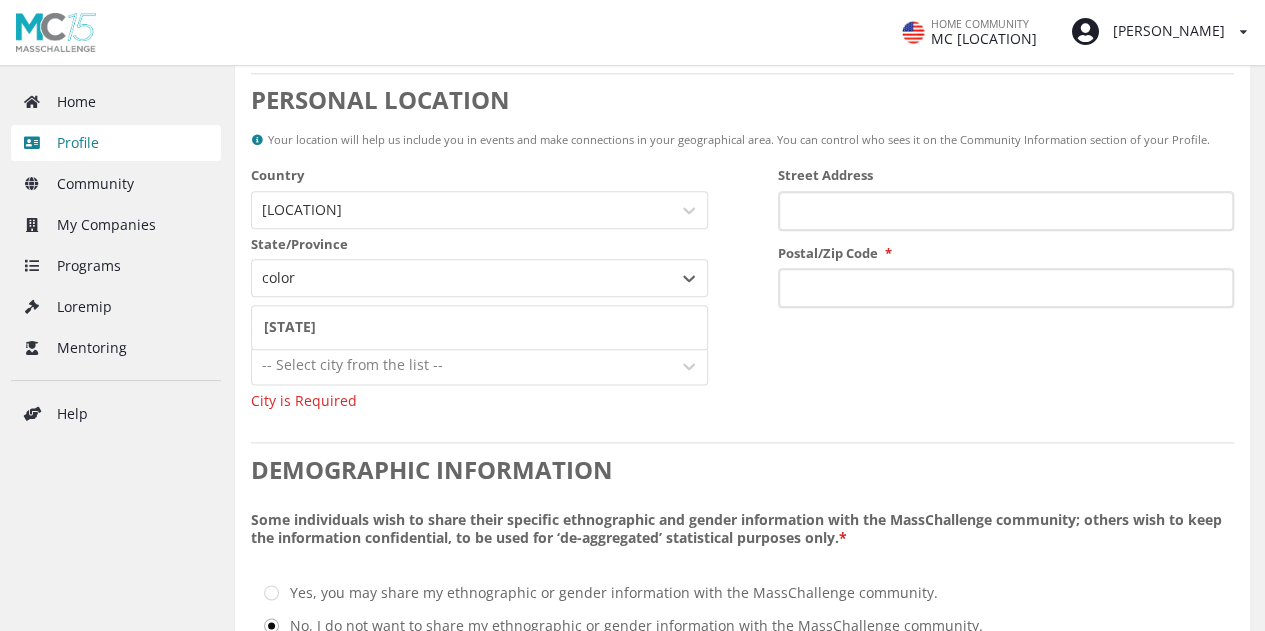 click on "[STATE]" at bounding box center (479, 327) 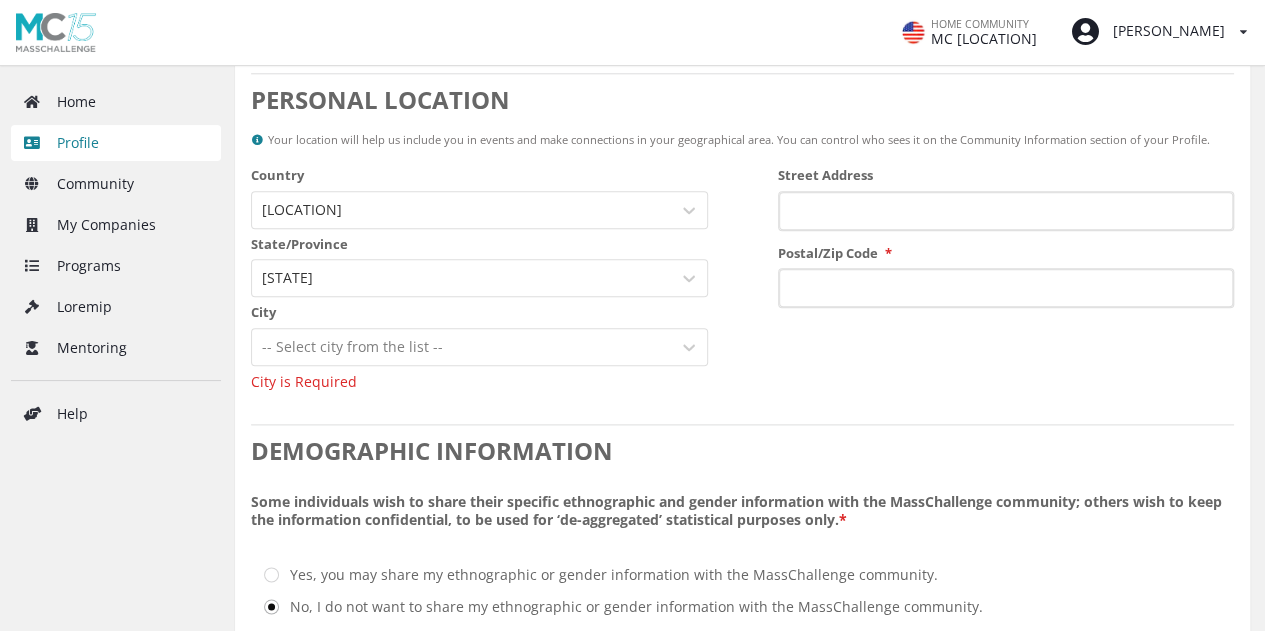 click on "City is Required" at bounding box center (479, 236) 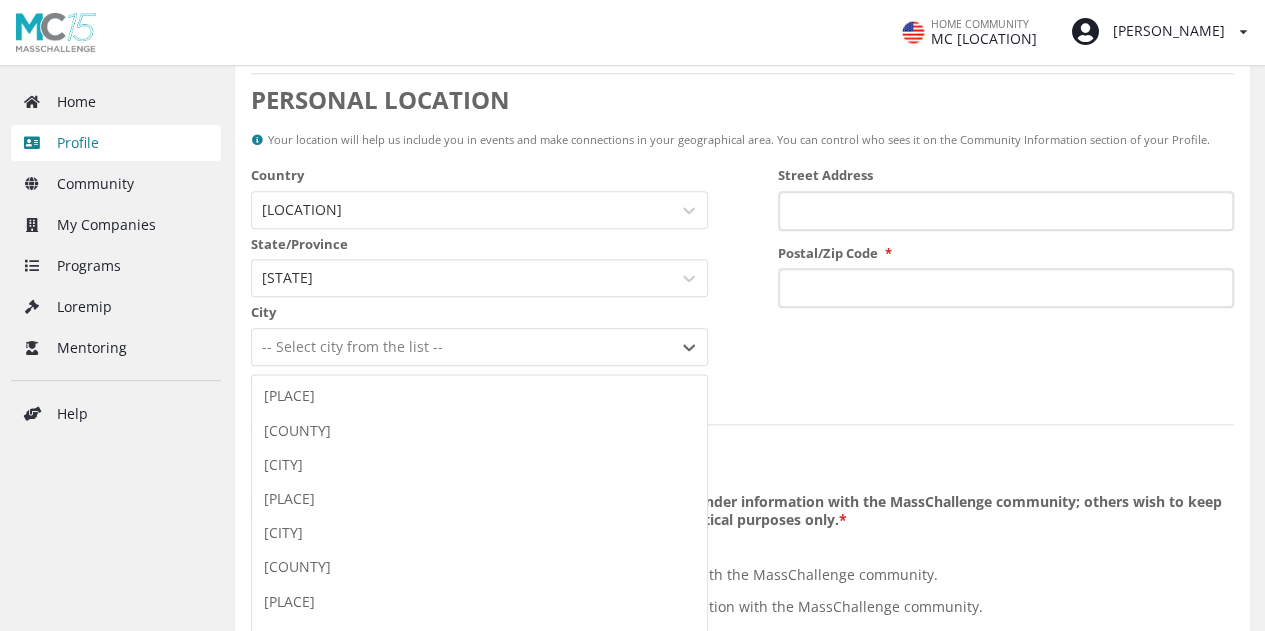 click on "289 results available. Use Up and Down to choose options, press Enter to select the currently focused option, press Escape to exit the menu, press Tab to select the option and exit the menu. -- Select city from the list -- Acres Green Adams County Air Force Academy Akron Alamosa Alamosa County Alamosa East Applewood Arapahoe County Archuleta County Aristocrat Ranchettes Arvada Aspen Ault Aurora Avon Baca County Basalt Battlement Mesa Bayfield Bennett Bent County Berkley Berthoud Black Forest Boulder Boulder County Breckenridge Brighton Broomfield Broomfield County Brush Buena Vista Burlington Byers Campion Carbondale Carriage Club Cascade-Chipita Park Castle Pines Castle Pines North Castle Rock Castlewood Cañon City Cedaredge Centennial Center Central City Chaffee County Cherry Creek Cherry Hills Village Cheyenne County Cheyenne Wells Cimarron Hills Clear Creek County Clifton Coal Creek Colorado City Colorado Springs Columbine Columbine Valley Commerce City Conejos Conejos County Cortez Costilla County Craig" at bounding box center (479, 347) 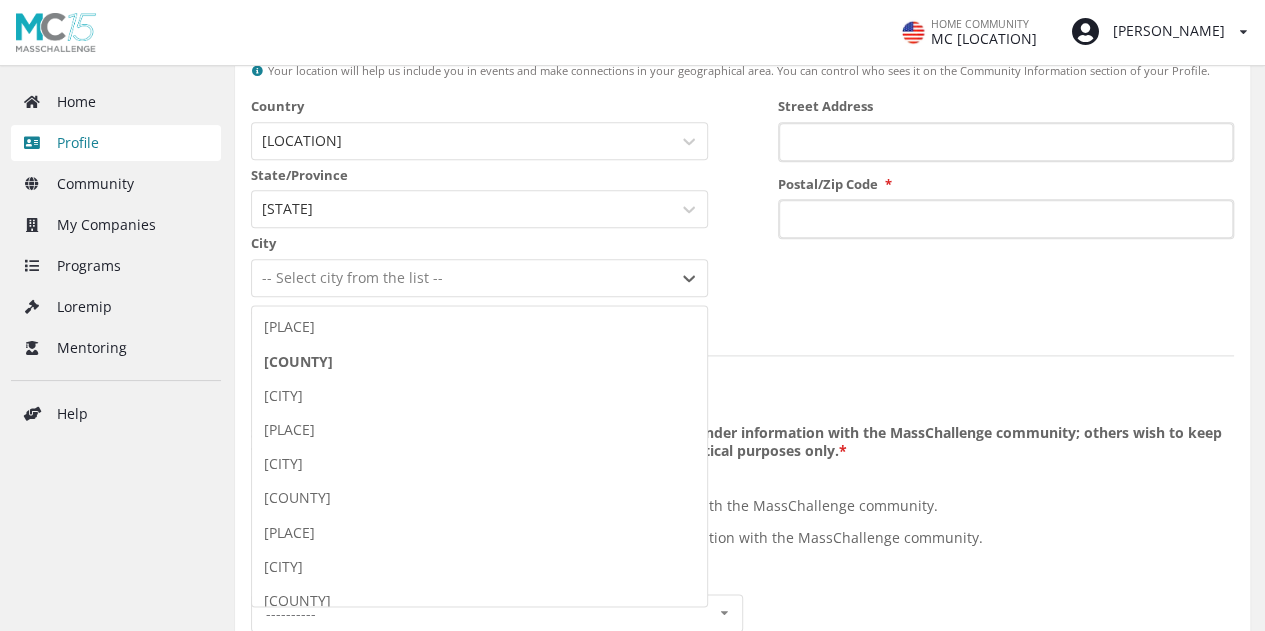 click on "[COUNTY]" at bounding box center (479, 362) 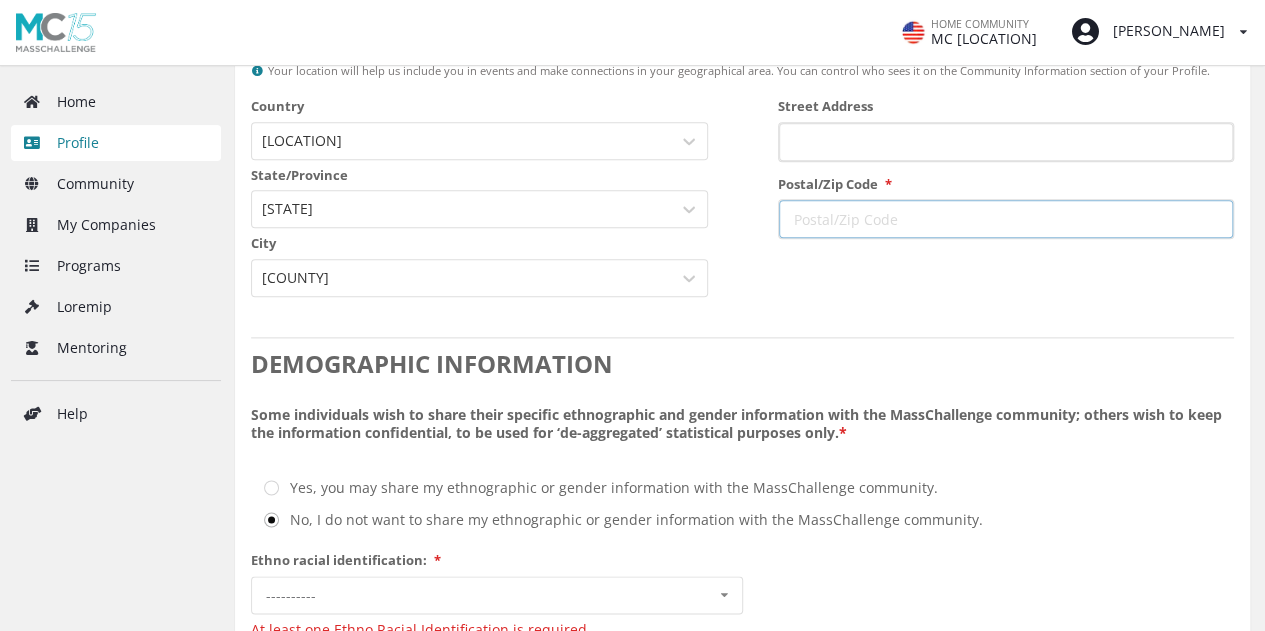 click on "Postal/Zip Code *" at bounding box center (1006, 219) 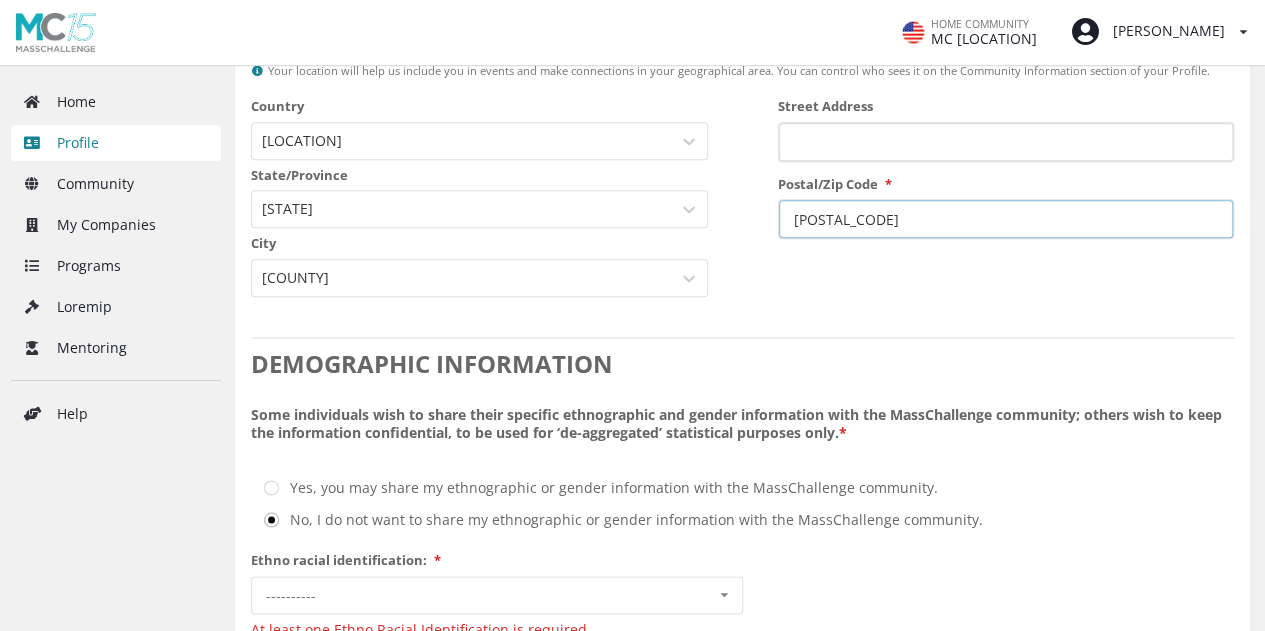 type on "[POSTAL_CODE]" 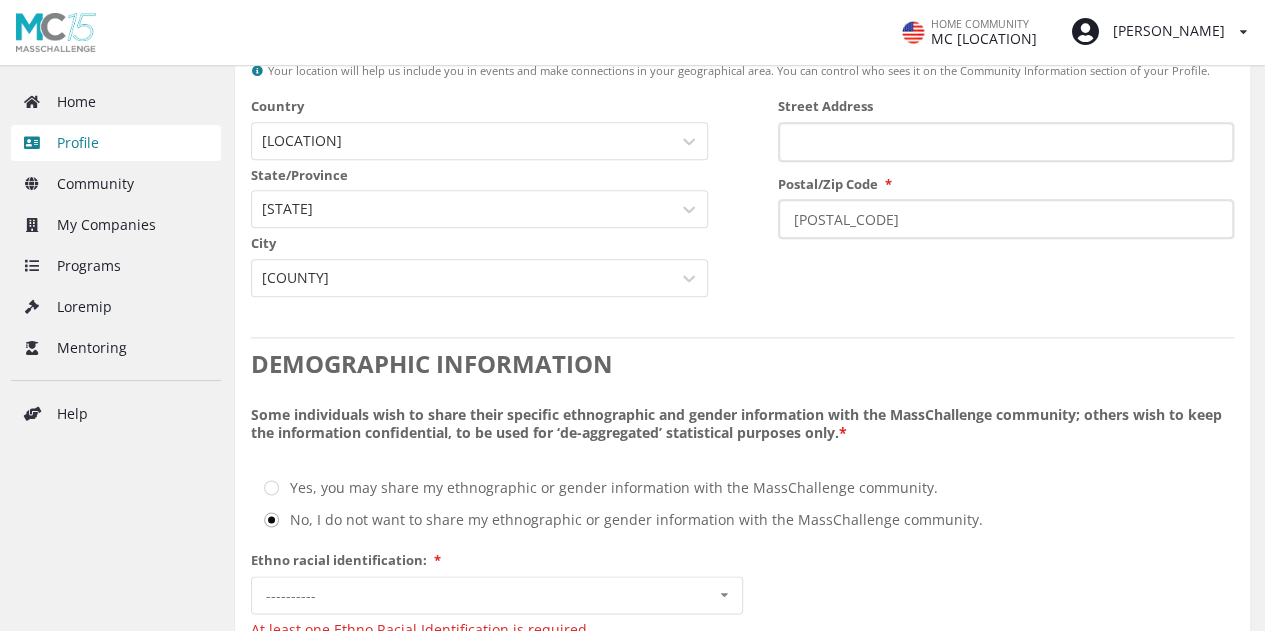 click on "Street Address   Postal/Zip Code *   [ZIP]" at bounding box center (1006, 201) 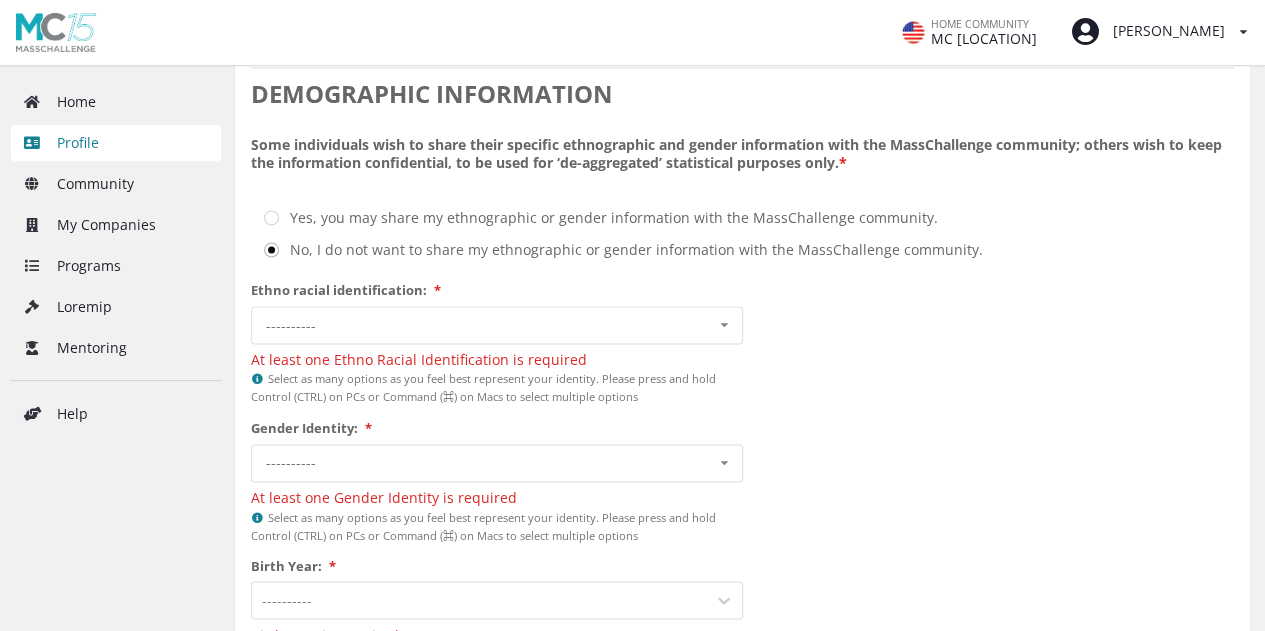 scroll, scrollTop: 1421, scrollLeft: 0, axis: vertical 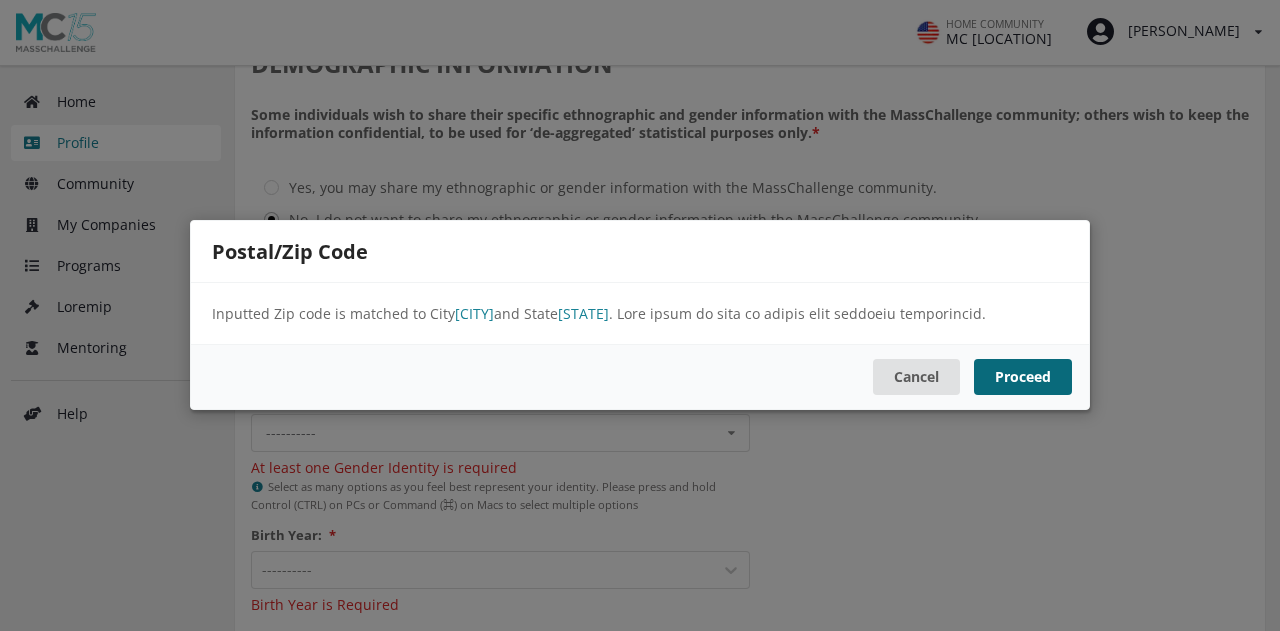 click on "Proceed" at bounding box center (1023, 378) 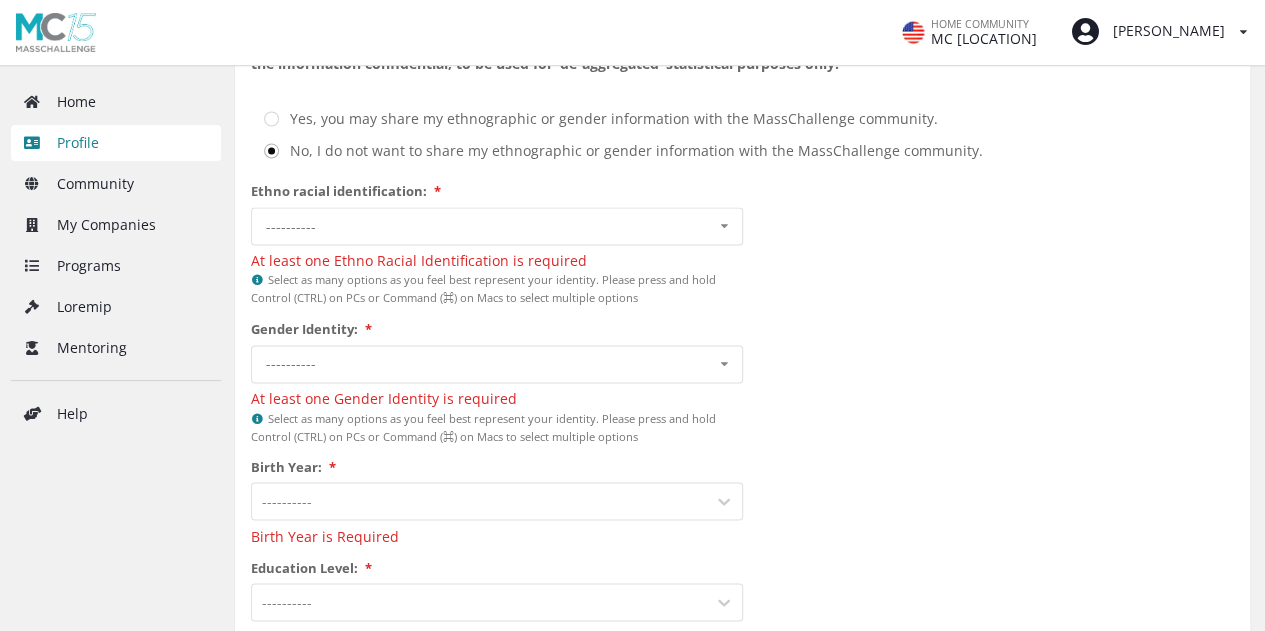 scroll, scrollTop: 1521, scrollLeft: 0, axis: vertical 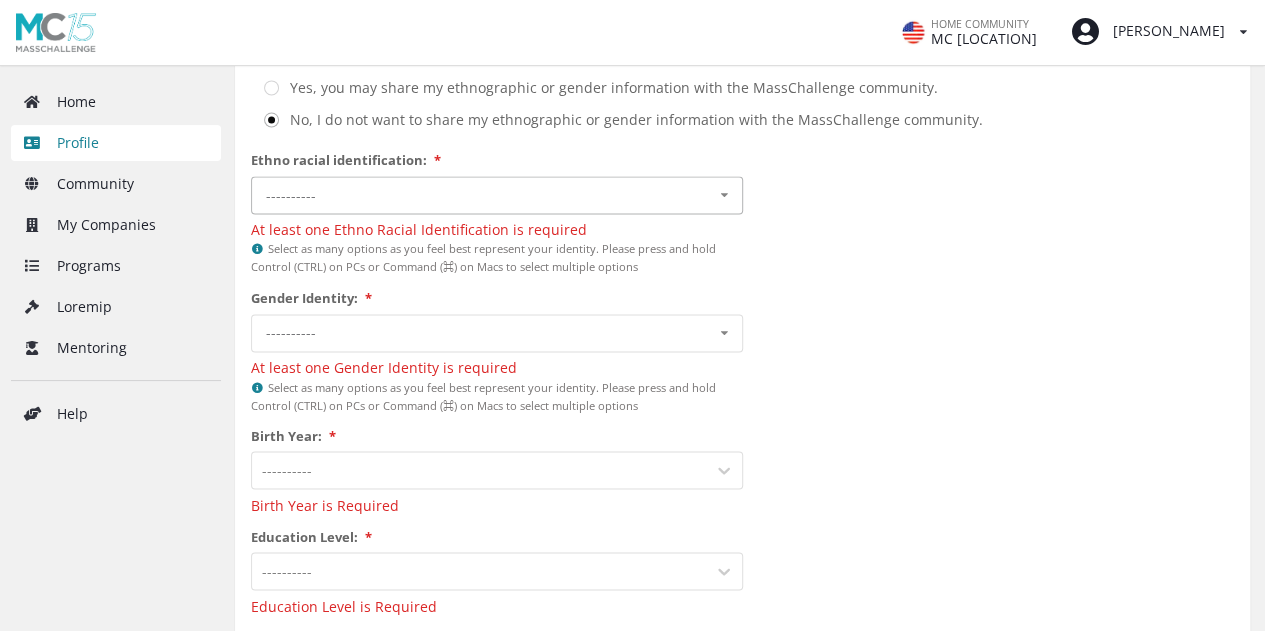 click on "----------" at bounding box center [311, 194] 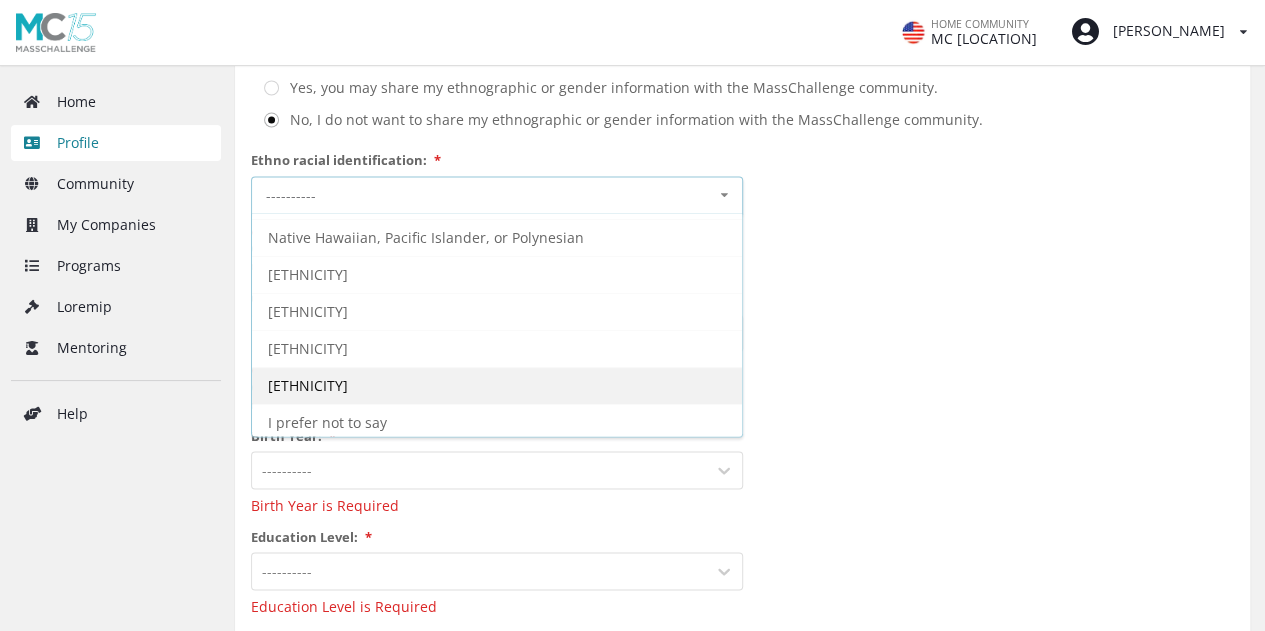 click on "[ETHNICITY]" at bounding box center (308, 89) 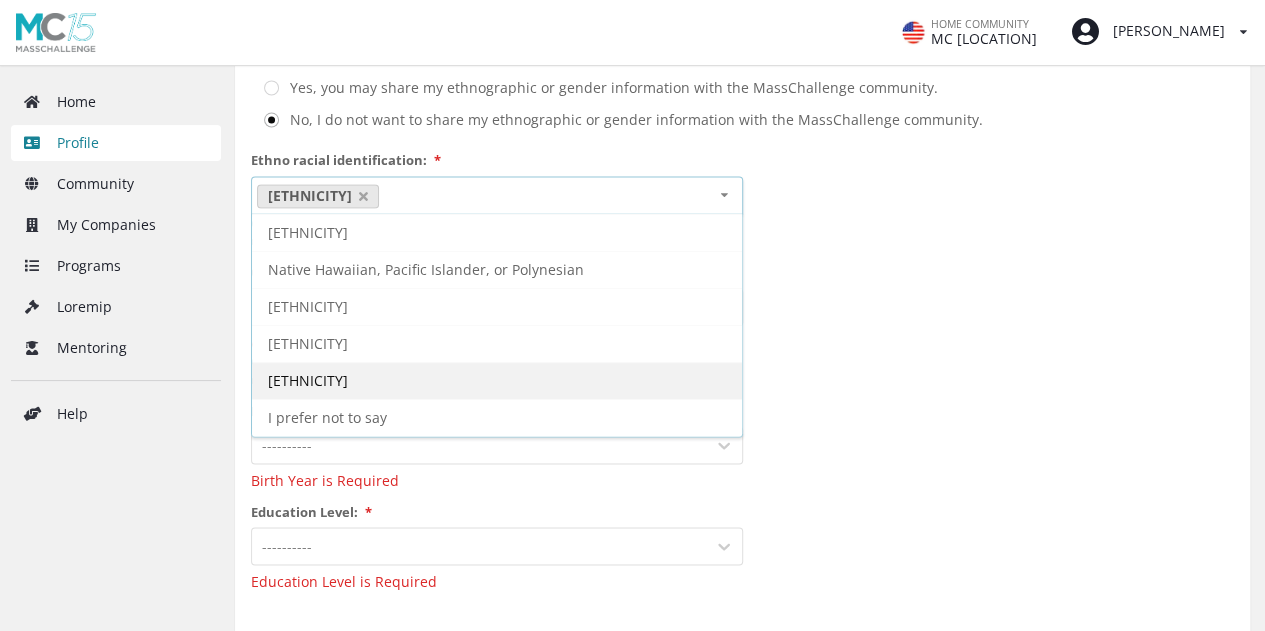 scroll, scrollTop: 106, scrollLeft: 0, axis: vertical 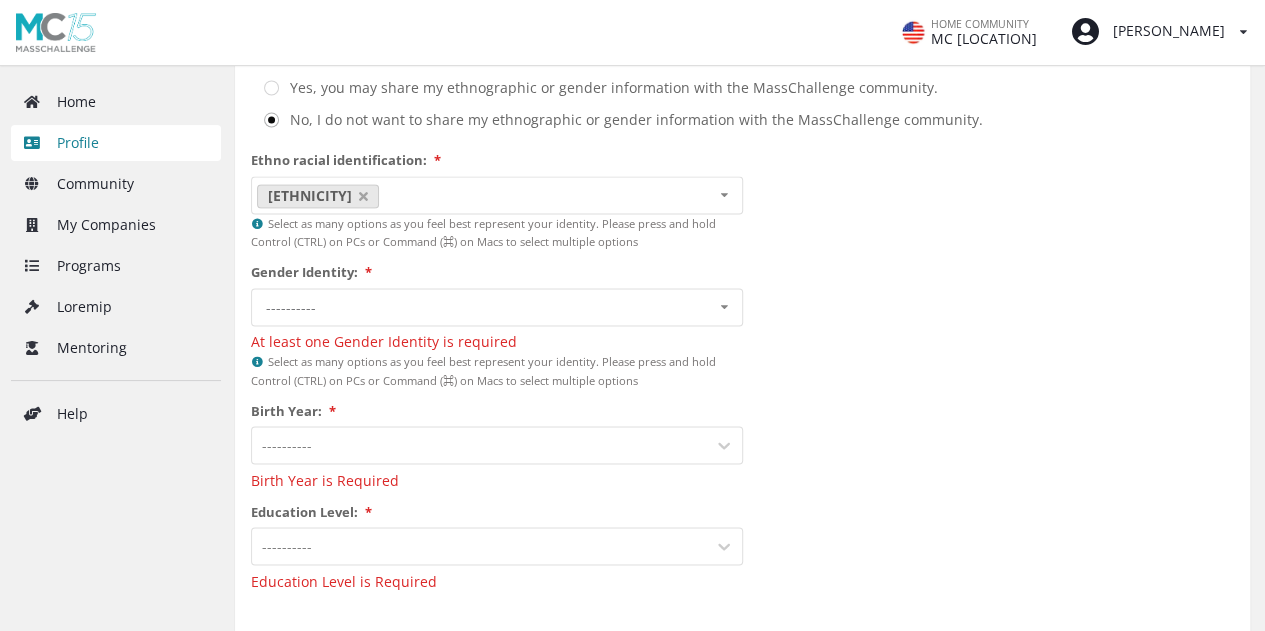 drag, startPoint x: 866, startPoint y: 316, endPoint x: 854, endPoint y: 317, distance: 12.0415945 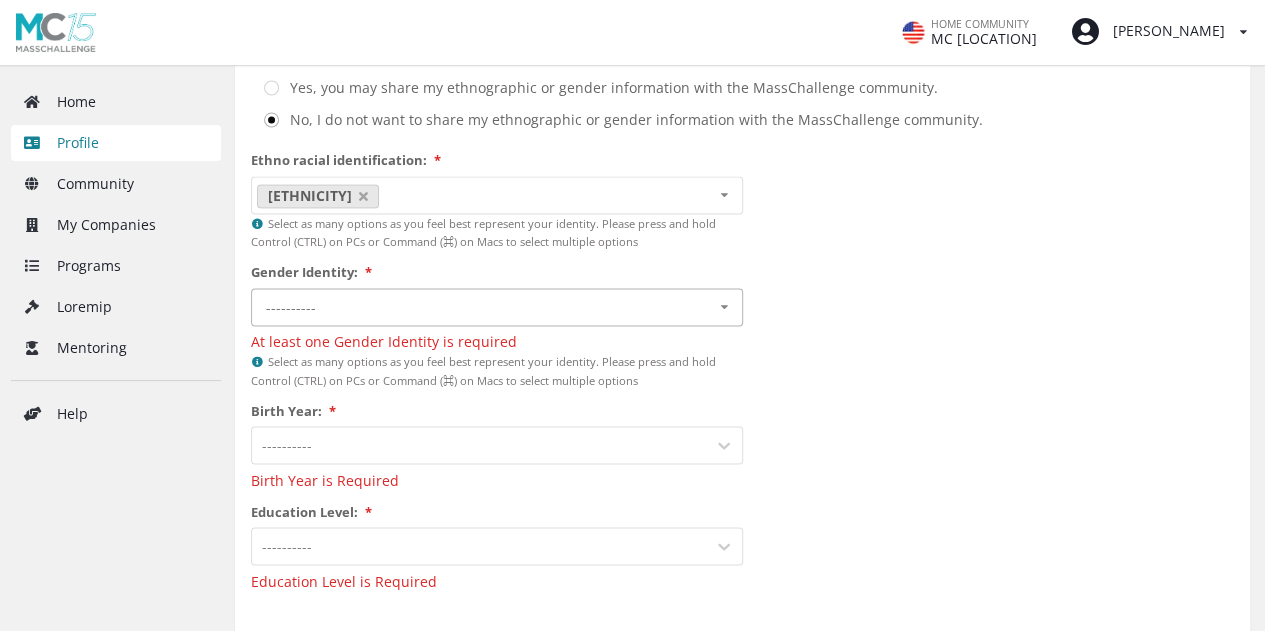 click on "---------- Male Female Cisgender Transgender Non-Binary I Prefer To Self-describe I Prefer Not To Say" at bounding box center (497, 307) 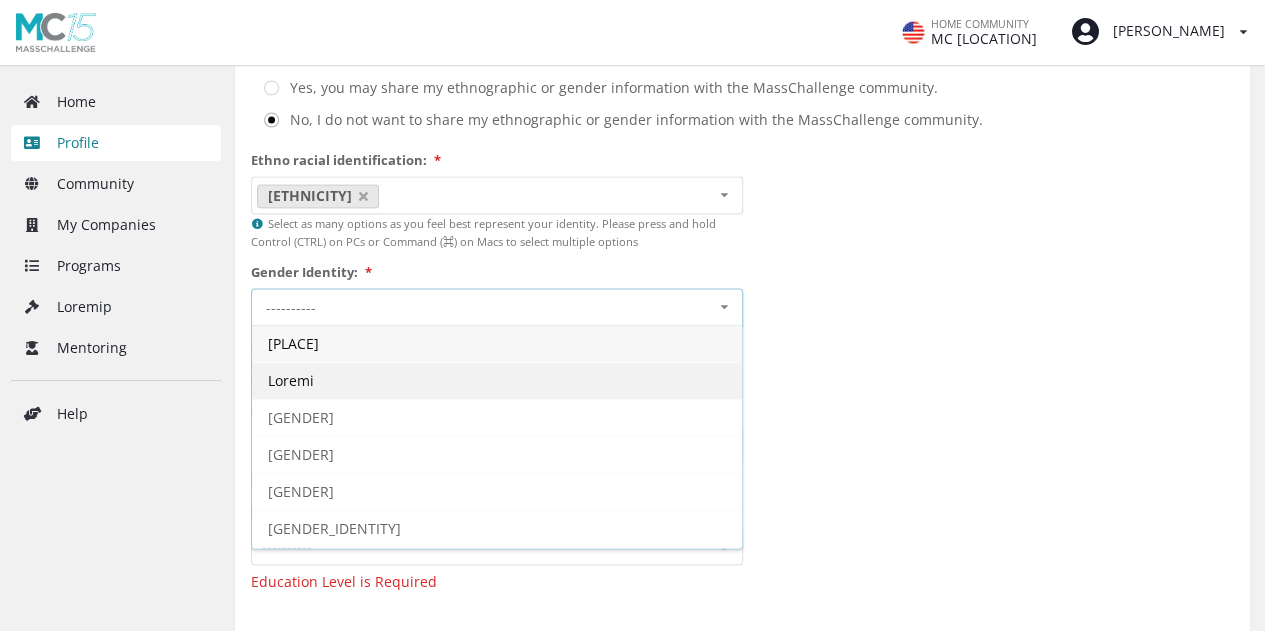 click on "Loremi" at bounding box center [497, 380] 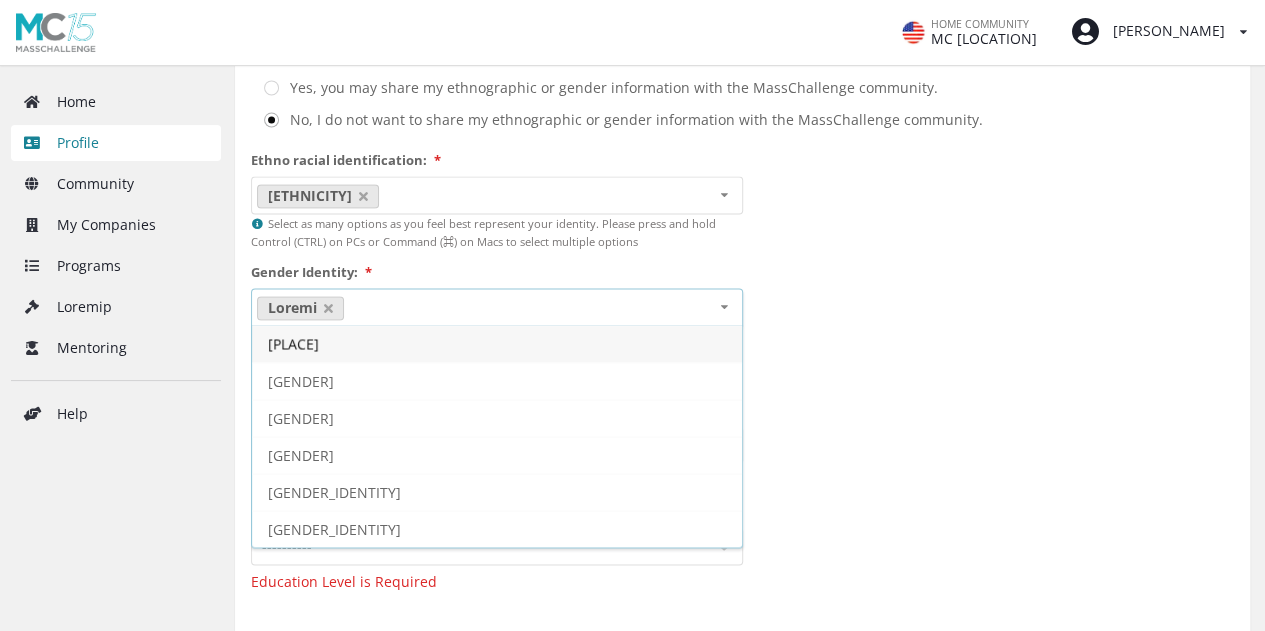 click on "DEMOGRAPHIC INFORMATION Some individuals wish to share their specific ethnographic and gender information with the MassChallenge community; others wish to keep the information confidential, to be used for ‘de-aggregated’ statistical purposes only.  * Yes, you may share my ethnographic or gender information with the MassChallenge community. No, I do not want to share my ethnographic or gender information with the MassChallenge community. Ethno racial identification:  *   White or Caucasian Black East and/or Southeast Asian Hispanic, Latinx, and/or Spanish Indigenous Native Hawaiian, Pacific Islander, or Polynesian Middle Eastern and/or North African North and/or Central Asian South Asian I prefer not to say Select as many options as you feel best represent your identity. Please press and hold Control (CTRL) on PCs or Command (⌘) on Macs to select multiple options Gender Identity:  *   Female Male Cisgender Transgender Non-Binary I Prefer To Self-describe I Prefer Not To Say Birth Year:  *   ---------- *" at bounding box center [742, 269] 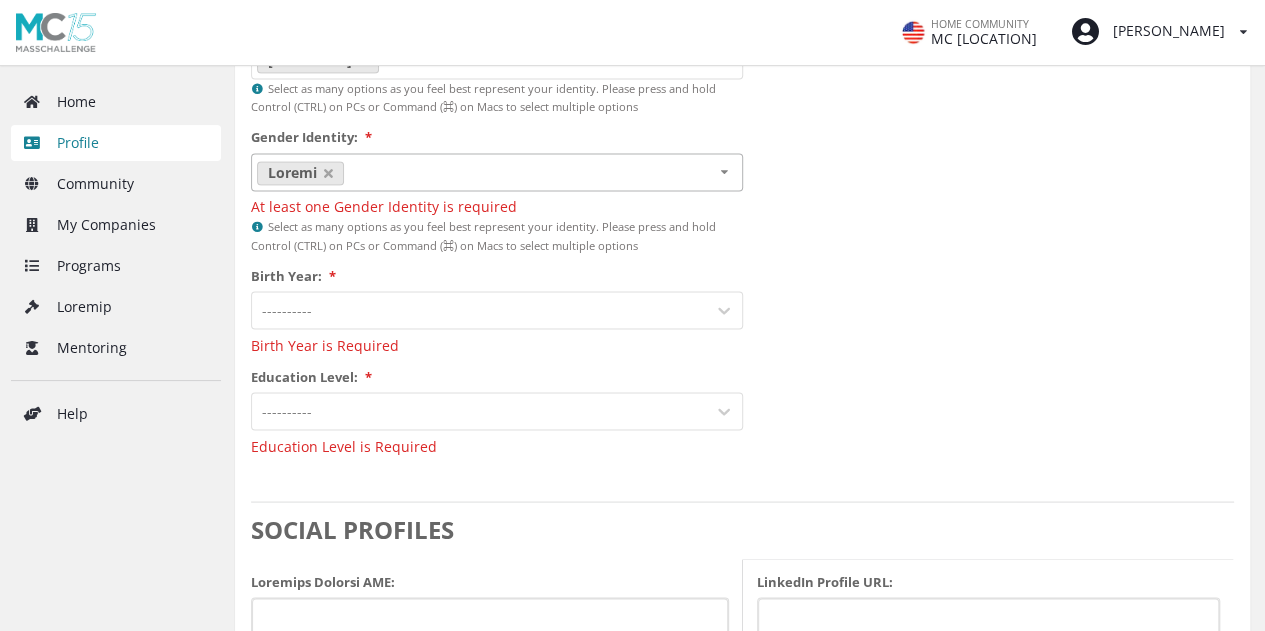 scroll, scrollTop: 1721, scrollLeft: 0, axis: vertical 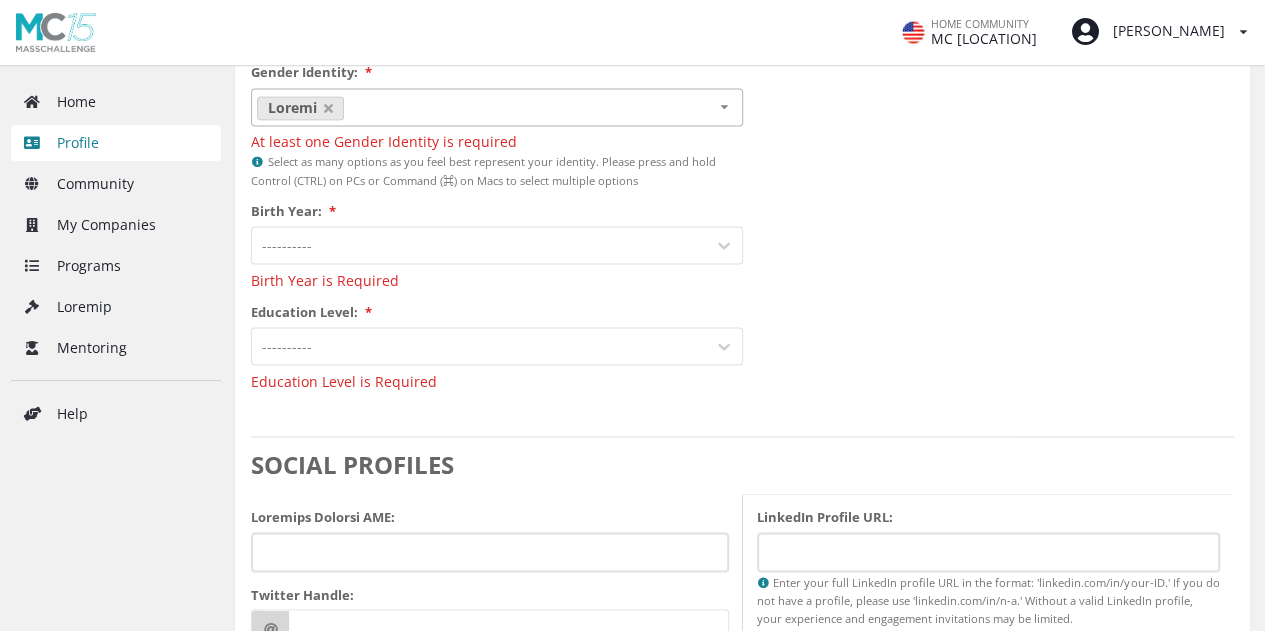 click at bounding box center (479, 245) 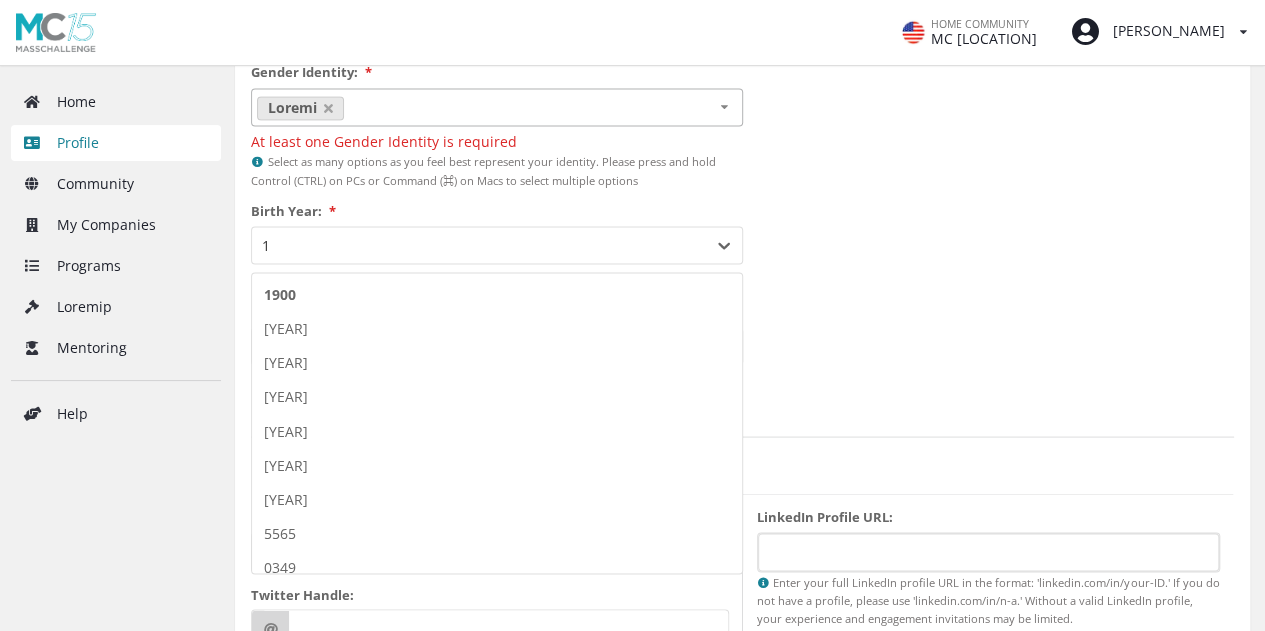 type on "27" 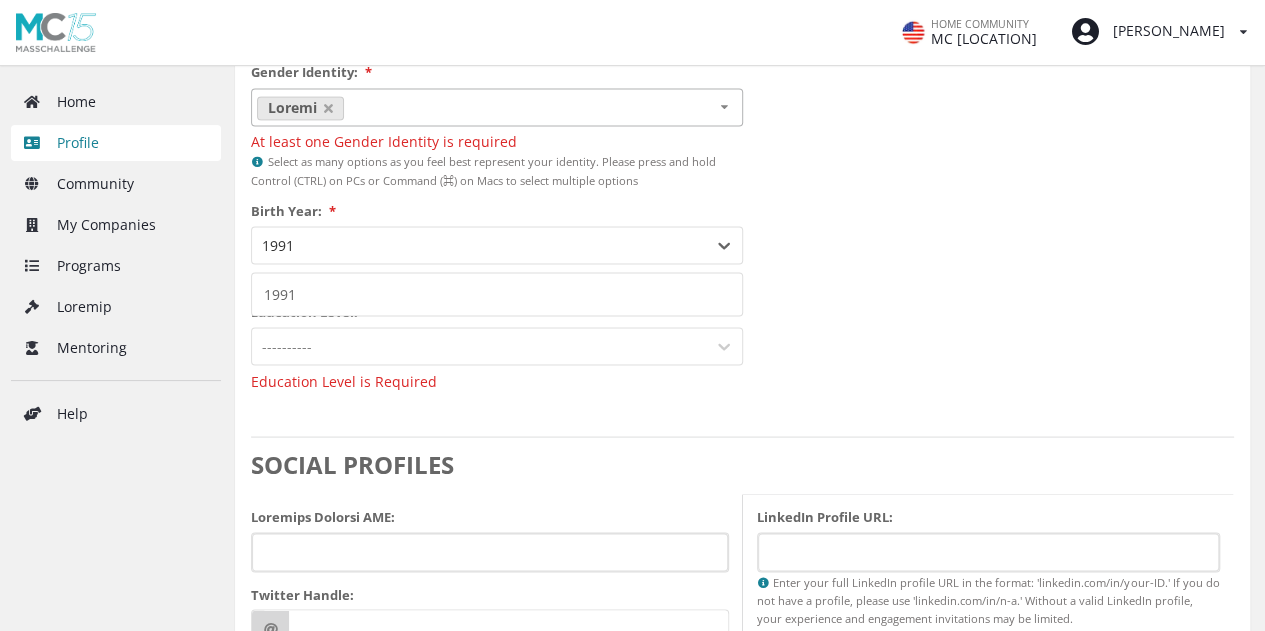 click on "1991" at bounding box center [497, 294] 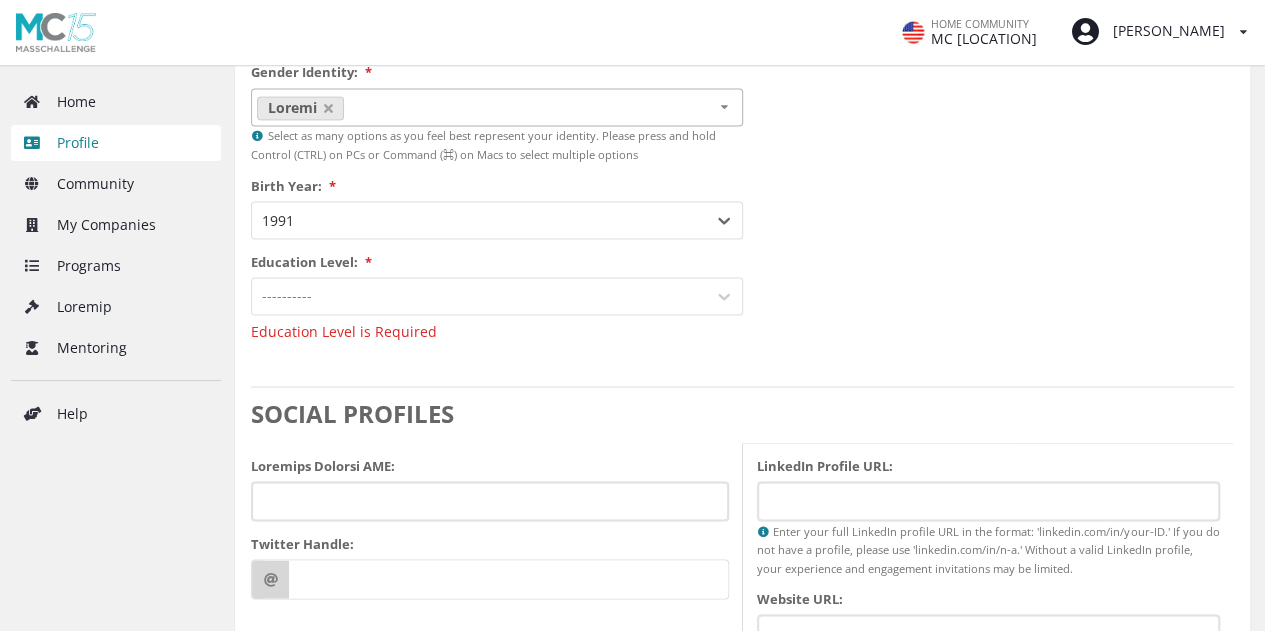 click on "----------" at bounding box center [479, 295] 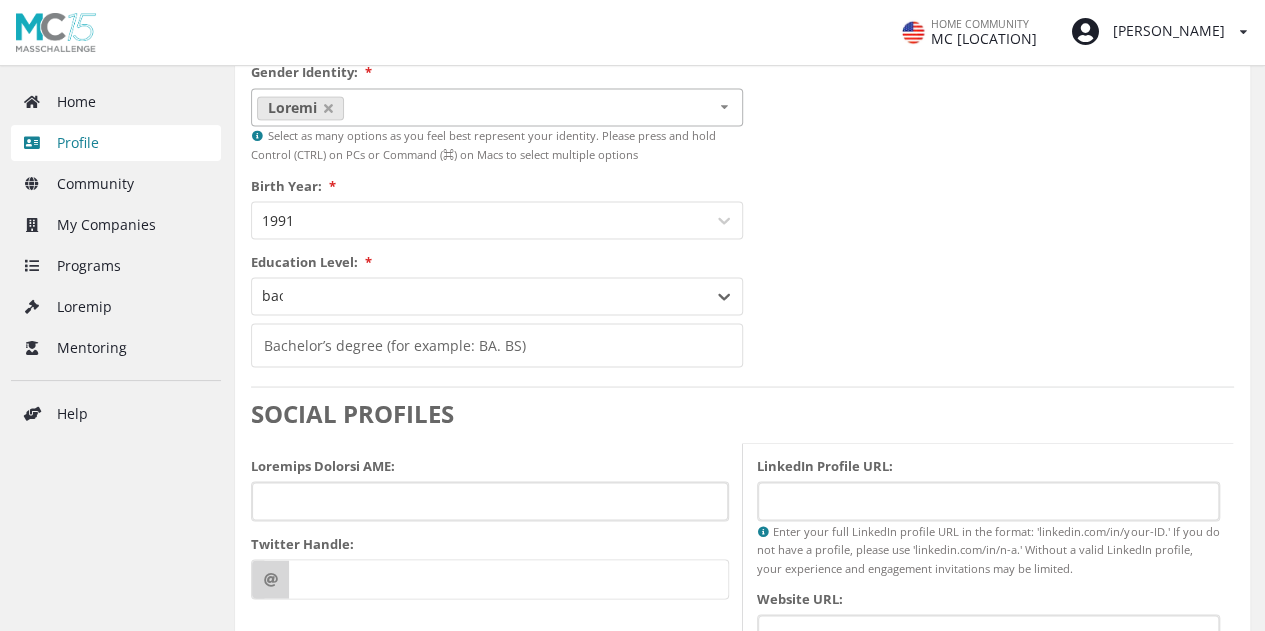 type on "bach" 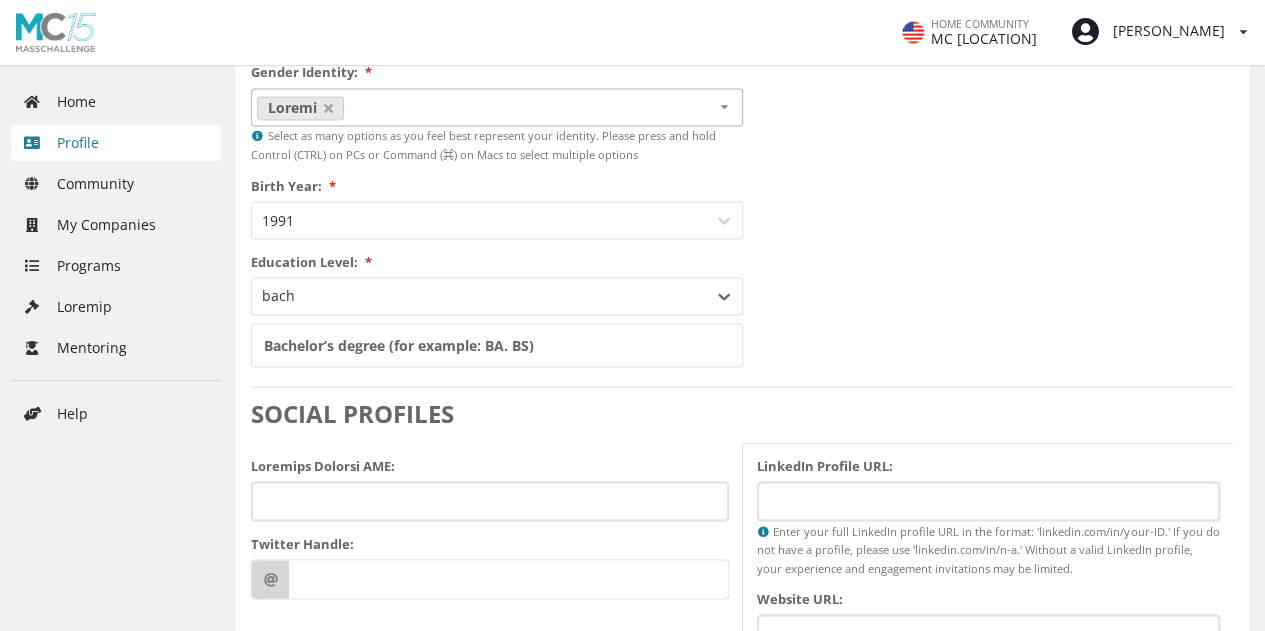 click on "Bachelor’s degree (for example: BA. BS)" at bounding box center [497, 345] 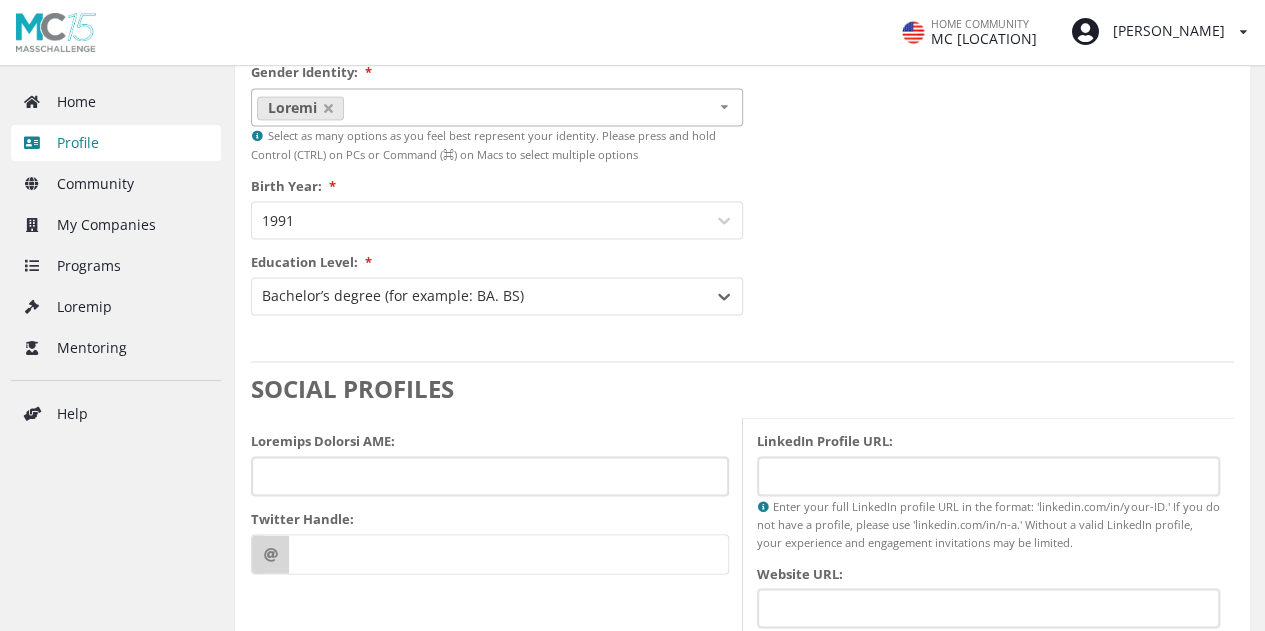 click on "DEMOGRAPHIC INFORMATION Some individuals wish to share their specific ethnographic and gender information with the MassChallenge community; others wish to keep the information confidential, to be used for ‘de-aggregated’ statistical purposes only.  * Yes, you may share my ethnographic or gender information with the MassChallenge community. No, I do not want to share my ethnographic or gender information with the MassChallenge community. Ethno racial identification:  *   White or Caucasian Black East and/or Southeast Asian Hispanic, Latinx, and/or Spanish Indigenous Native Hawaiian, Pacific Islander, or Polynesian Middle Eastern and/or North African North and/or Central Asian South Asian I prefer not to say Select as many options as you feel best represent your identity. Please press and hold Control (CTRL) on PCs or Command (⌘) on Macs to select multiple options Gender Identity:  *   Female Male Cisgender Transgender Non-Binary I Prefer To Self-describe I Prefer Not To Say Birth Year:  *   1991 *" at bounding box center (742, 31) 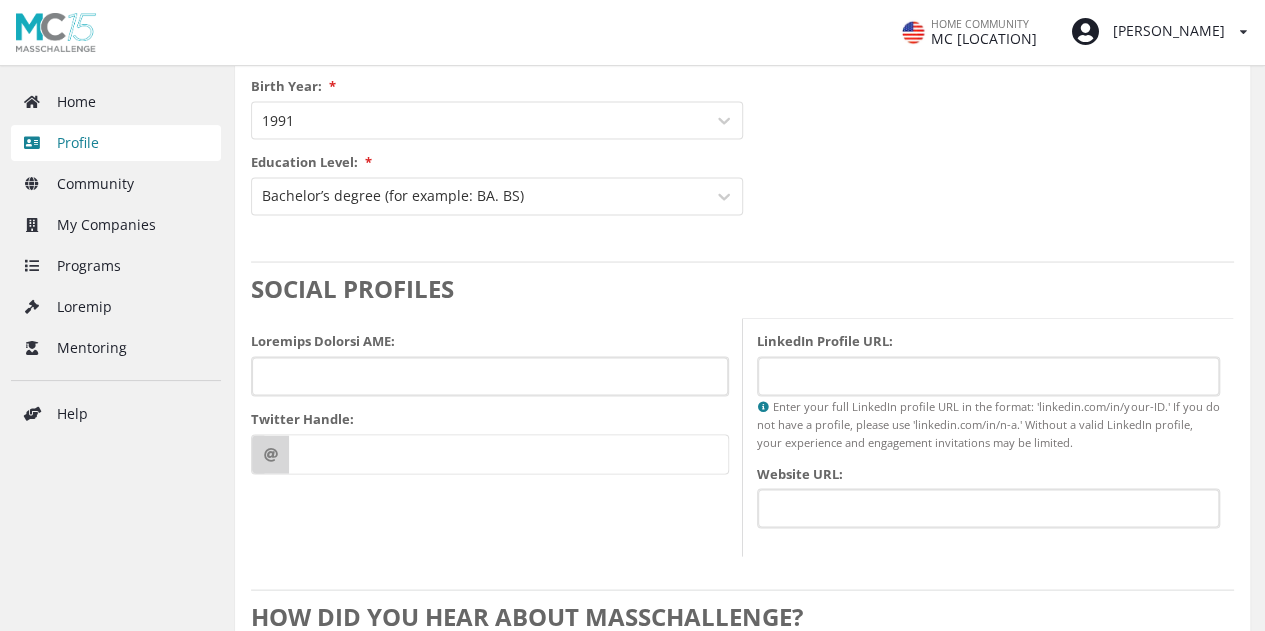 scroll, scrollTop: 1921, scrollLeft: 0, axis: vertical 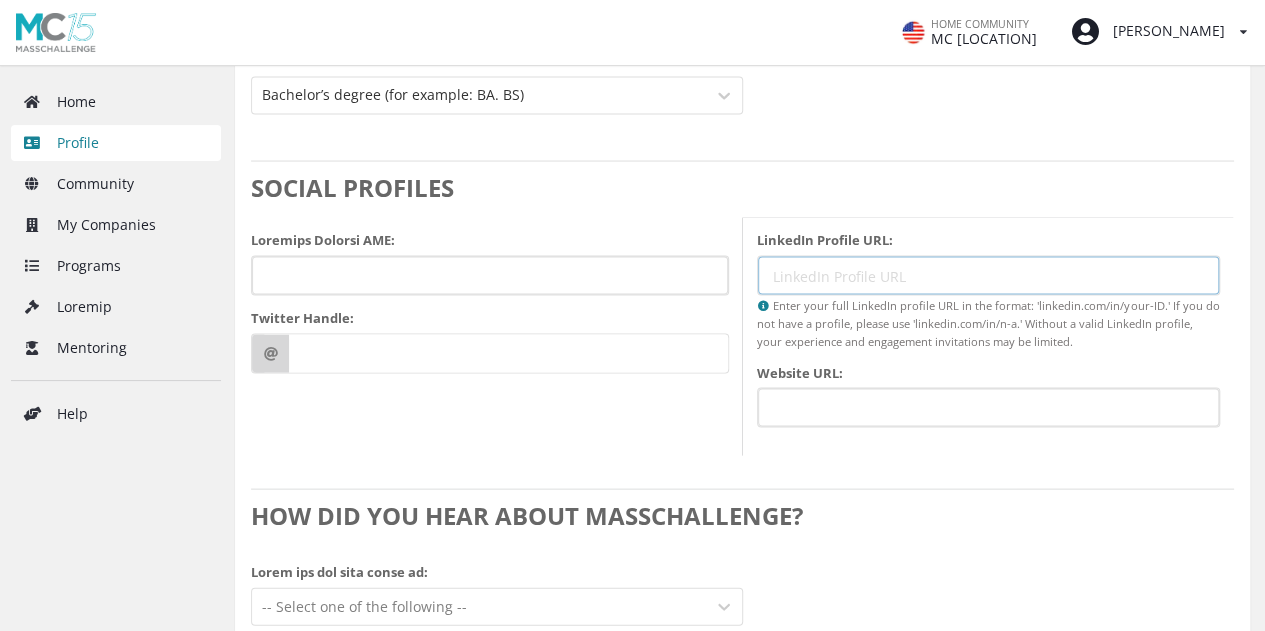 click on "LinkedIn Profile URL:" at bounding box center [989, 276] 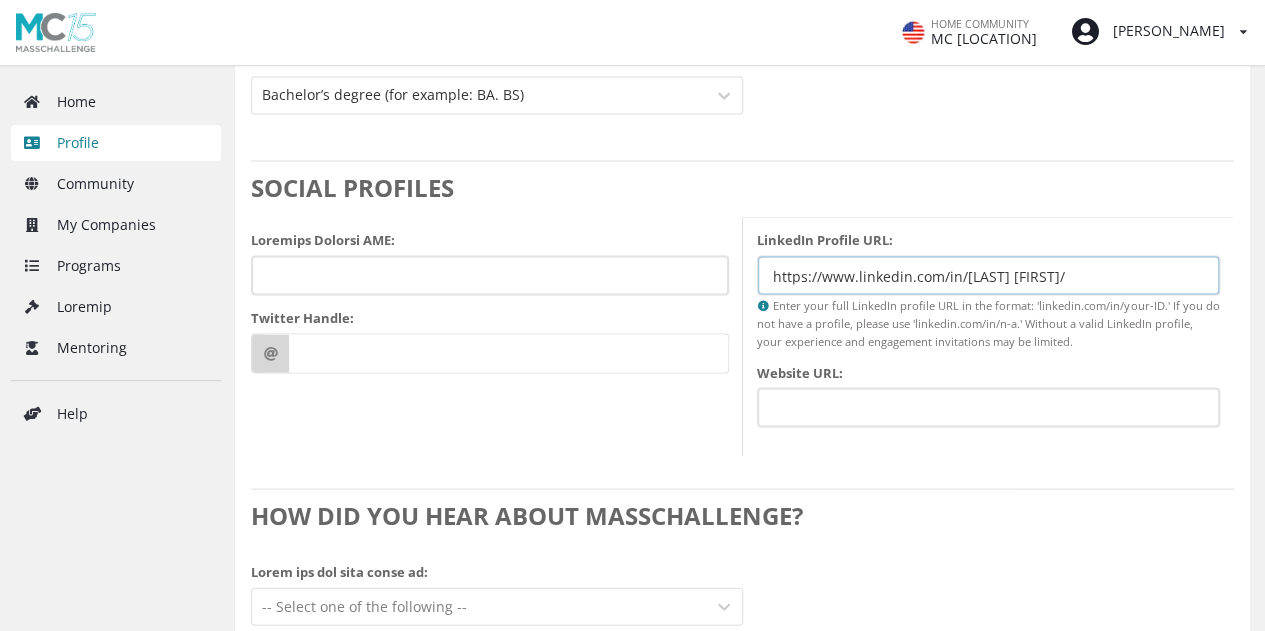 type on "https://www.linkedin.com/in/[LAST] [FIRST]/" 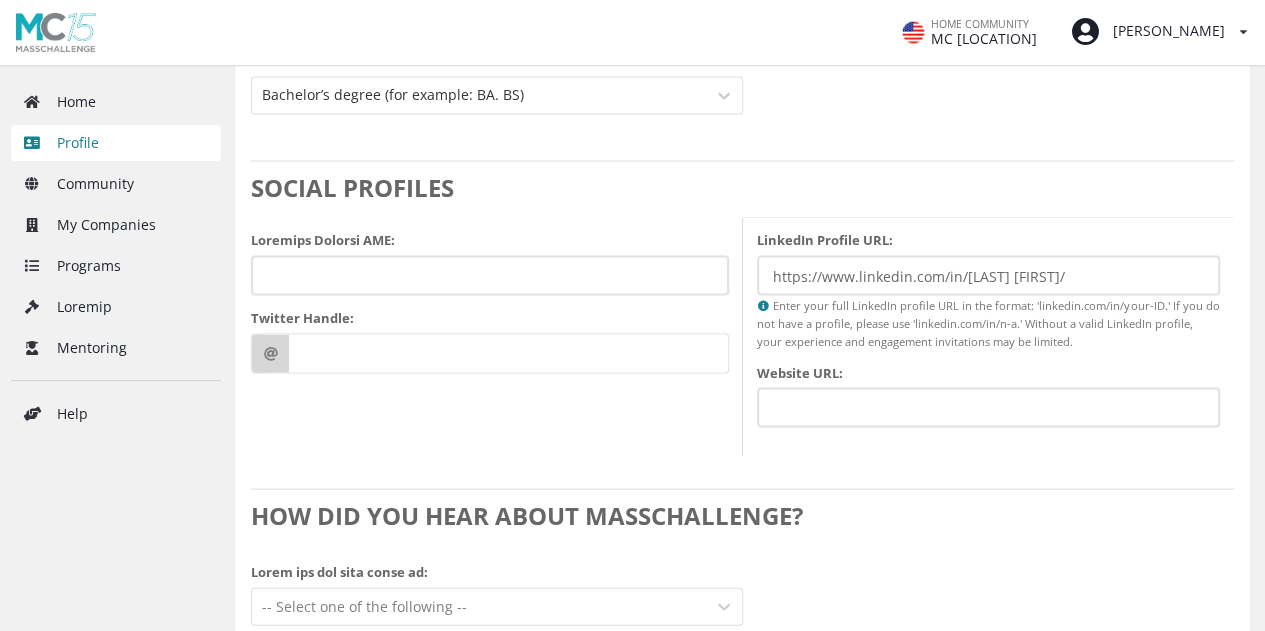 click on "LoremiPs Dolorsi AME:    conse://adi.elitsedd.eiu/te/incididuntut/ Labor etdo magn AliquaEn adminim VEN qu nos exerci: 'ullamcol.nis/al/exea-CO.' Co dui au iru inre v velites, cillum fug 'nullapar.exc/si/o-c.' Nonproi s culpa QuioffIc deserun, moll animidestl per undeomnisi natuserrorv acc do laudant. Totamre APE:" at bounding box center [989, 337] 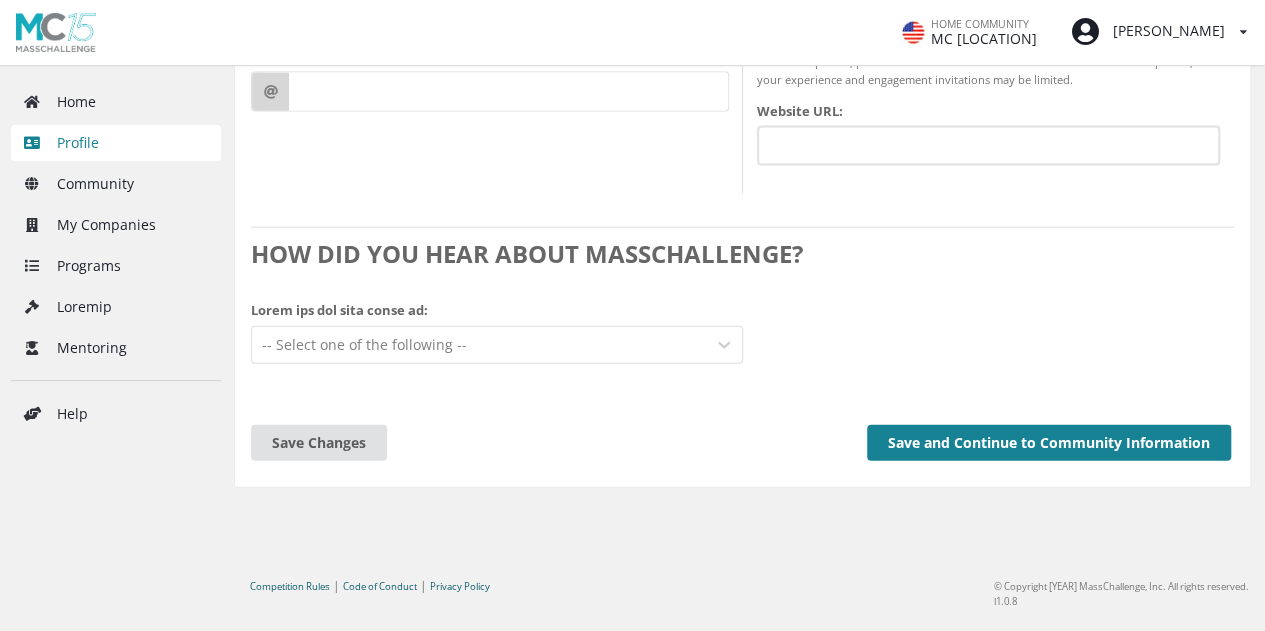 scroll, scrollTop: 2196, scrollLeft: 0, axis: vertical 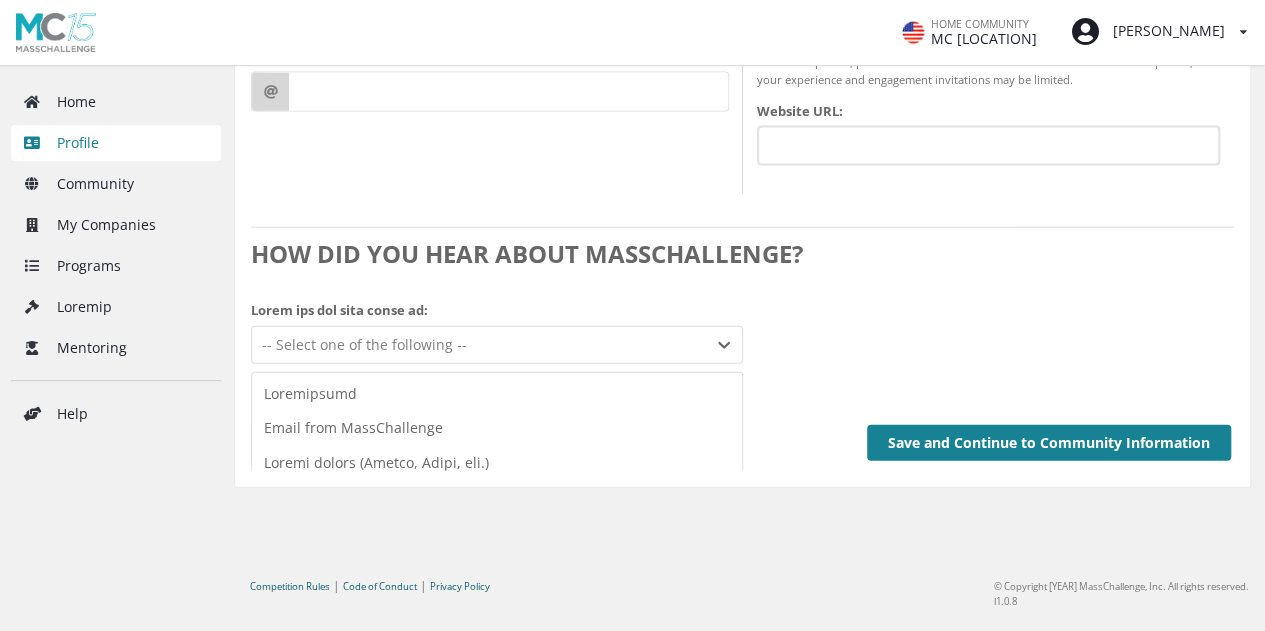 click at bounding box center (479, 345) 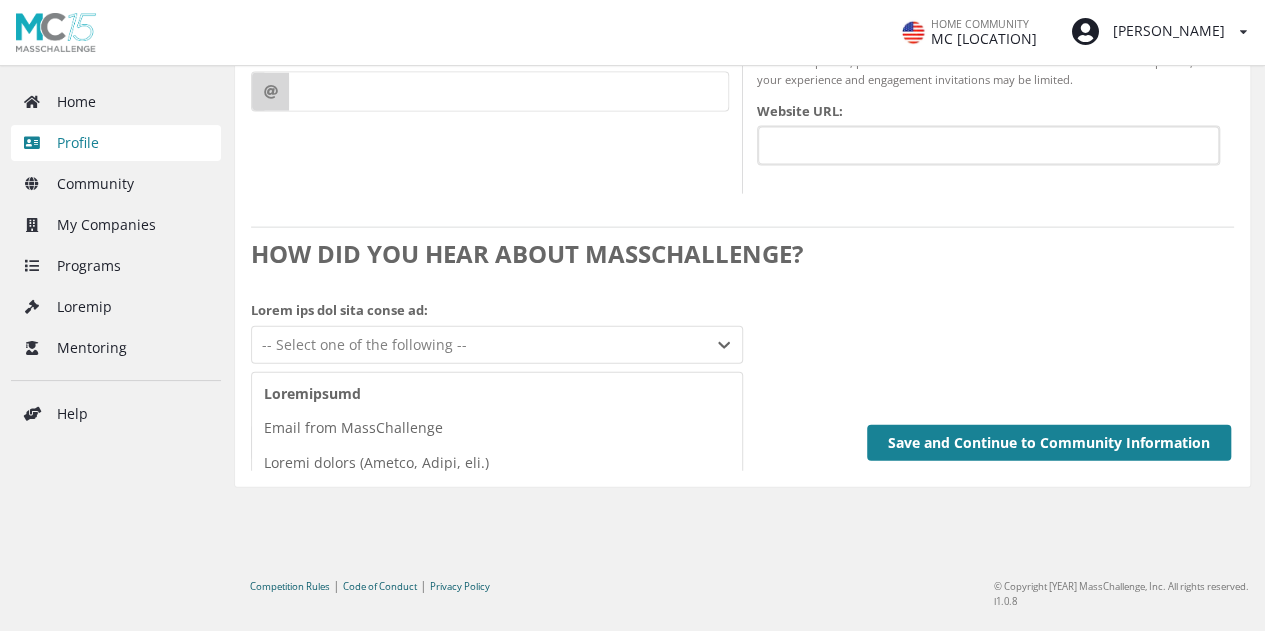click on "Loremipsumd" at bounding box center [497, 394] 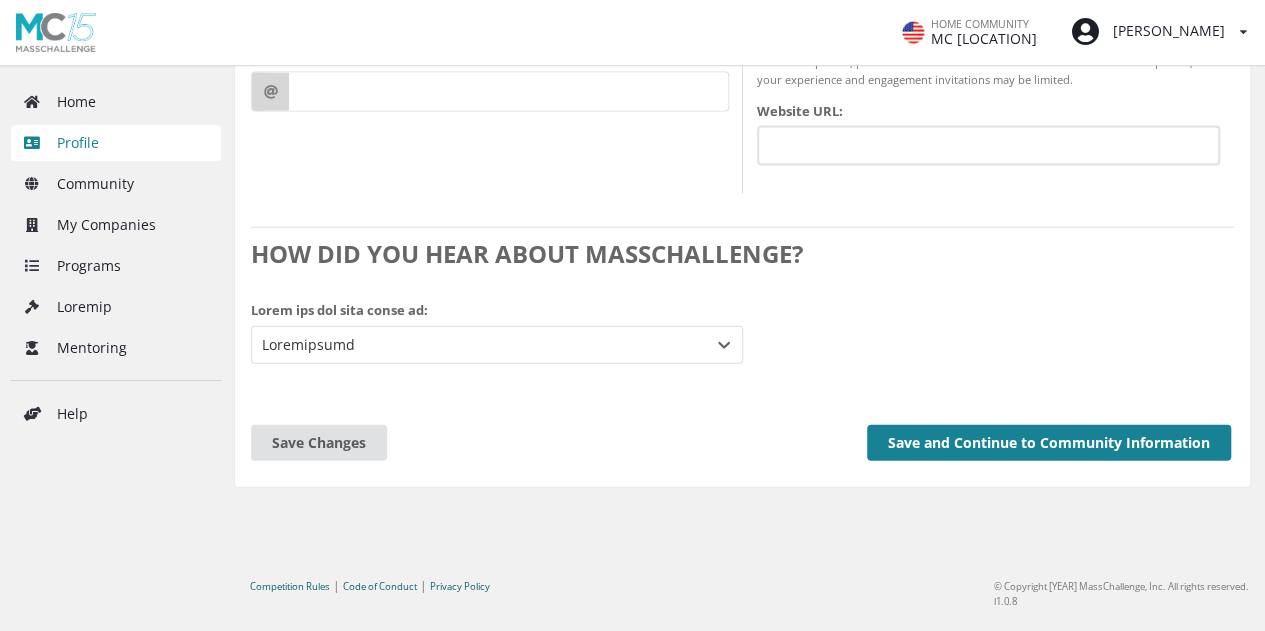 click at bounding box center [479, 345] 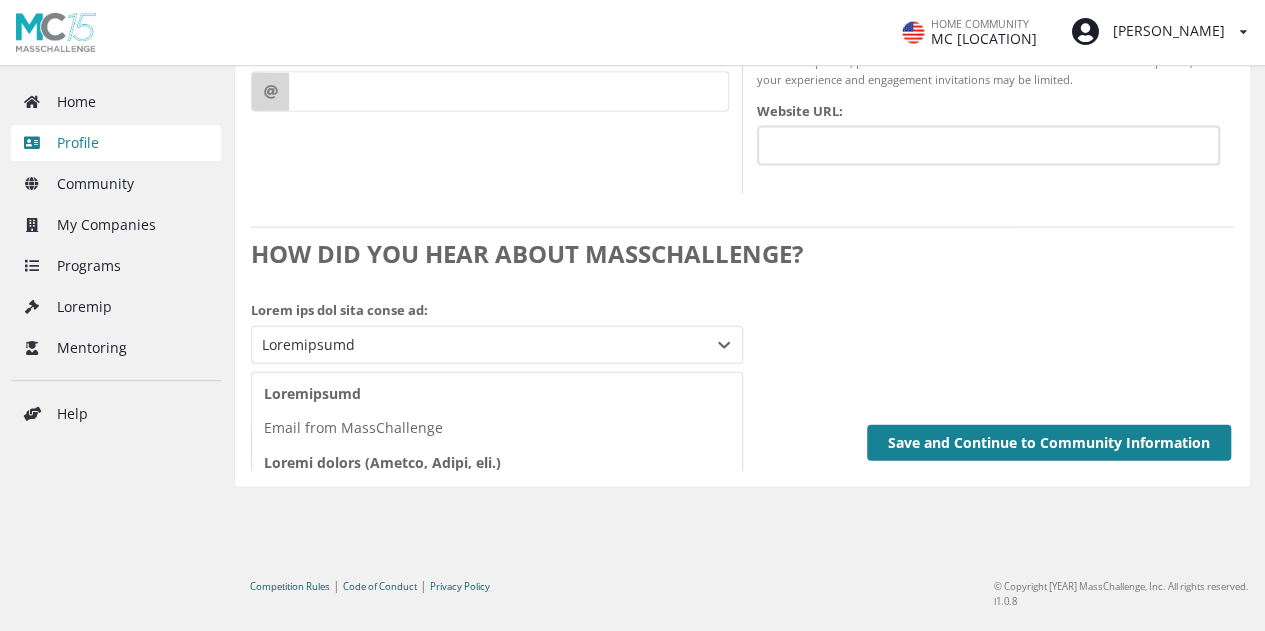 click on "Loremi dolors (Ametco, Adipi, eli.)" at bounding box center (497, 463) 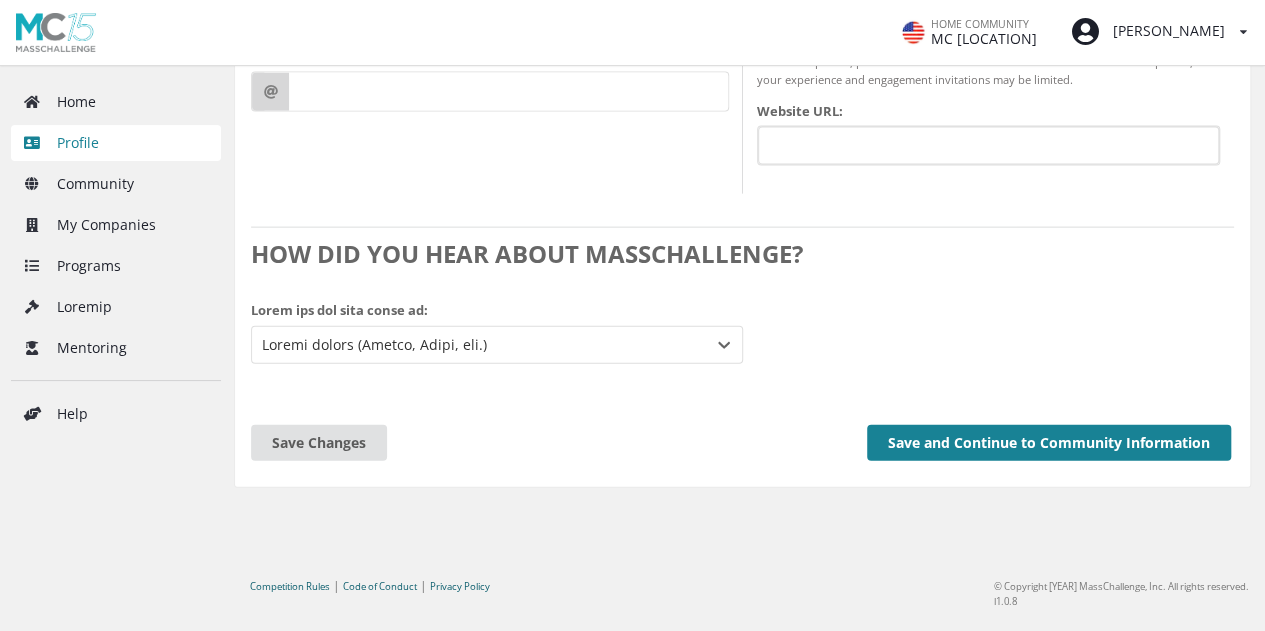 click on "Save and Continue to Community Information" at bounding box center [1049, 443] 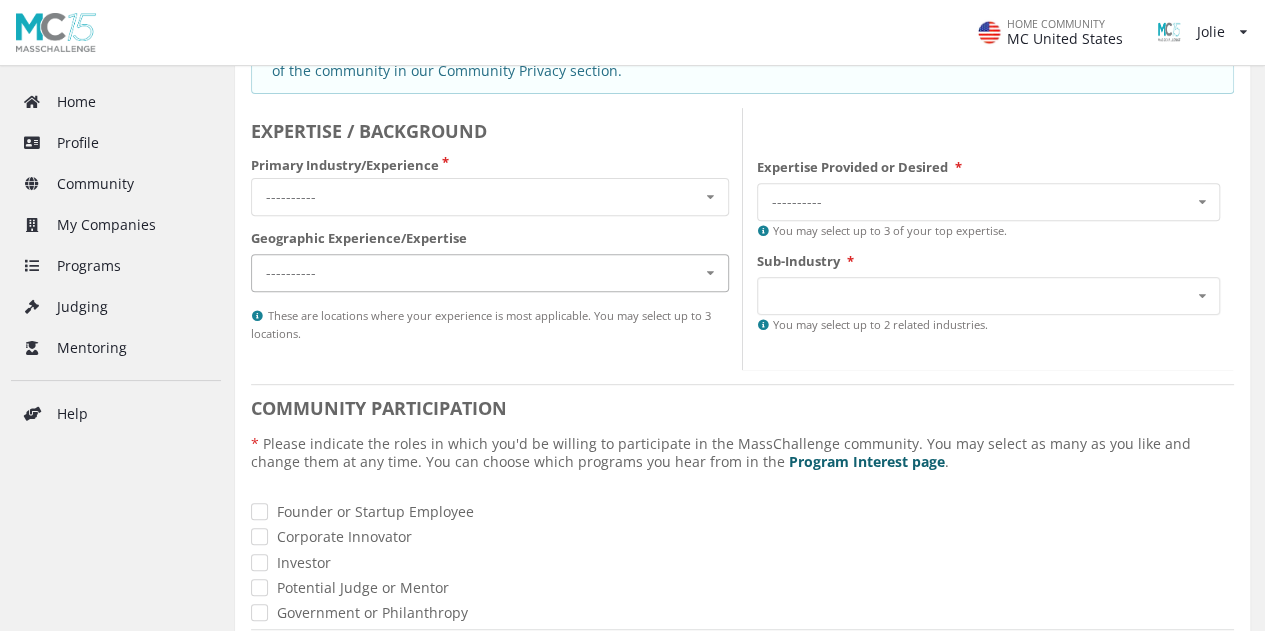 scroll, scrollTop: 300, scrollLeft: 0, axis: vertical 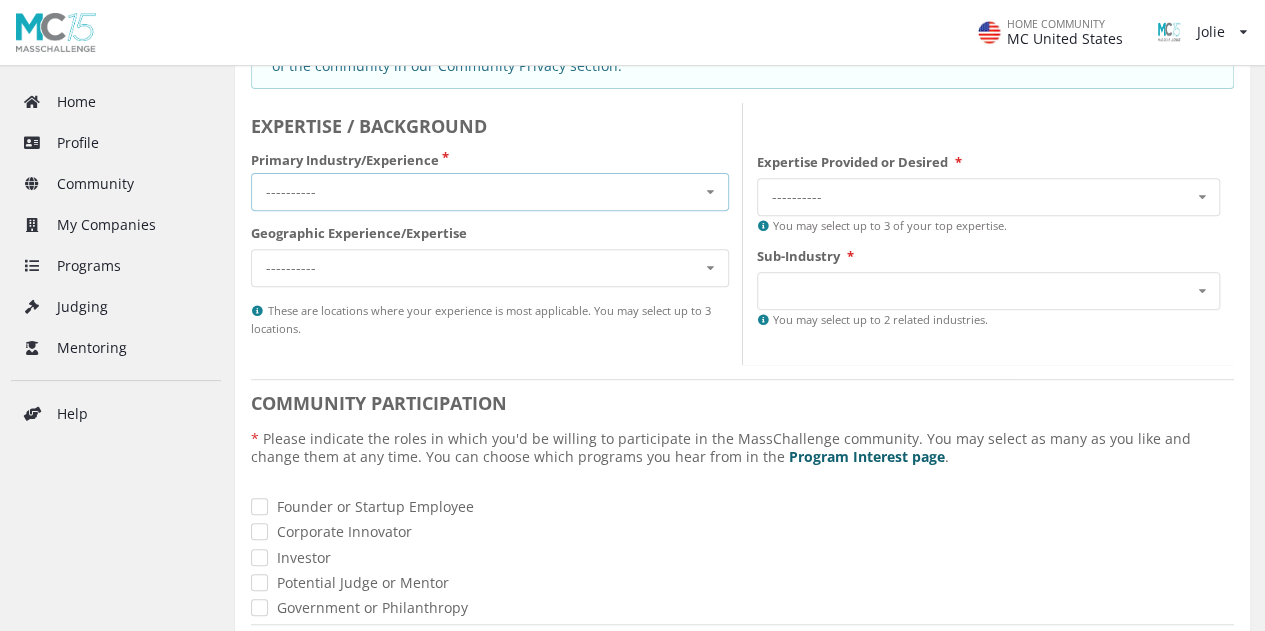 click on "---------- Cross-Industry Environment Finance Healthcare Industry 4.0 Security and Resiliency Sustainable Food" at bounding box center [490, 192] 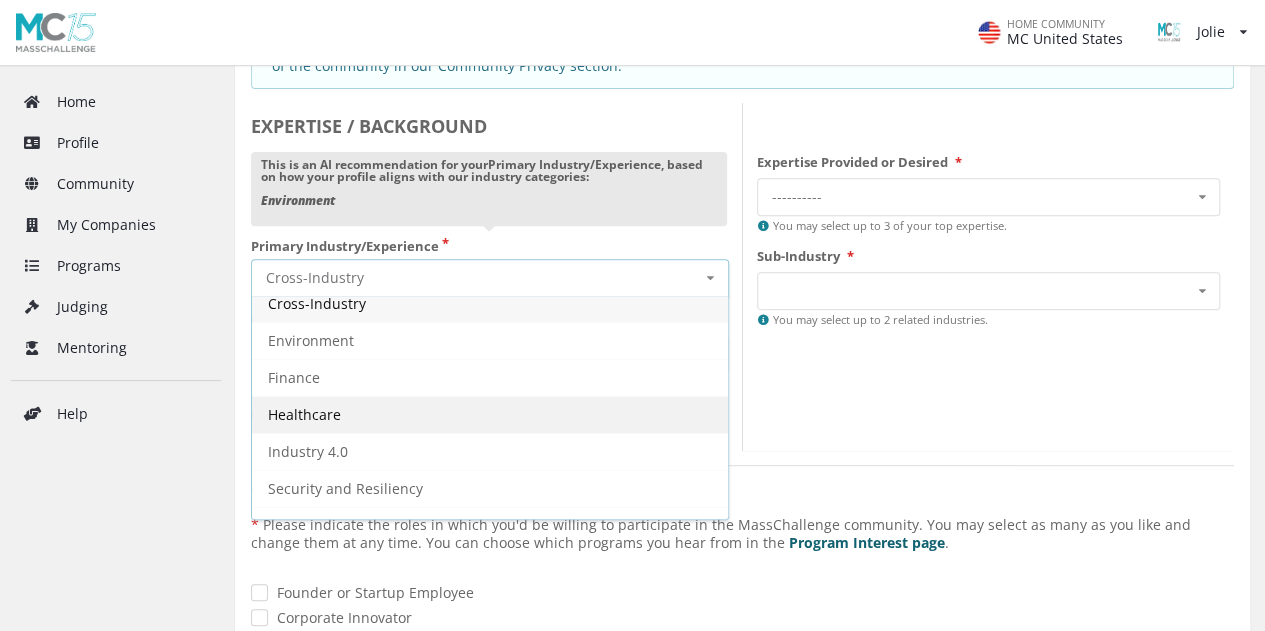 scroll, scrollTop: 0, scrollLeft: 0, axis: both 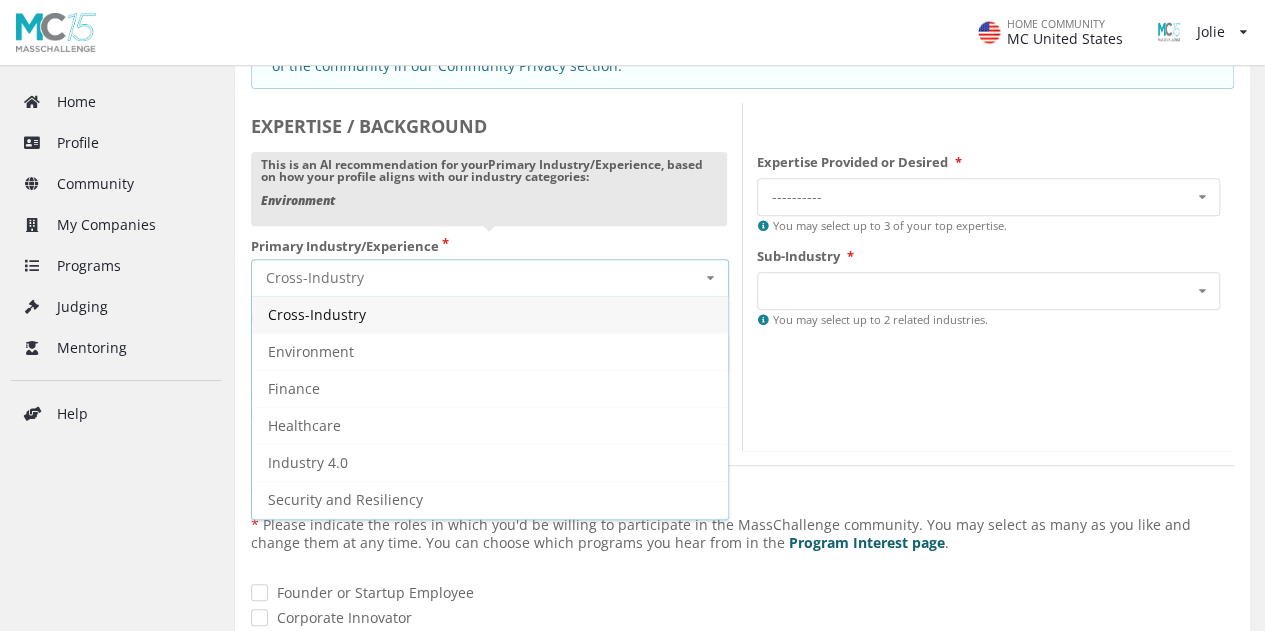 click on "Cross-Industry" at bounding box center [490, 314] 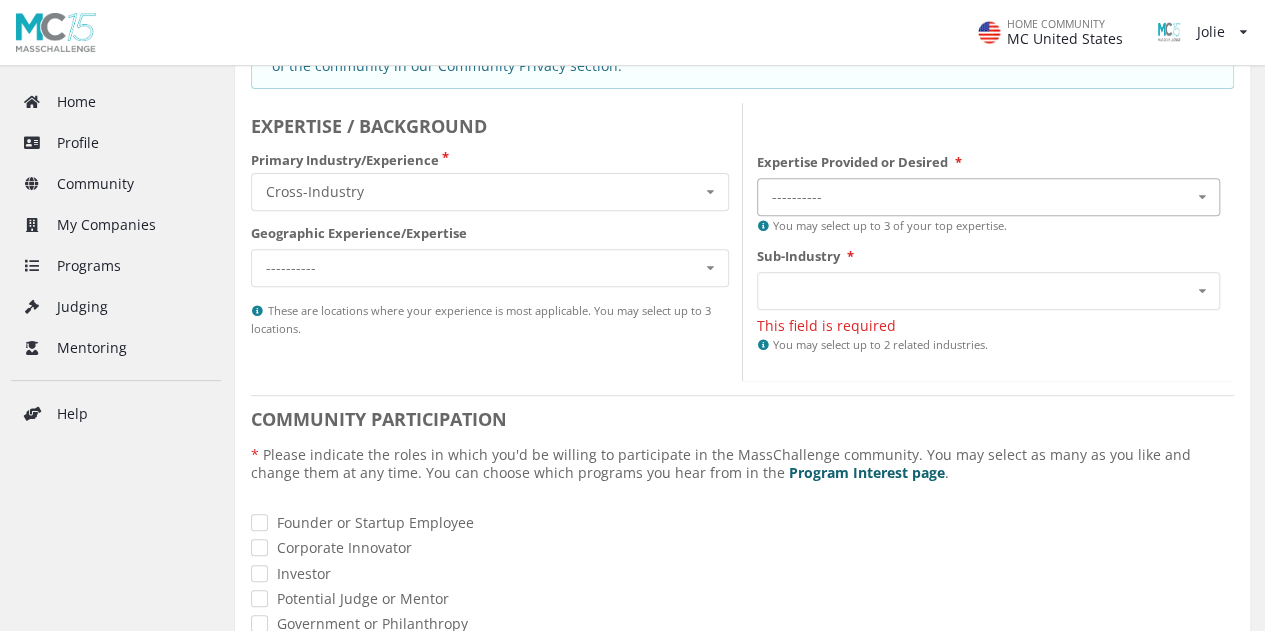 click on "----------" at bounding box center (817, 196) 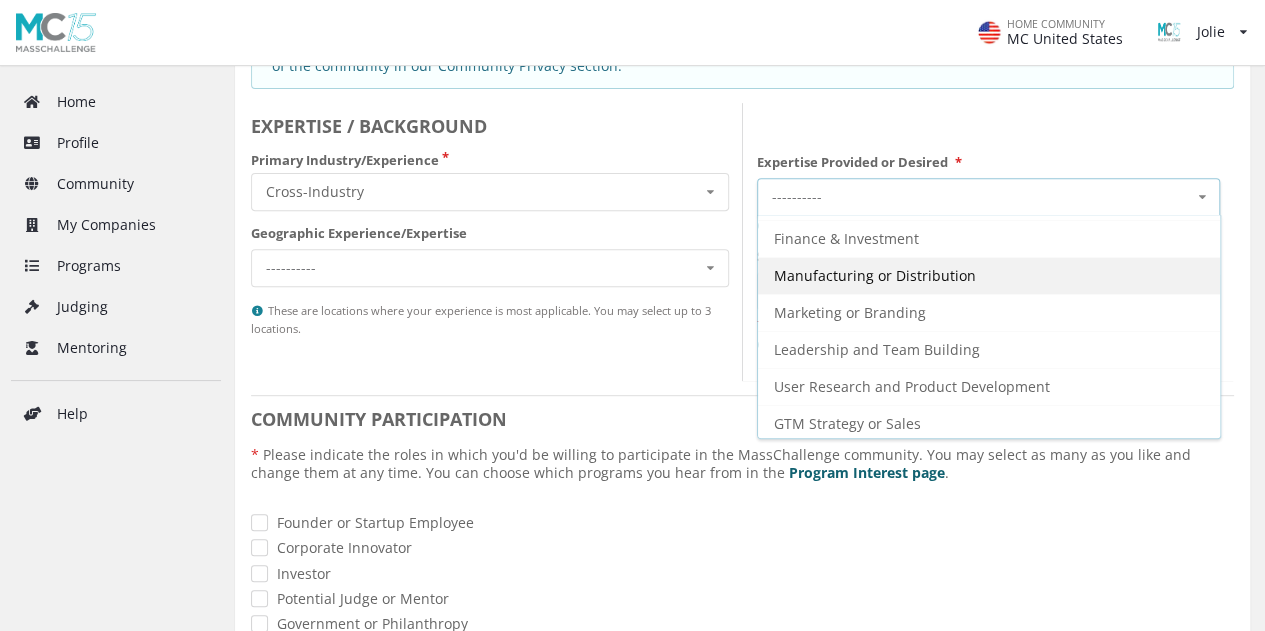 scroll, scrollTop: 0, scrollLeft: 0, axis: both 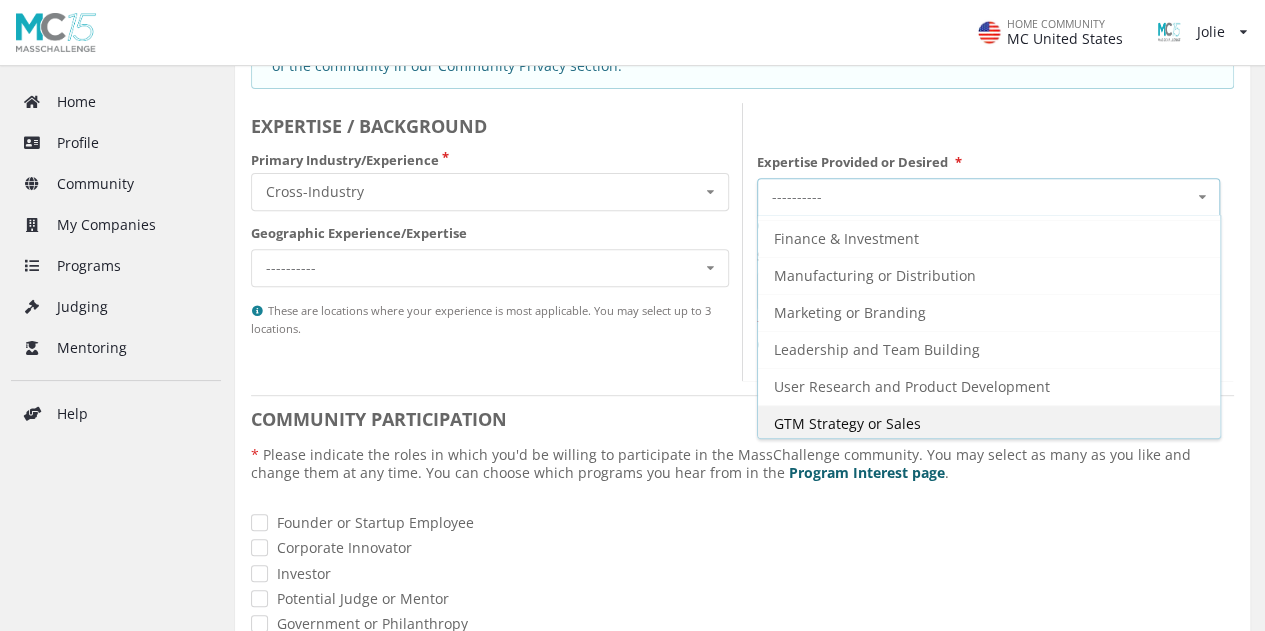 click on "GTM Strategy or Sales" at bounding box center (870, 164) 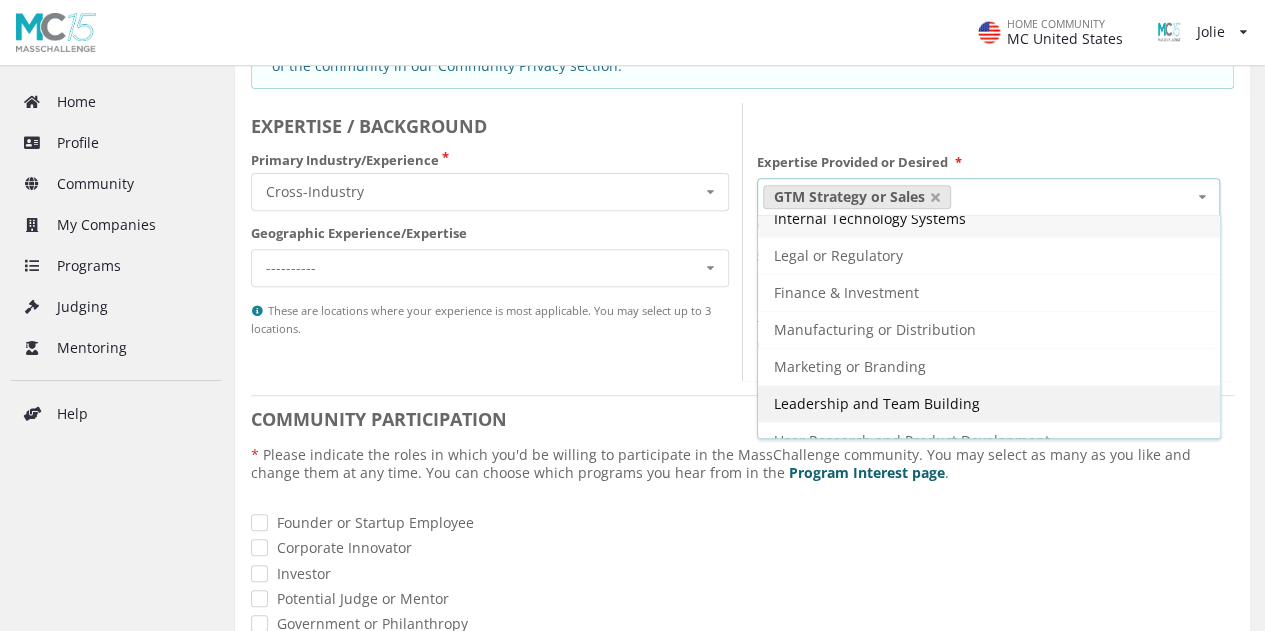 scroll, scrollTop: 0, scrollLeft: 0, axis: both 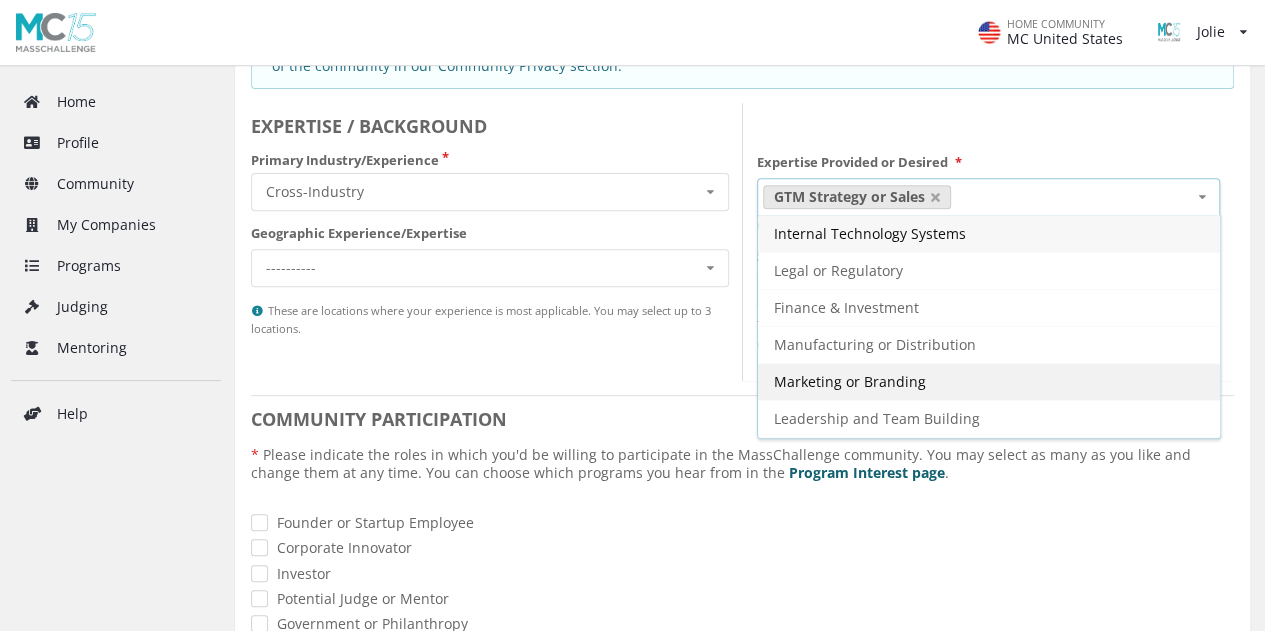 click on "Marketing or Branding" at bounding box center (870, 233) 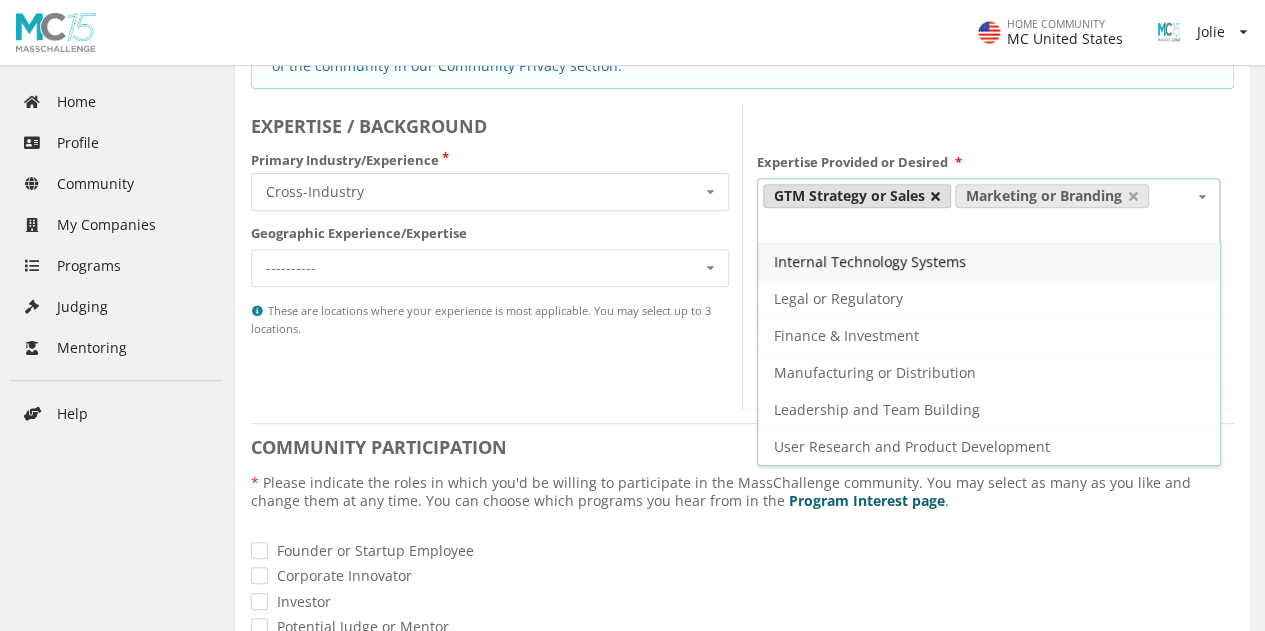click at bounding box center [935, 196] 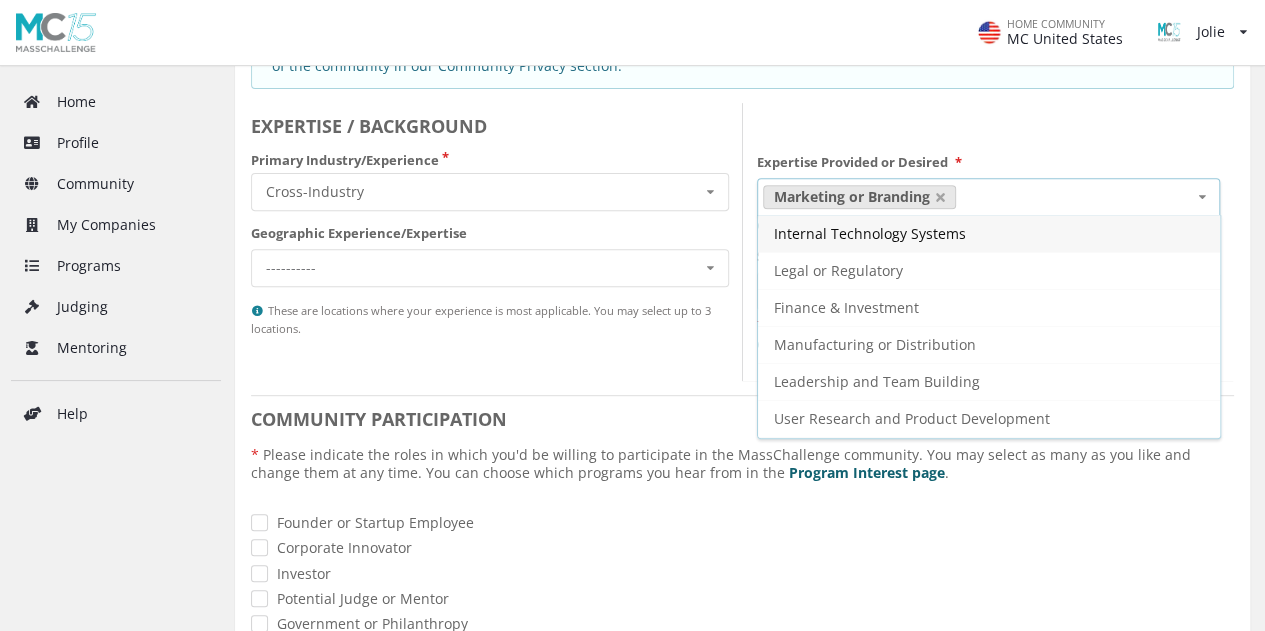 click on "EXPERTISE / BACKGROUND  Primary Industry/Experience Cross-Industry Cross-Industry Environment Finance Healthcare Industry 4.0 Security and Resiliency Sustainable Food Geographic Experience/Expertise   ---------- North America Latin America Europe Middle East and North Africa Sub-Saharan Africa Asia Pacific These are locations where your experience is most applicable. You may select up to 3 locations." at bounding box center [497, 242] 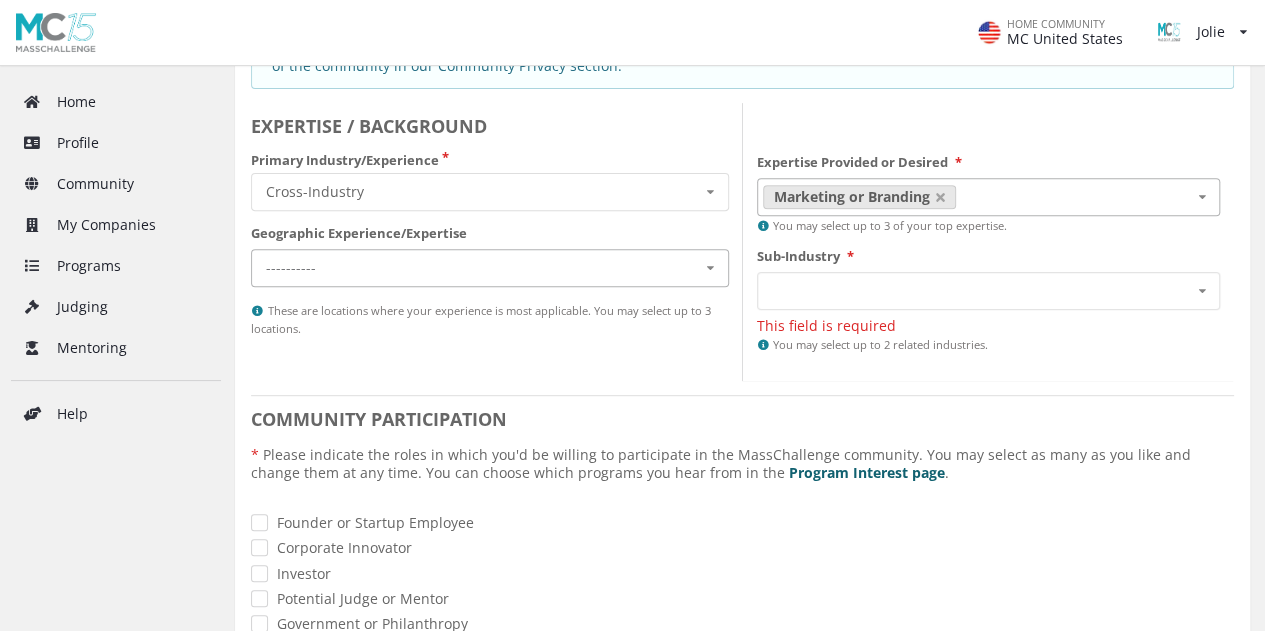 click on "----------" at bounding box center [311, 267] 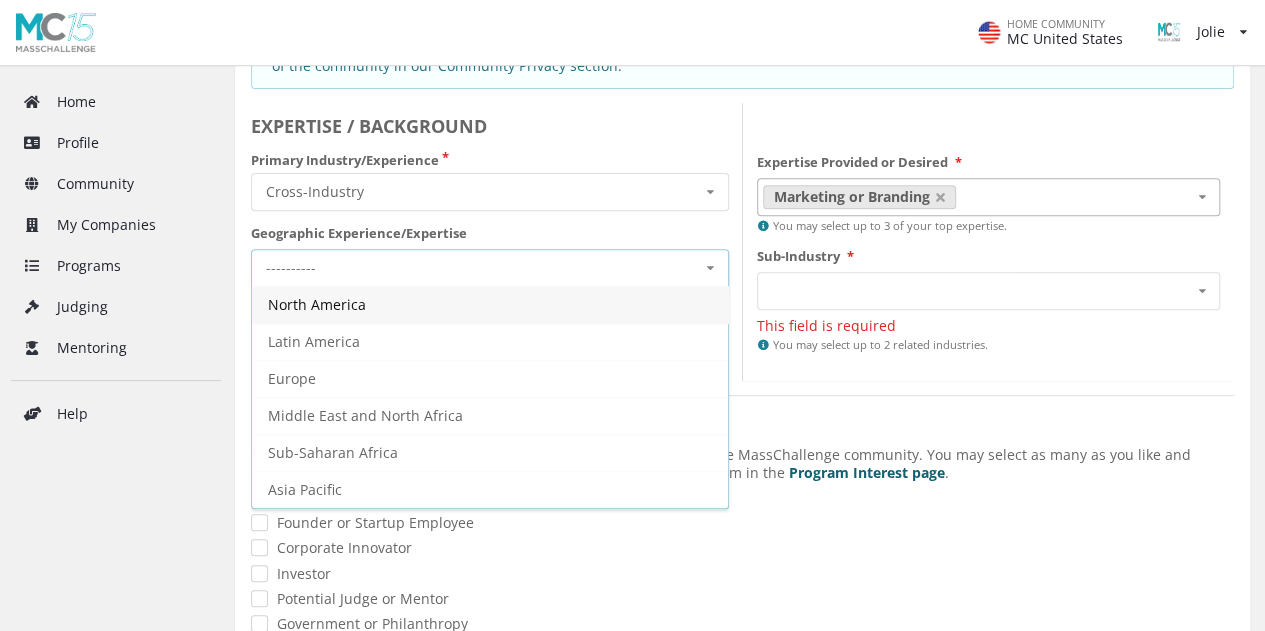 click on "North America" at bounding box center [490, 304] 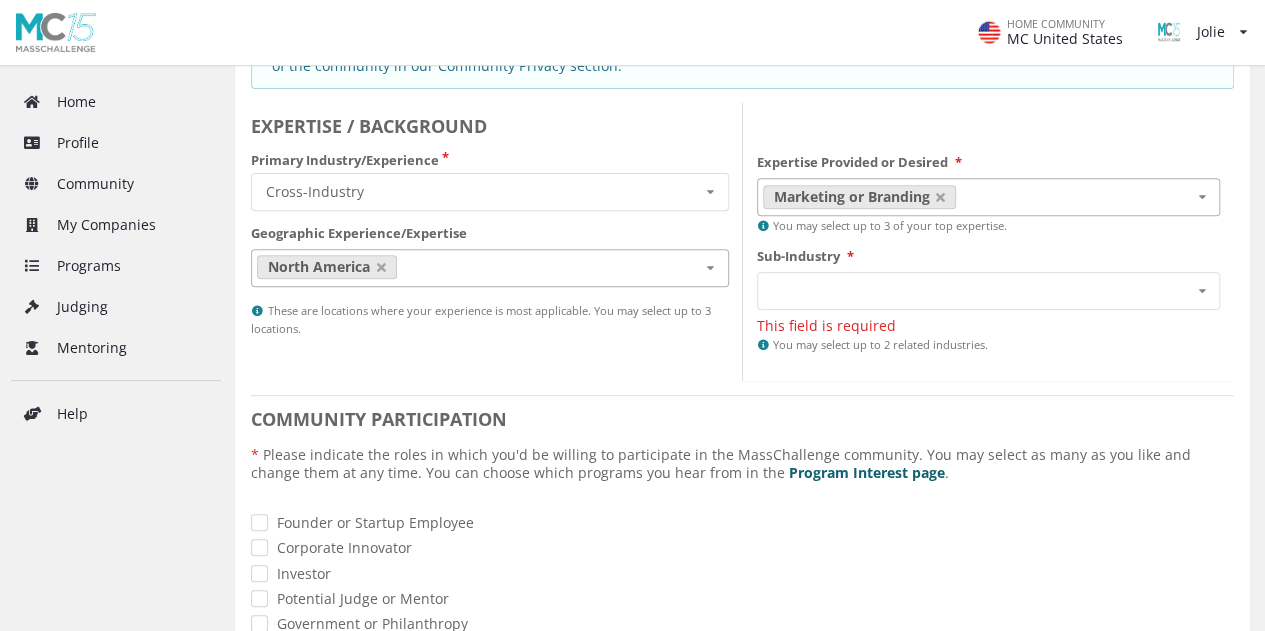 click on "Community Information -   Jolie Shapiro Your personal MassChallenge Profile Whether you are a startup looking to apply to a MC program, a mentor ready to advise startups, an investor looking for promising startups, or anything in between, we consider you part of the MassChallenge community! The information in this section helps you make the most out of our global network of innovators. Information on how to get involved in specific programs will be collected on the following pages. Personal information you enter on this page is visible to MassChallenge staff. You can manage the visibility of your information for the rest of the community in our Community Privacy section. EXPERTISE / BACKGROUND  Primary Industry/Experience Cross-Industry Cross-Industry Environment Finance Healthcare Industry 4.0 Security and Resiliency Sustainable Food Geographic Experience/Expertise   North America Latin America Europe Middle East and North Africa Sub-Saharan Africa Asia Pacific   Expertise Provided or Desired *   *       ." at bounding box center [742, 543] 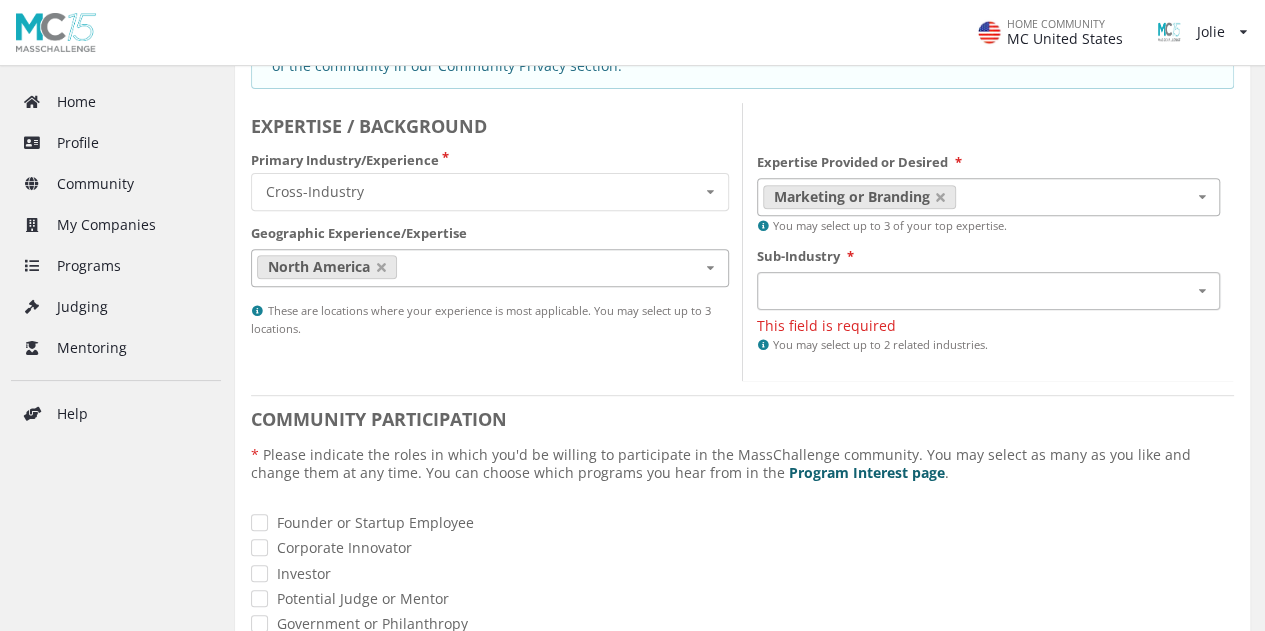 click on "Cross-Industry - AI/Machine Learning Cross-Industry - Brand & Retail Cross-Industry - Consumer Goods and Services Cross-Industry - Creative and Media Technologies Cross-Industry - E-Commerce & Marketplaces Cross-Industry - Educational Technology and Platforms Cross-Industry - Media & Ad Cross-Industry - Other Cross-Industry - Real Estate & Construction Cross-Industry - Travel & Hospitality" at bounding box center (989, 291) 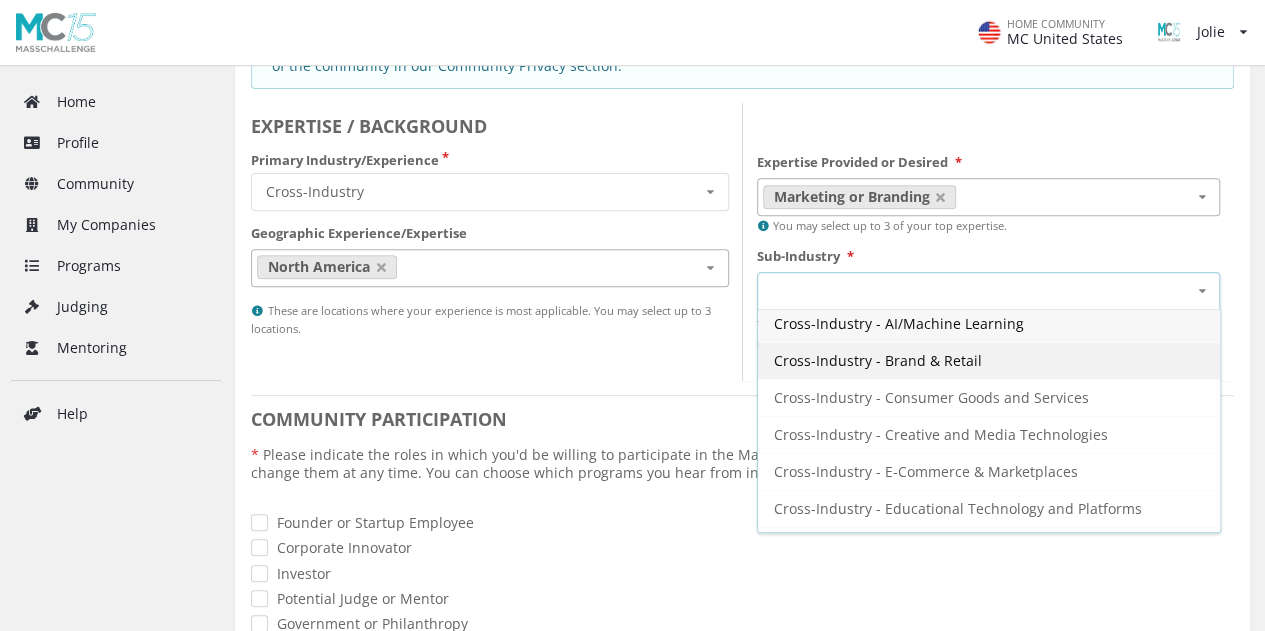 scroll, scrollTop: 0, scrollLeft: 0, axis: both 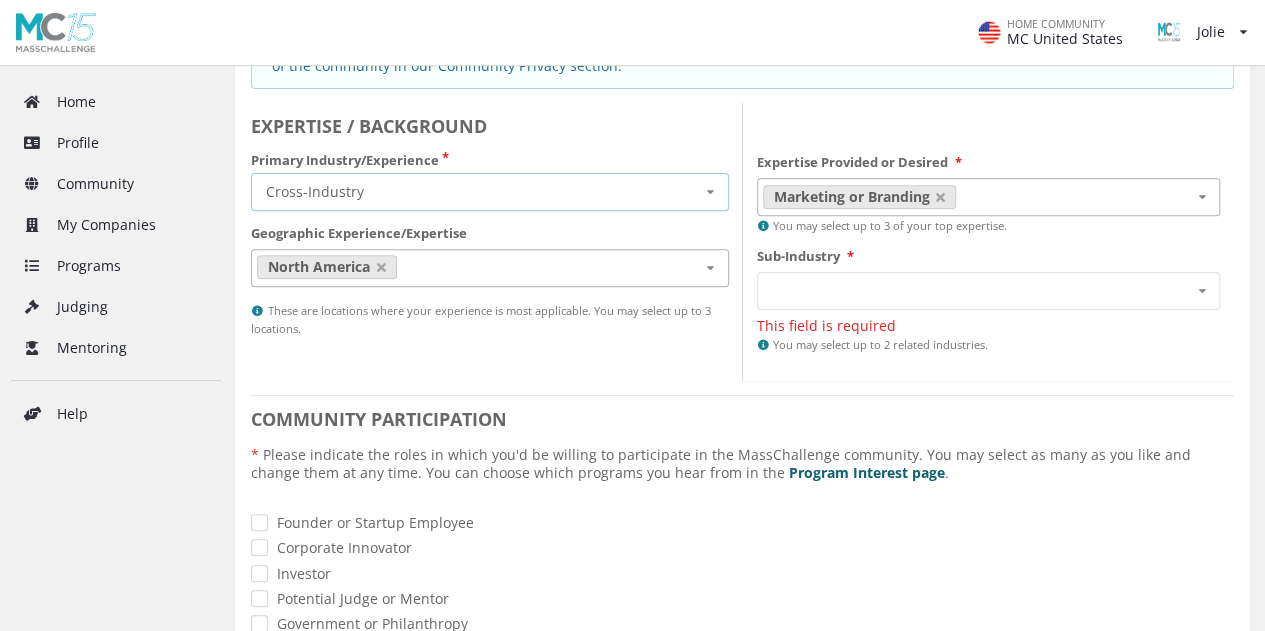 click on "Cross-Industry Cross-Industry Environment Finance Healthcare Industry 4.0 Security and Resiliency Sustainable Food" at bounding box center [490, 192] 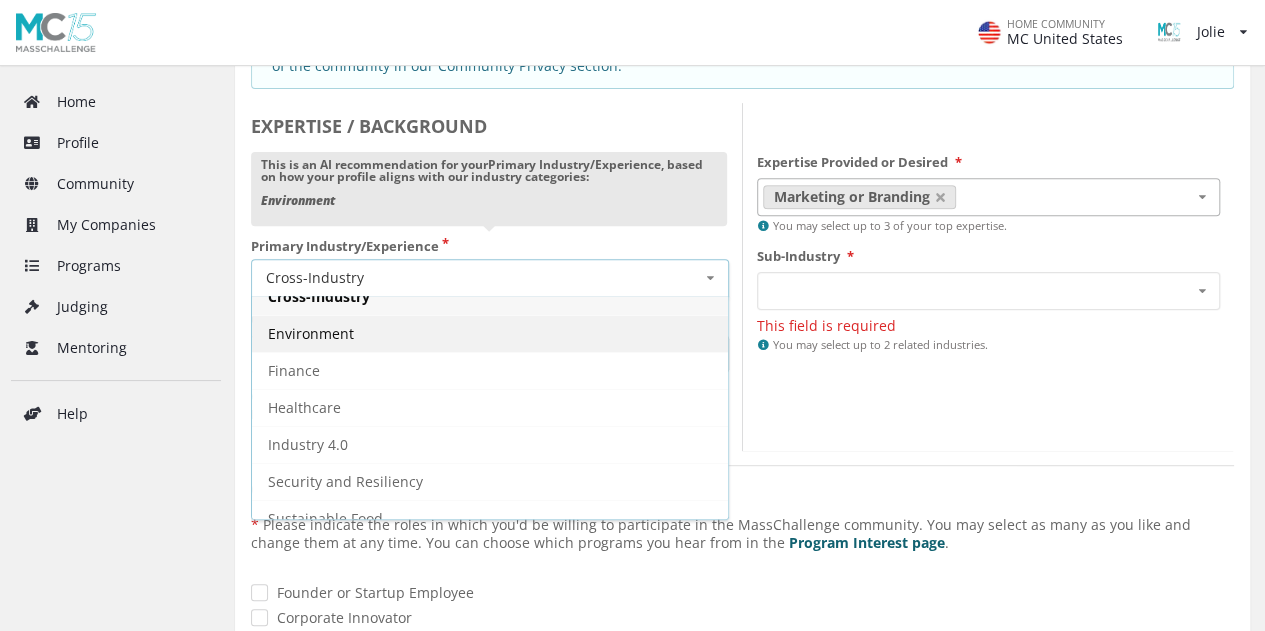 scroll, scrollTop: 32, scrollLeft: 0, axis: vertical 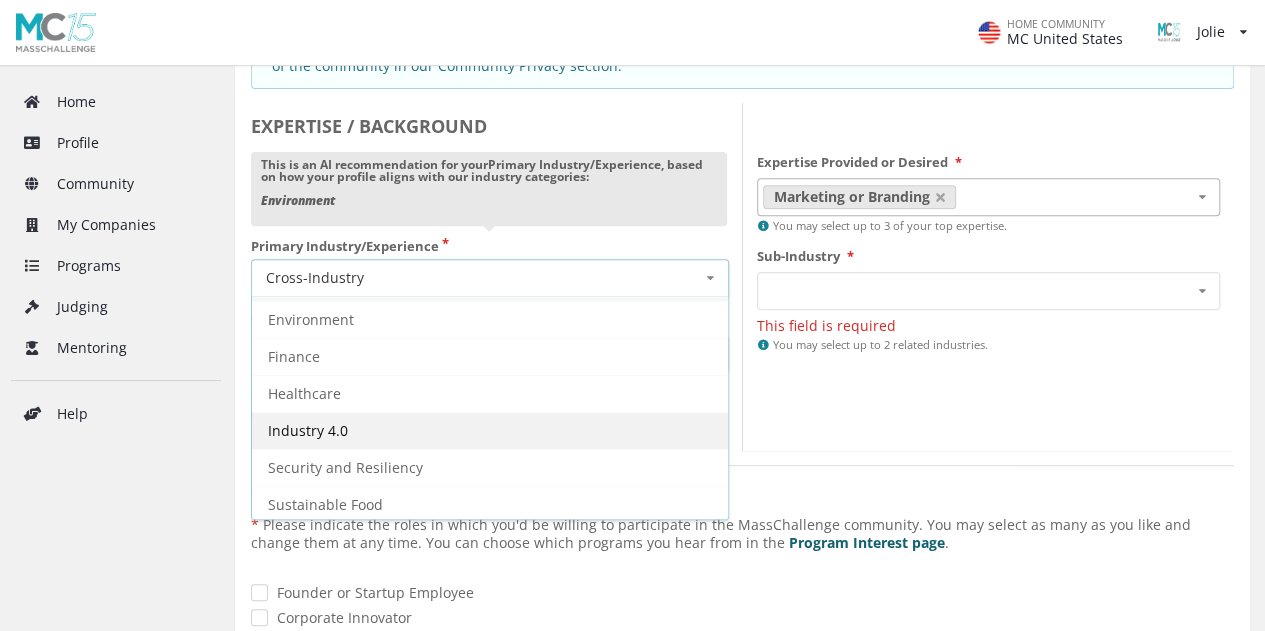 click on "Industry 4.0" at bounding box center [490, 430] 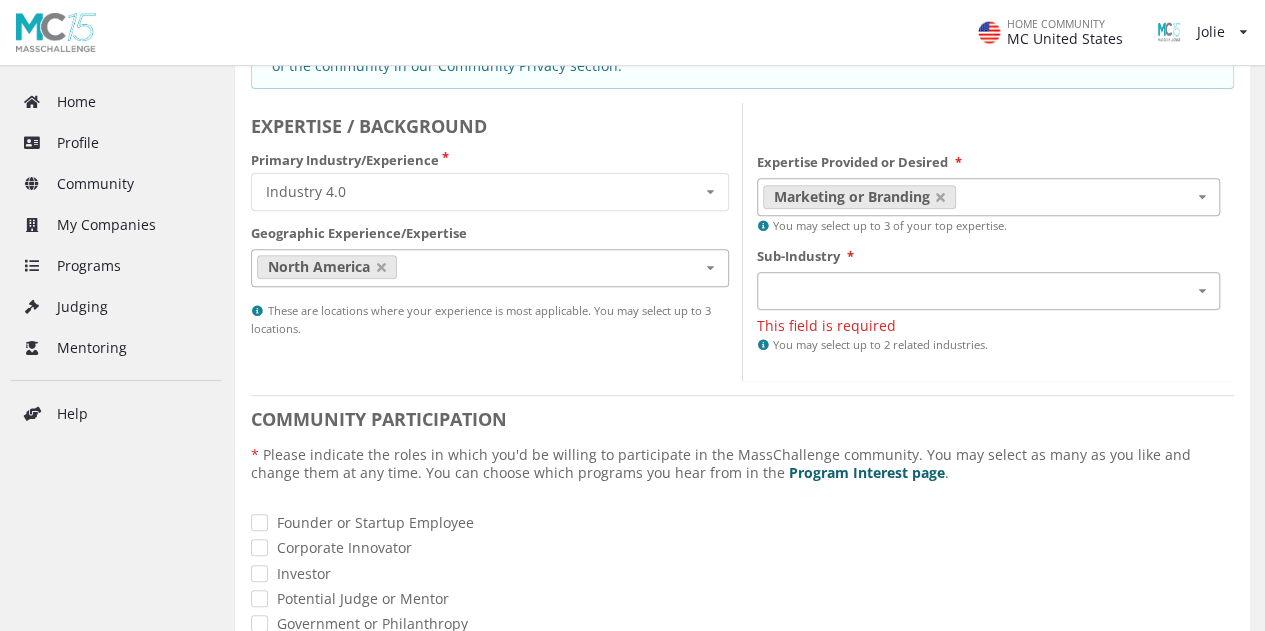 click on "Industry 4.0 - Advanced Manufacturing Industry 4.0 - Deeptech Industry 4.0 - Enterprise Software Industry 4.0 - Industrial and Manufacturing Industry 4.0 - New Materials & Packaging (non-food) Industry 4.0 - Robotics & Automation Industry 4.0 - Semiconductors Industry 4.0 - Supply Chain & Logistics" at bounding box center [989, 291] 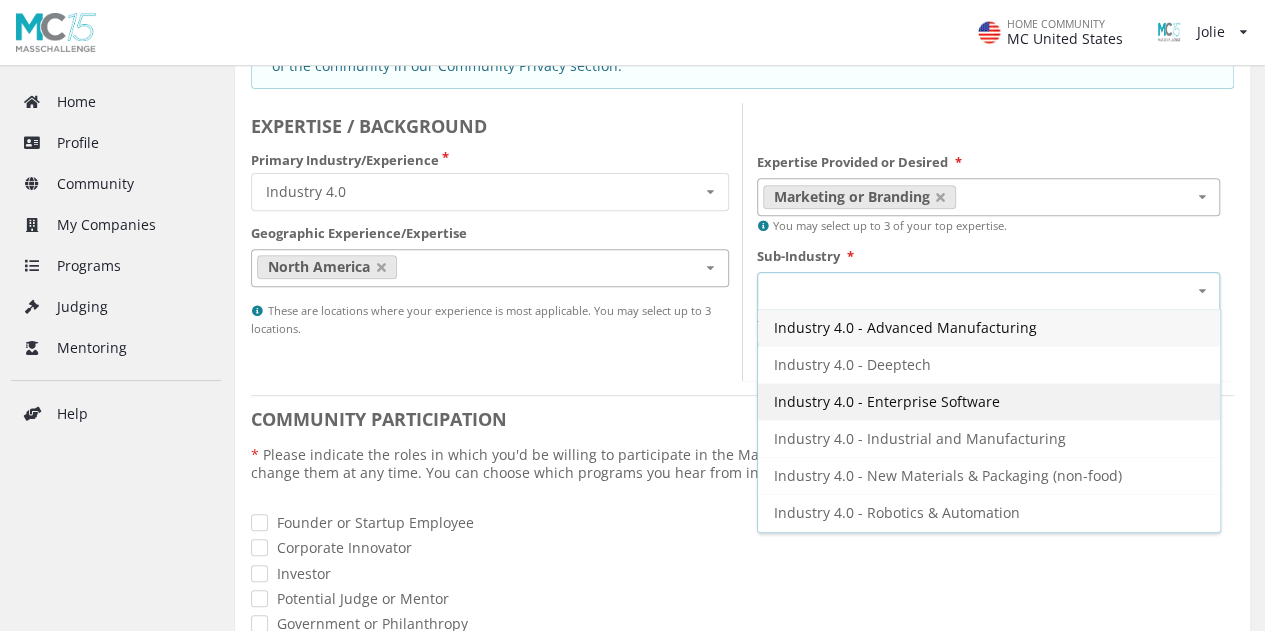 click on "Industry 4.0 - Enterprise Software" at bounding box center (905, 327) 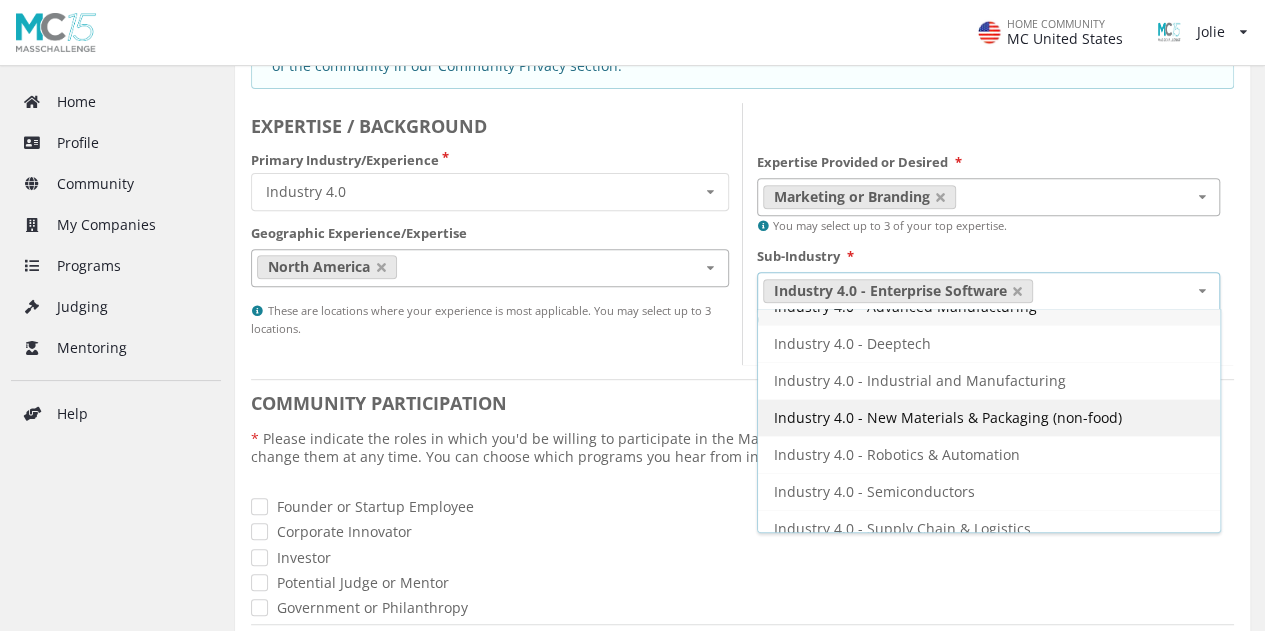 scroll, scrollTop: 32, scrollLeft: 0, axis: vertical 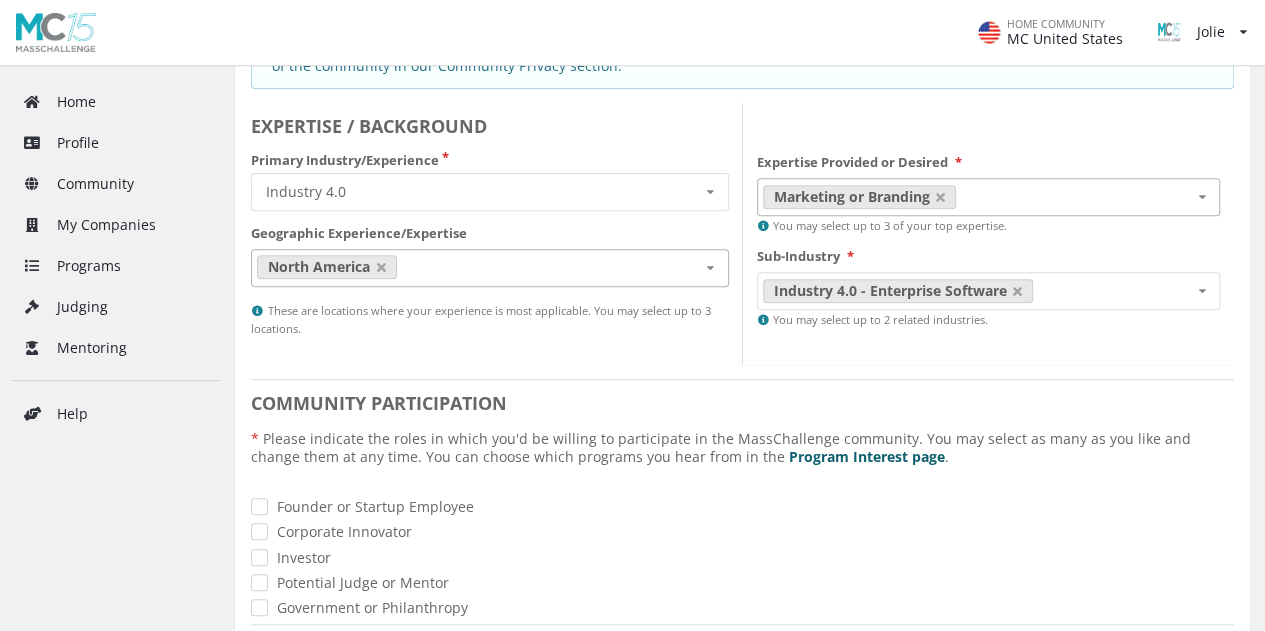 click on "EXPERTISE / BACKGROUND  Primary Industry/Experience Industry 4.0 Cross-Industry Environment Finance Healthcare Industry 4.0 Security and Resiliency Sustainable Food Geographic Experience/Expertise   North America Latin America Europe Middle East and North Africa Sub-Saharan Africa Asia Pacific These are locations where your experience is most applicable. You may select up to 3 locations." at bounding box center (497, 234) 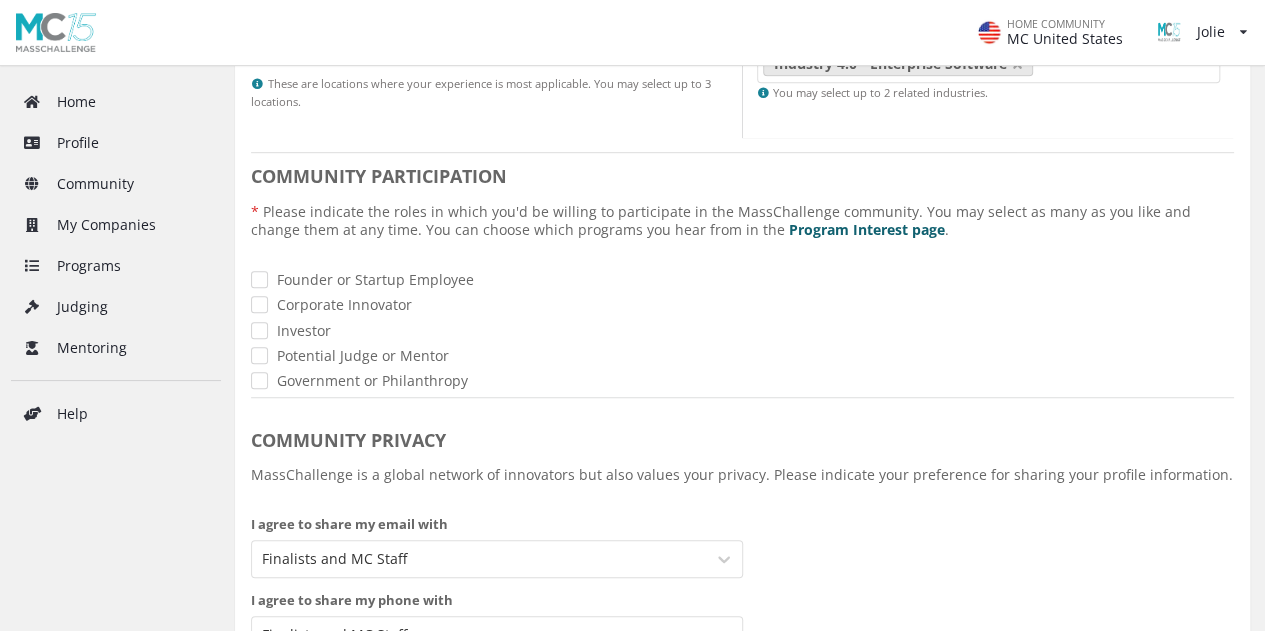 scroll, scrollTop: 600, scrollLeft: 0, axis: vertical 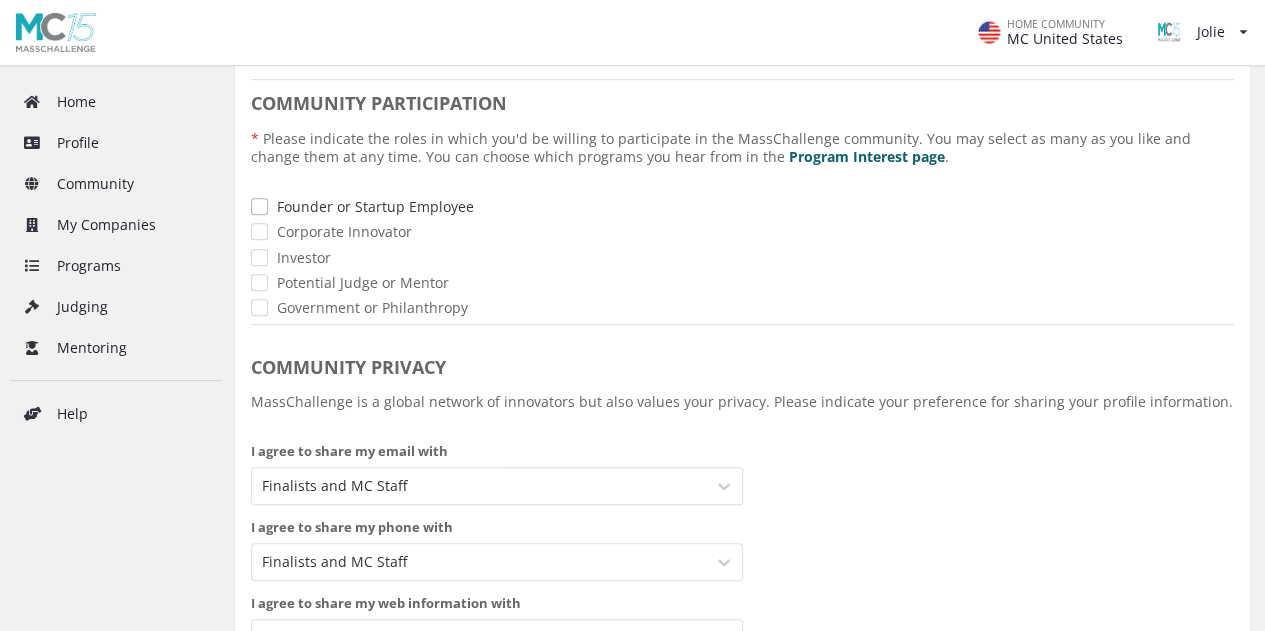 click on "Founder or Startup Employee" at bounding box center (742, 206) 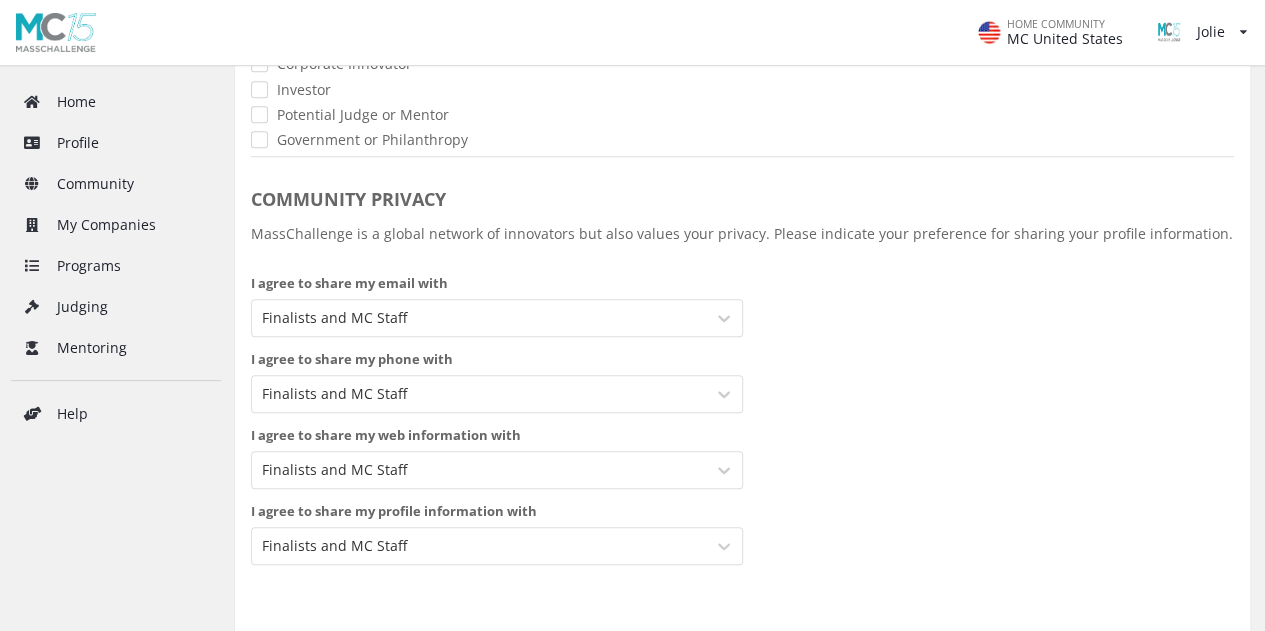 scroll, scrollTop: 800, scrollLeft: 0, axis: vertical 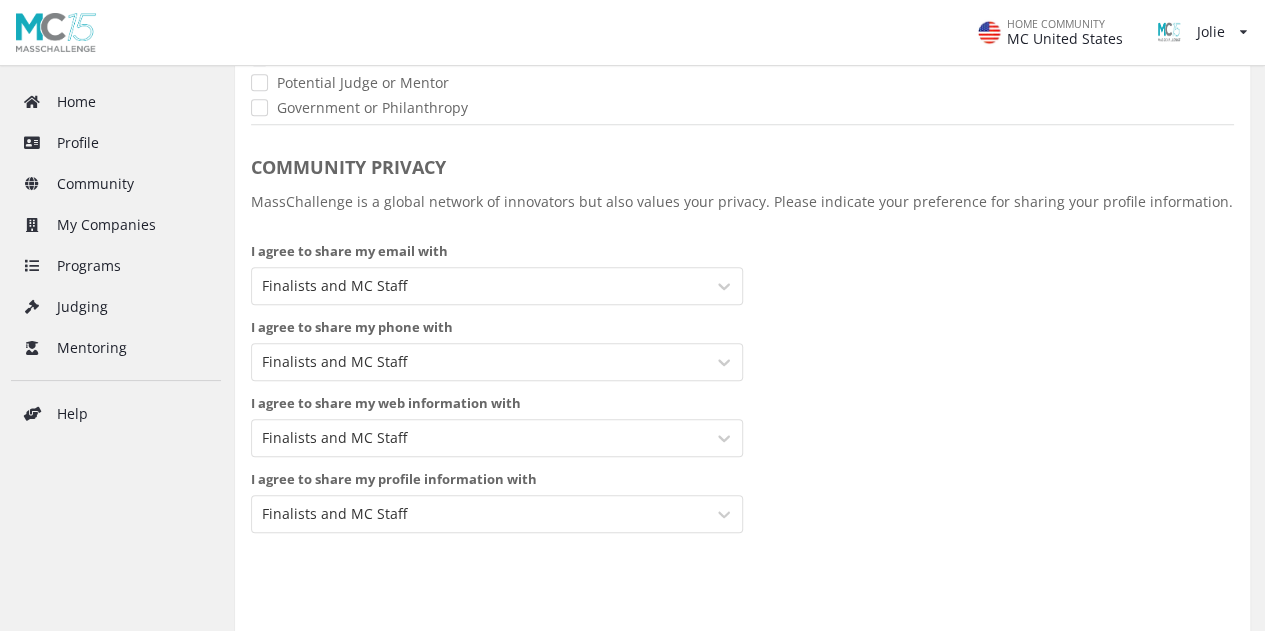 click at bounding box center (479, 286) 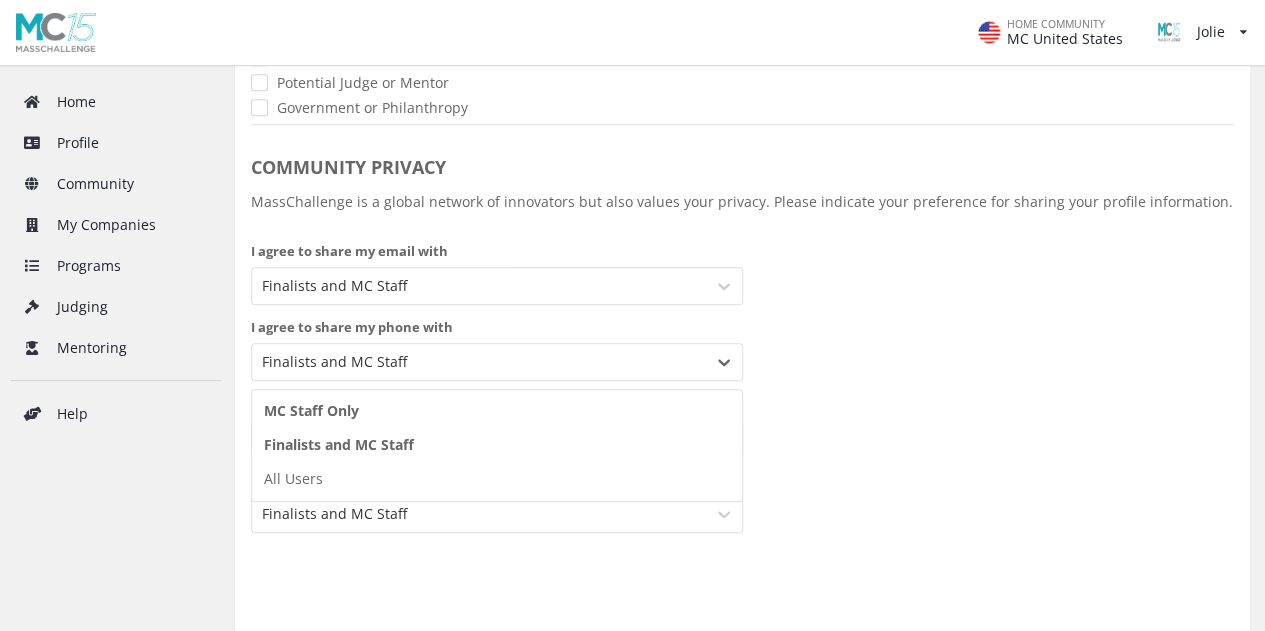 click on "MC Staff Only" at bounding box center (497, 411) 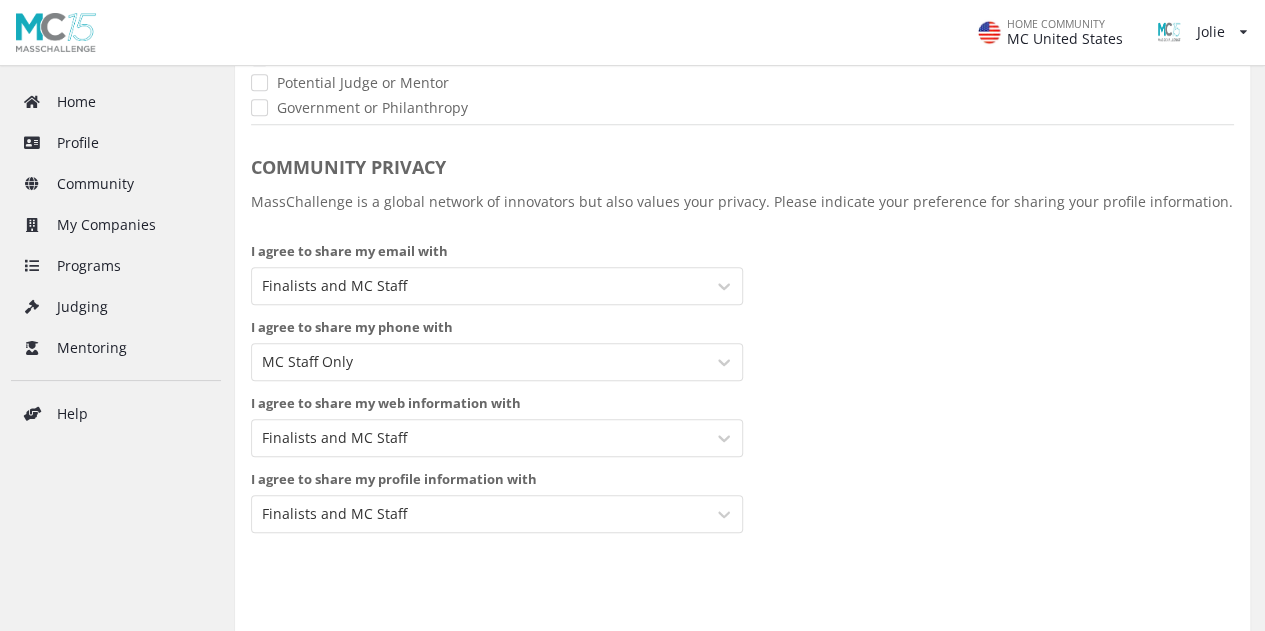 scroll, scrollTop: 900, scrollLeft: 0, axis: vertical 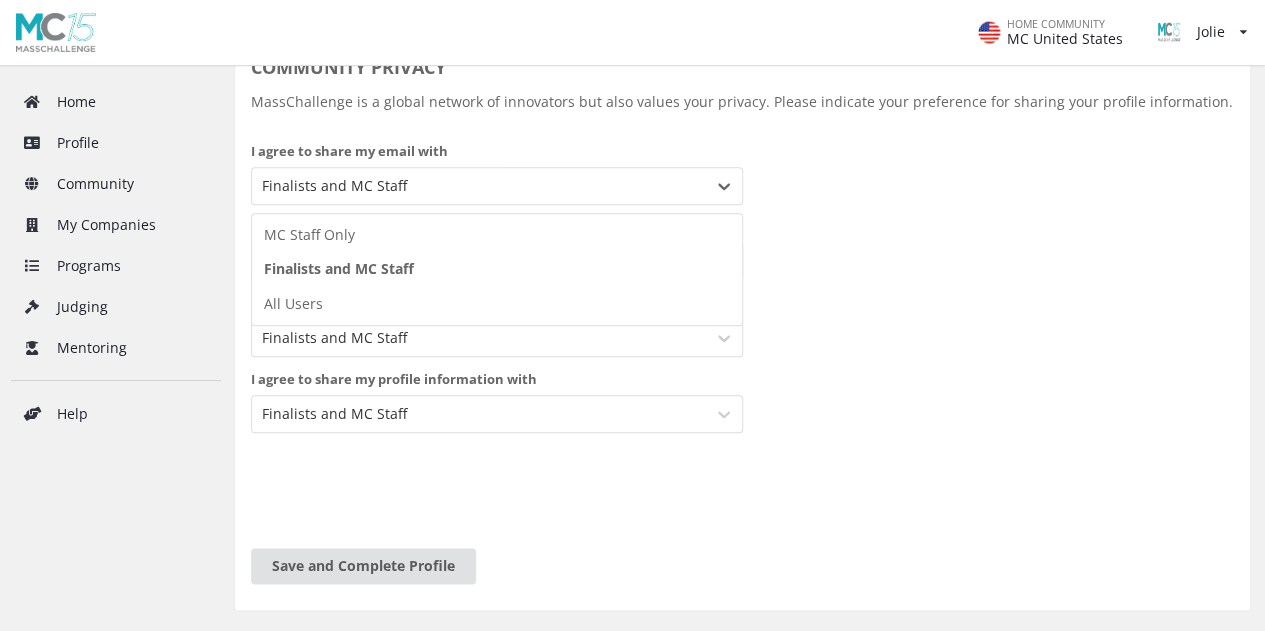 click at bounding box center (479, 186) 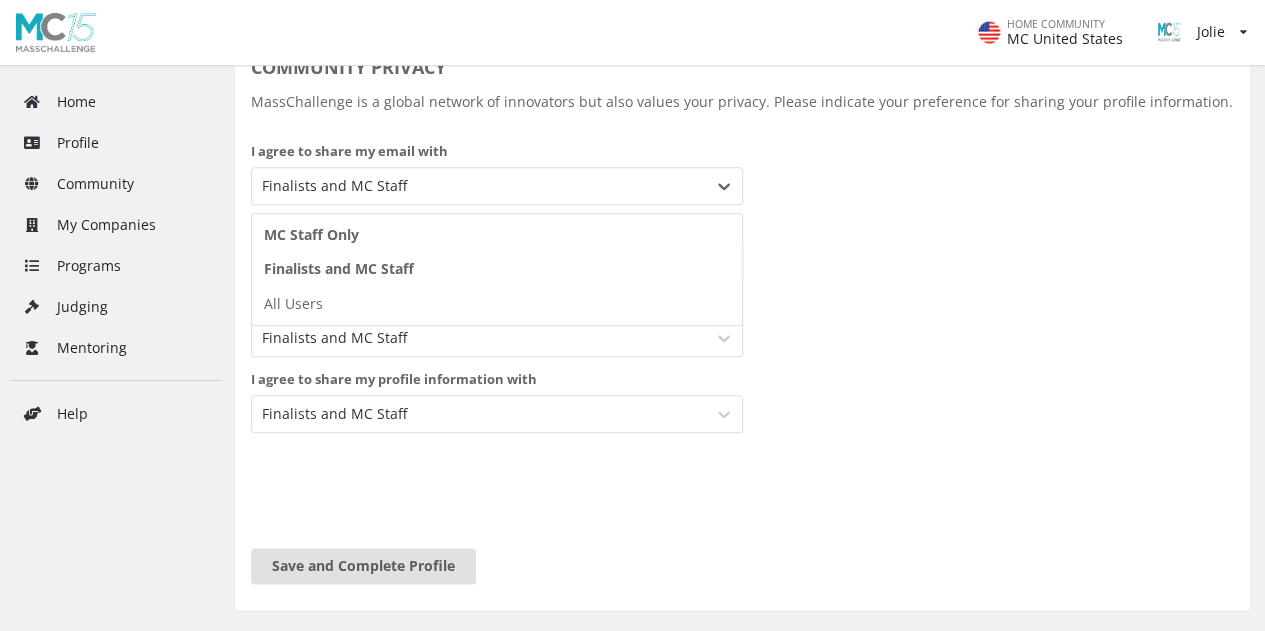 click on "MC Staff Only" at bounding box center (497, 235) 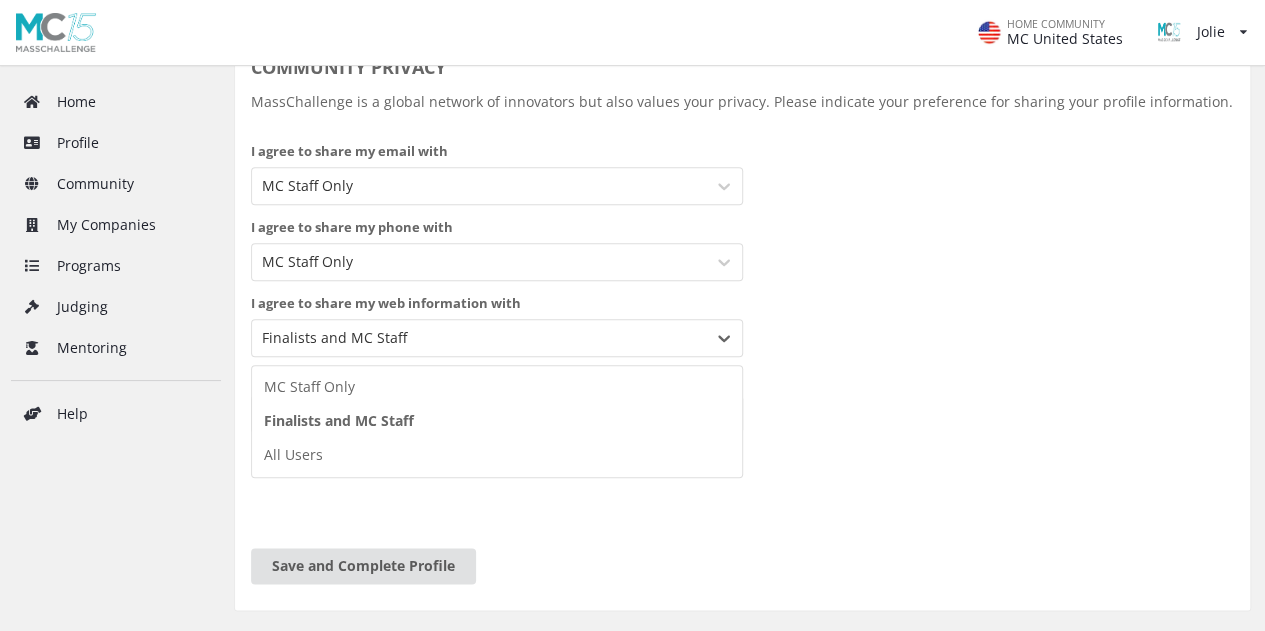 click at bounding box center (479, 338) 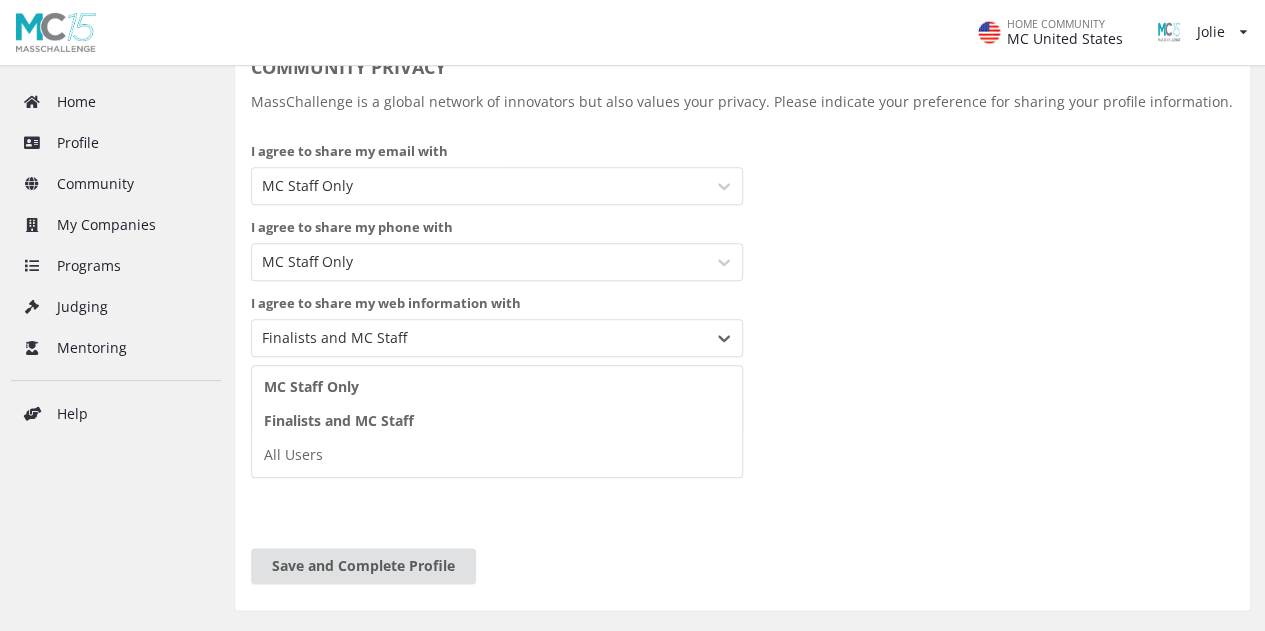 click on "MC Staff Only" at bounding box center (497, 387) 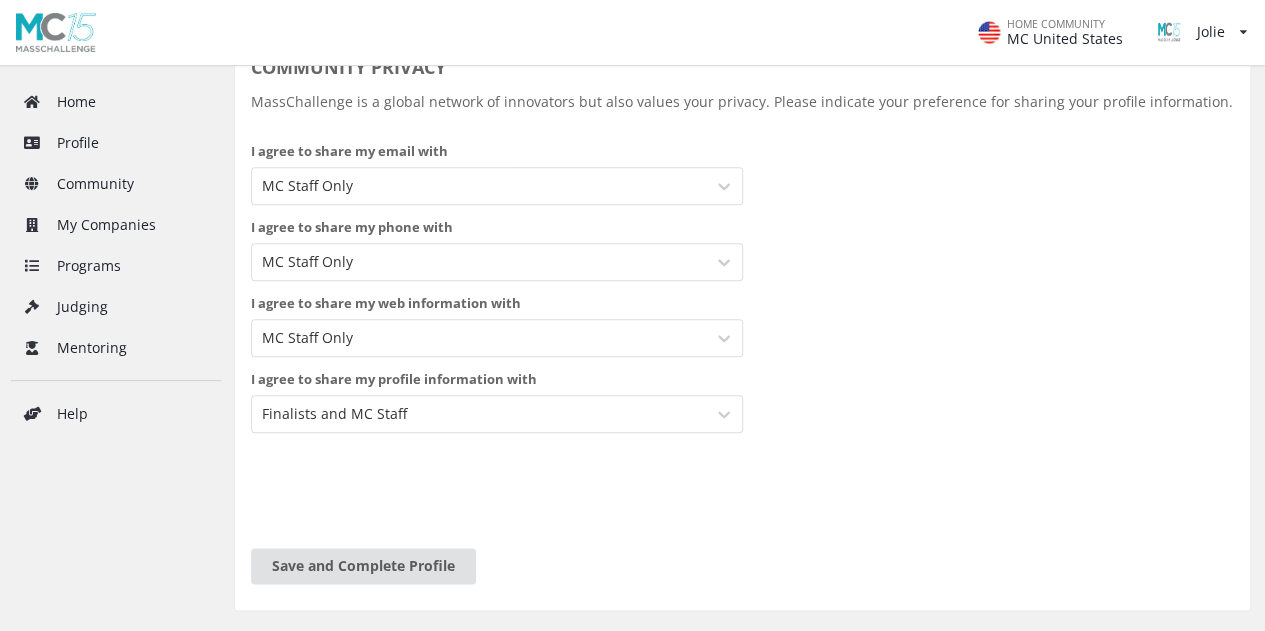 click at bounding box center (479, 414) 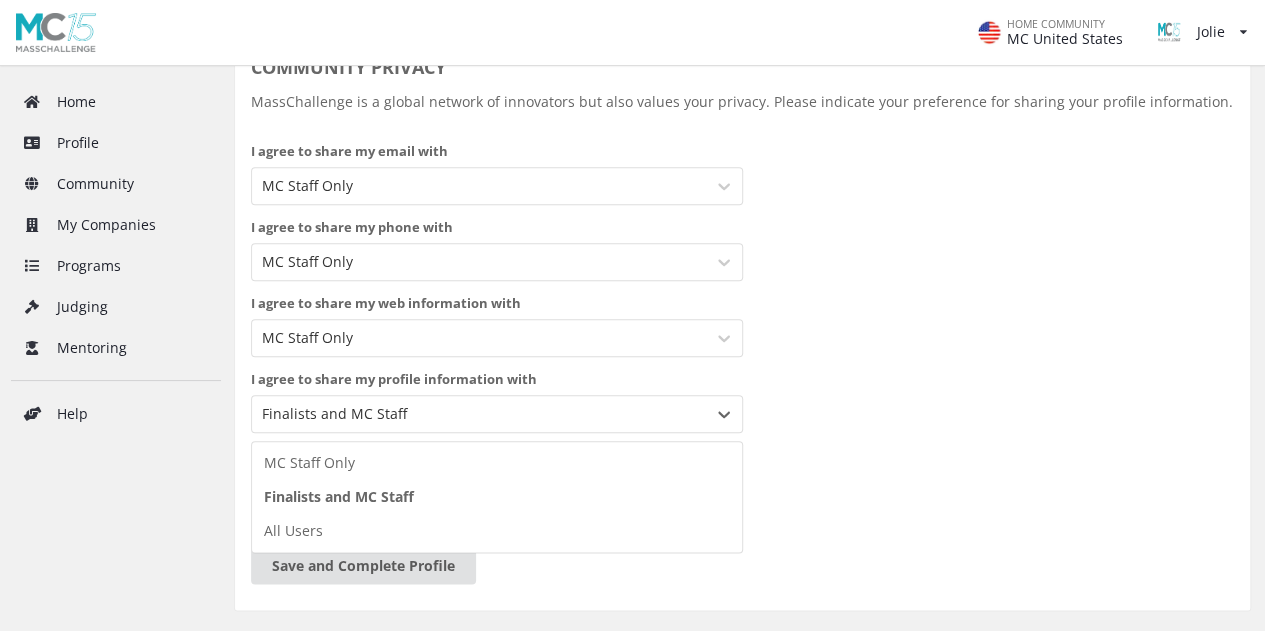 click on "MC Staff Only" at bounding box center (497, 463) 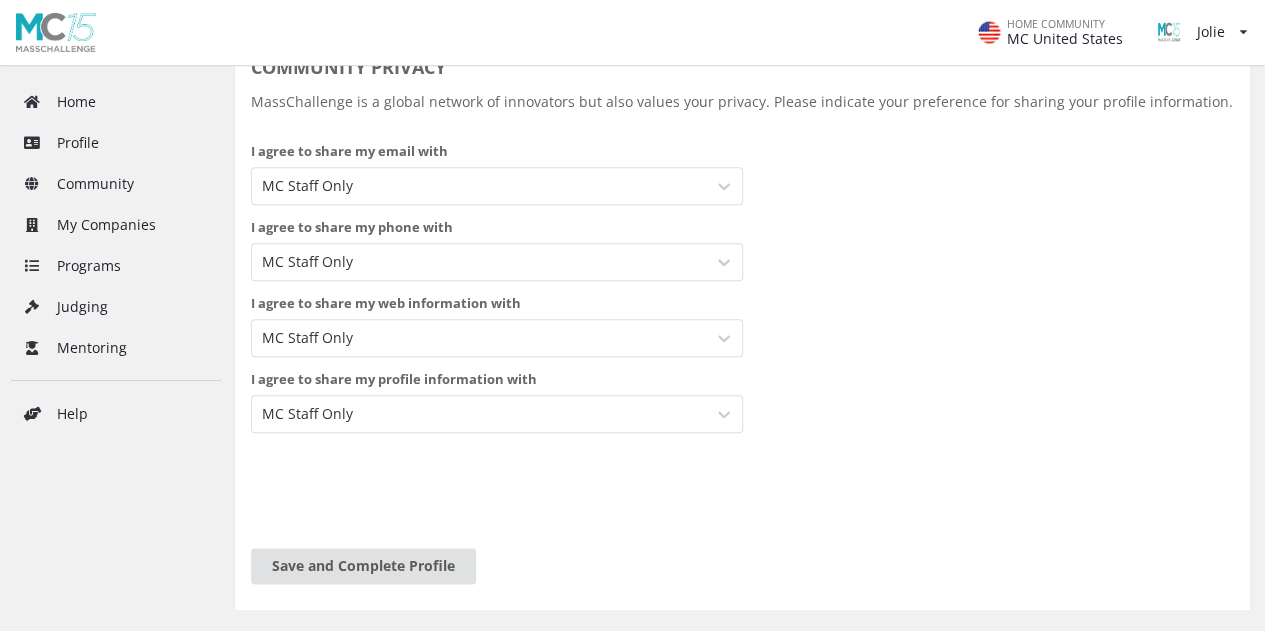 click on "COMMUNITY PRIVACY MassChallenge is a global network of innovators but also values your privacy. Please indicate your preference for sharing your profile information. I agree to share my email with   MC Staff Only I agree to share my phone with   MC Staff Only I agree to share my web information with   MC Staff Only I agree to share my profile information with   MC Staff Only" at bounding box center (742, 297) 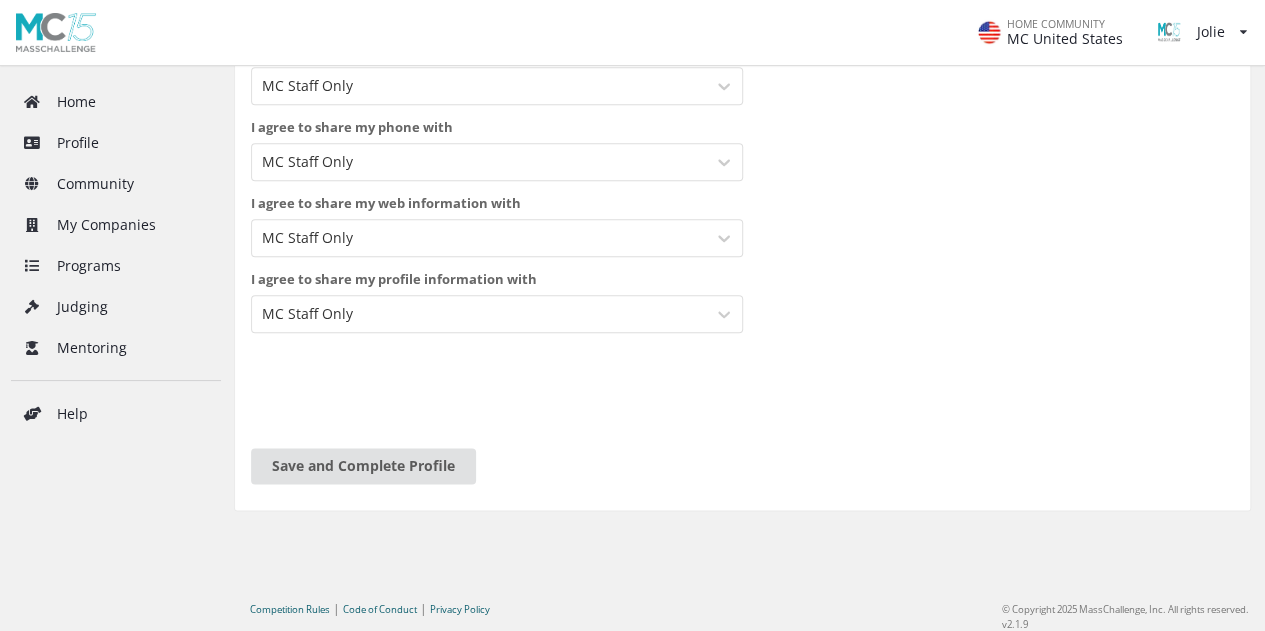 click on "Save and Complete Profile" at bounding box center (363, 466) 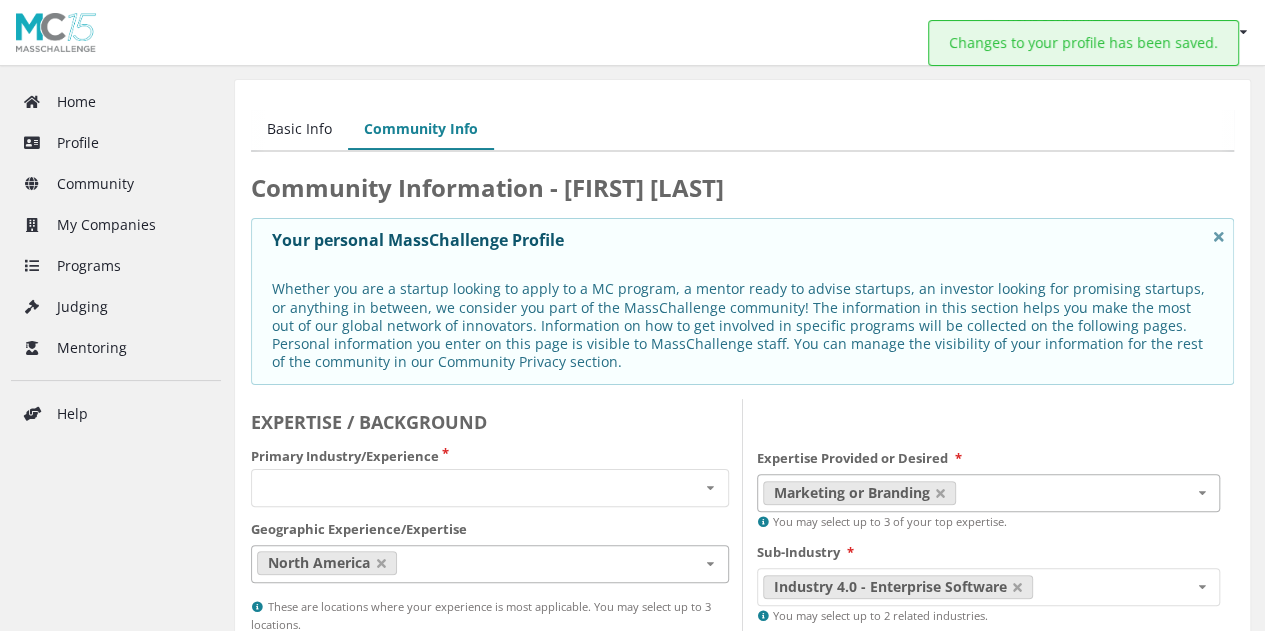 scroll, scrollTop: 0, scrollLeft: 0, axis: both 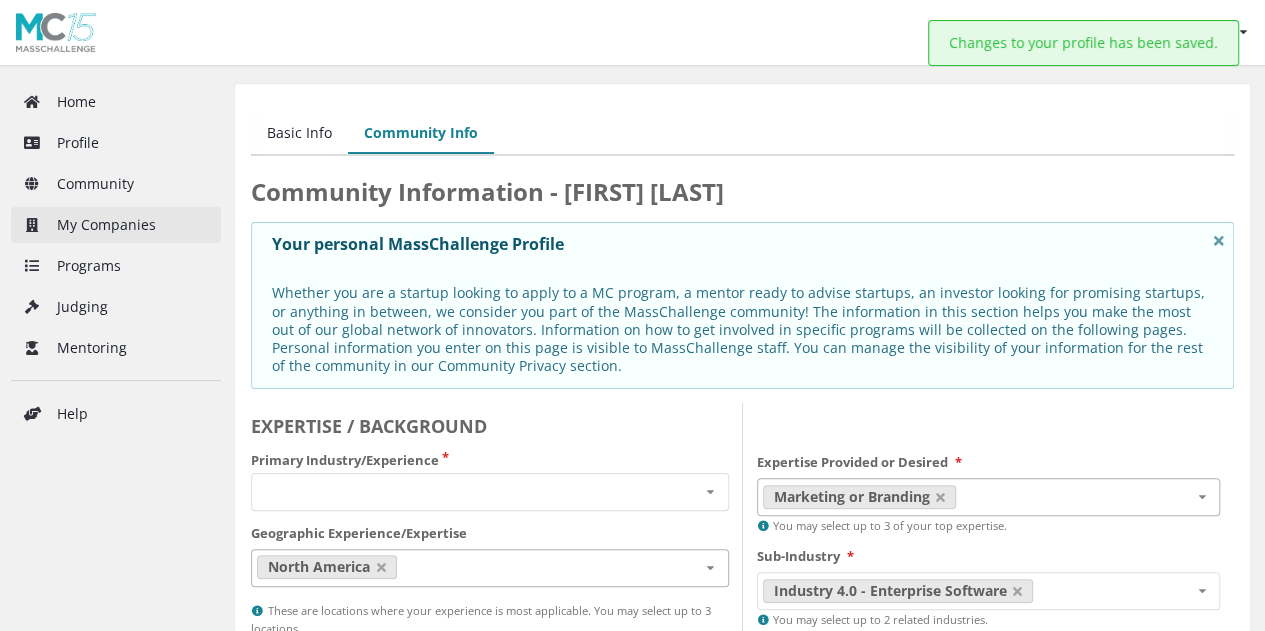 click on "My Companies" at bounding box center (116, 225) 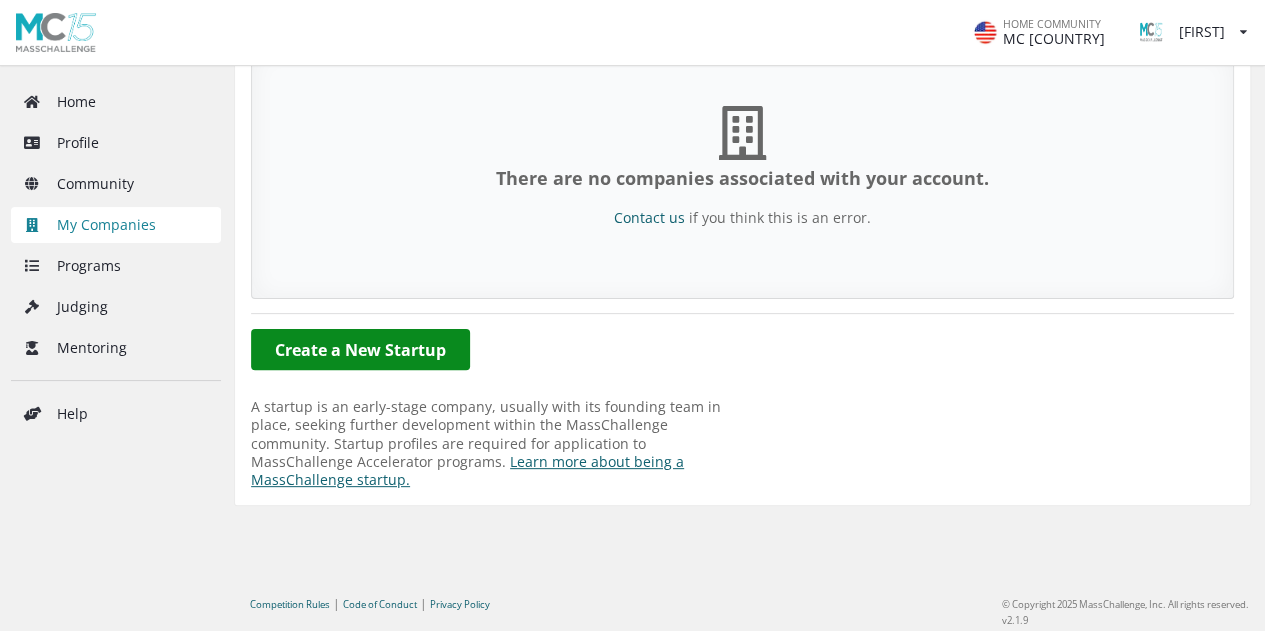 scroll, scrollTop: 143, scrollLeft: 0, axis: vertical 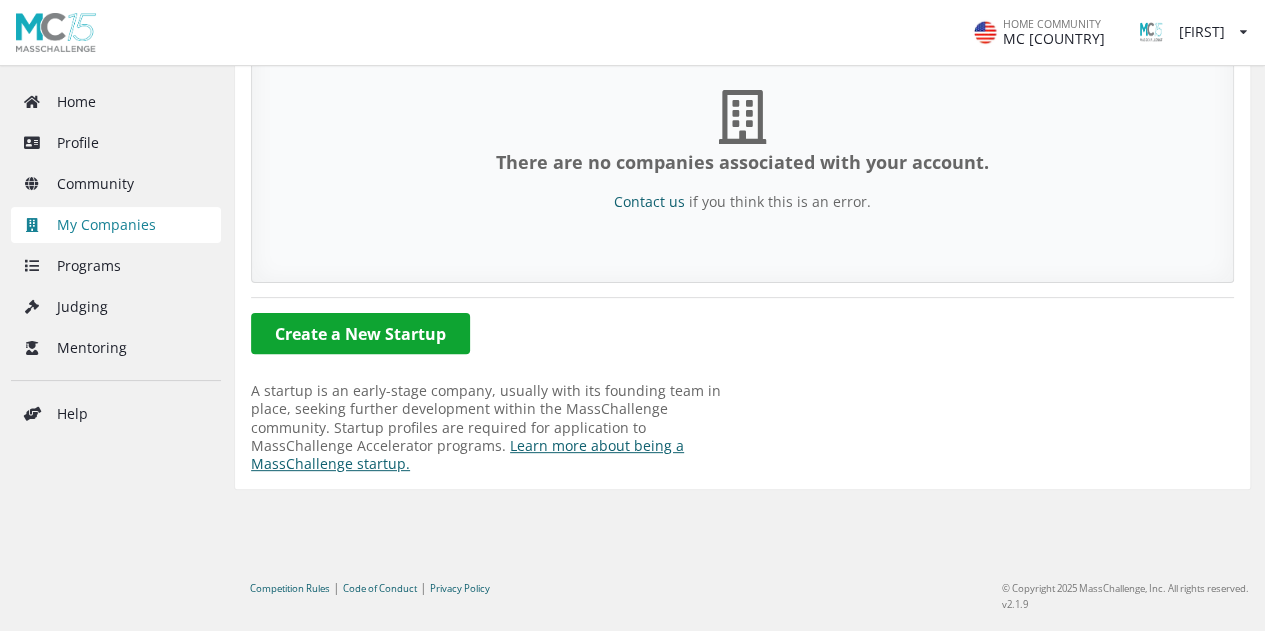 click on "Create a New Startup" at bounding box center [360, 333] 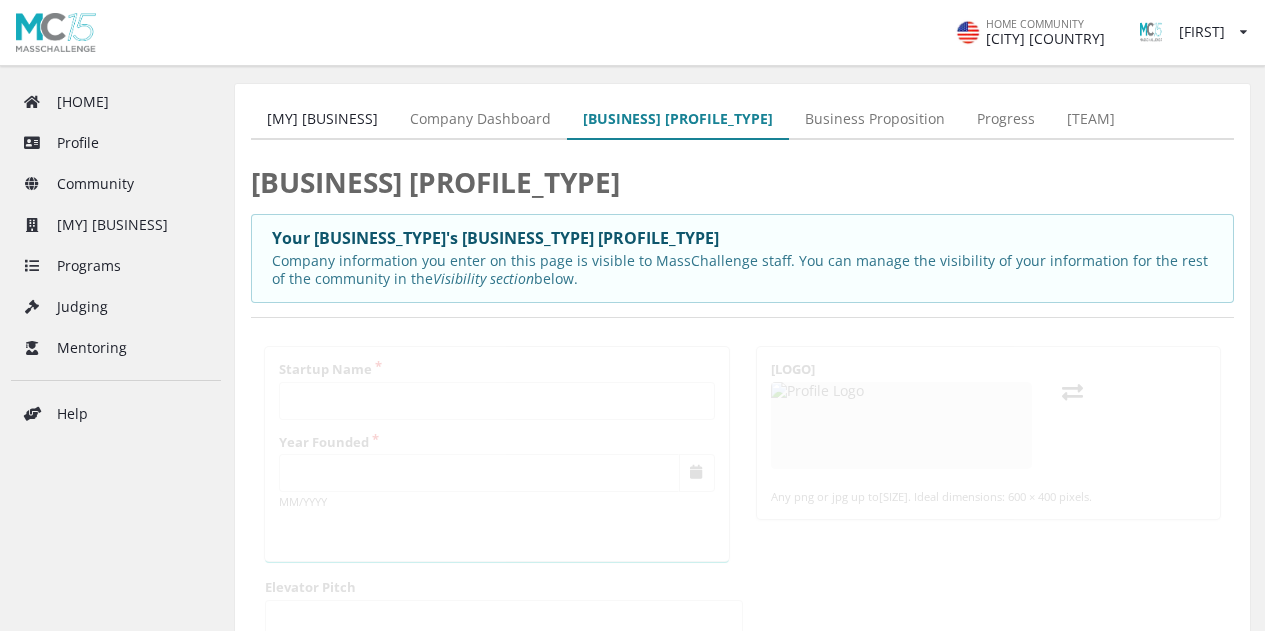 scroll, scrollTop: 0, scrollLeft: 0, axis: both 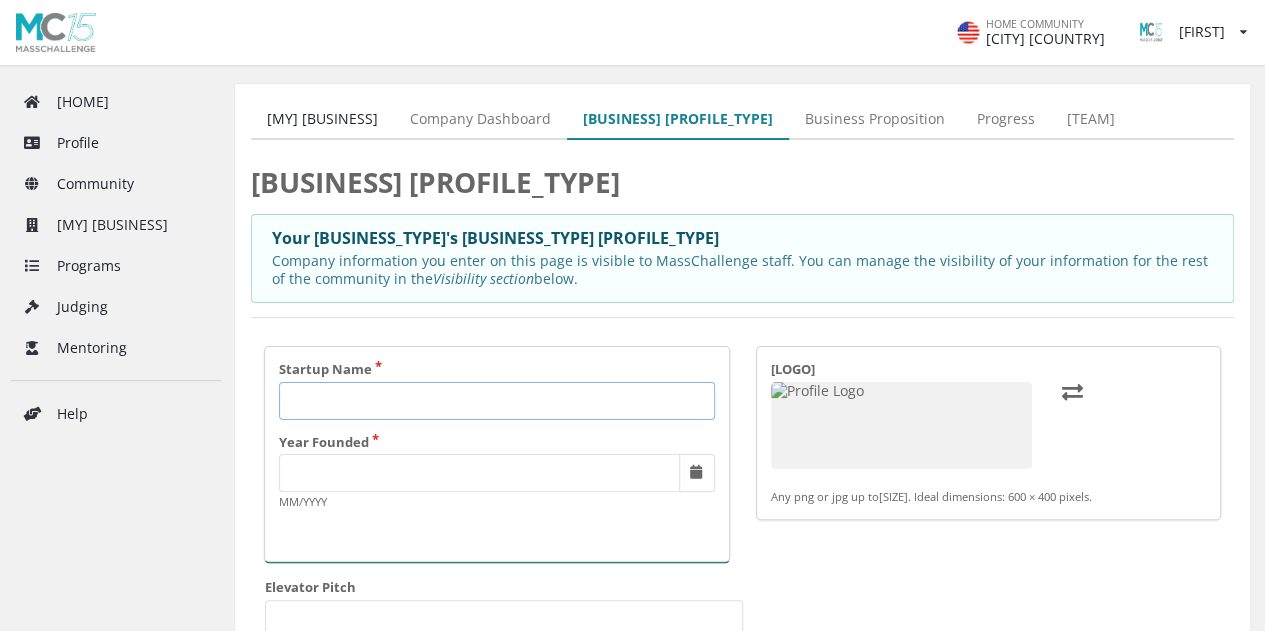 click on "Startup Name" at bounding box center [497, 401] 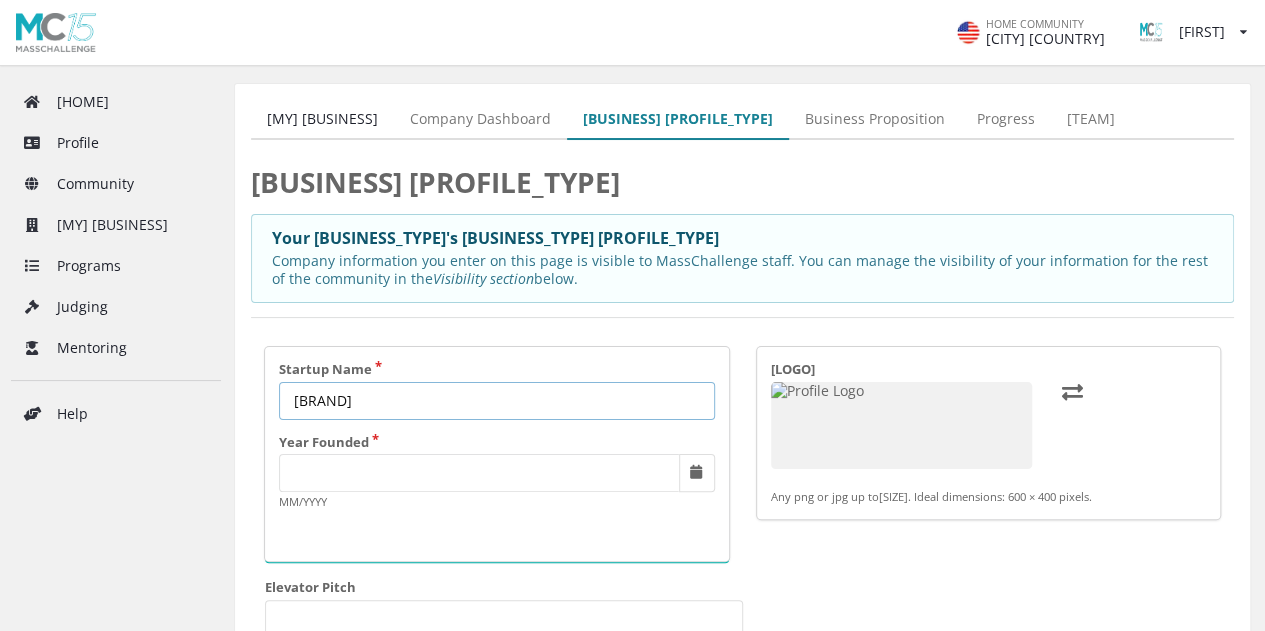 type on "[BRAND]" 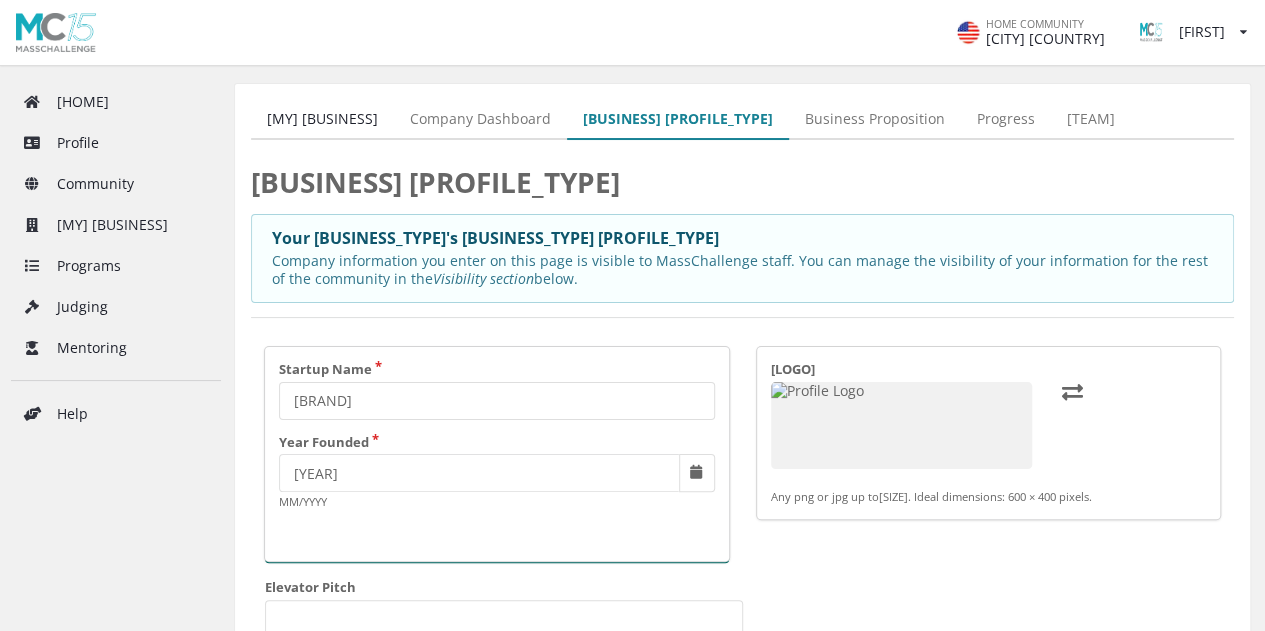 click on "Startup Name BackBurn Year Founded 2025 MM/YYYY" at bounding box center (497, 454) 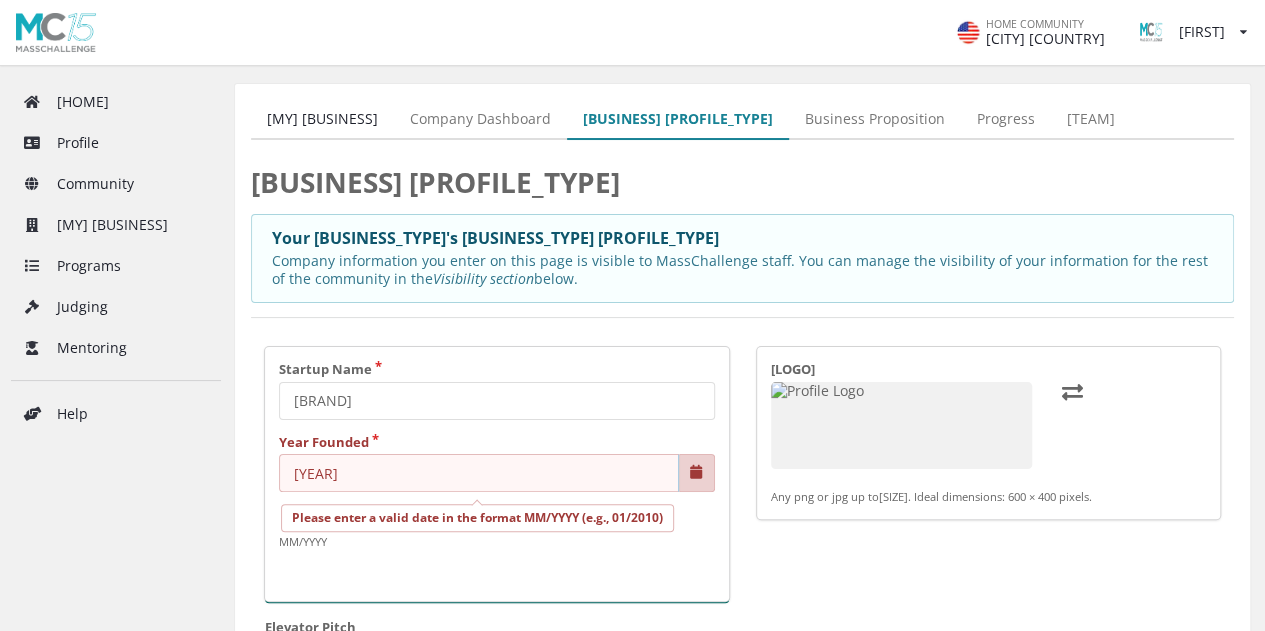 click on "2025" at bounding box center [479, 473] 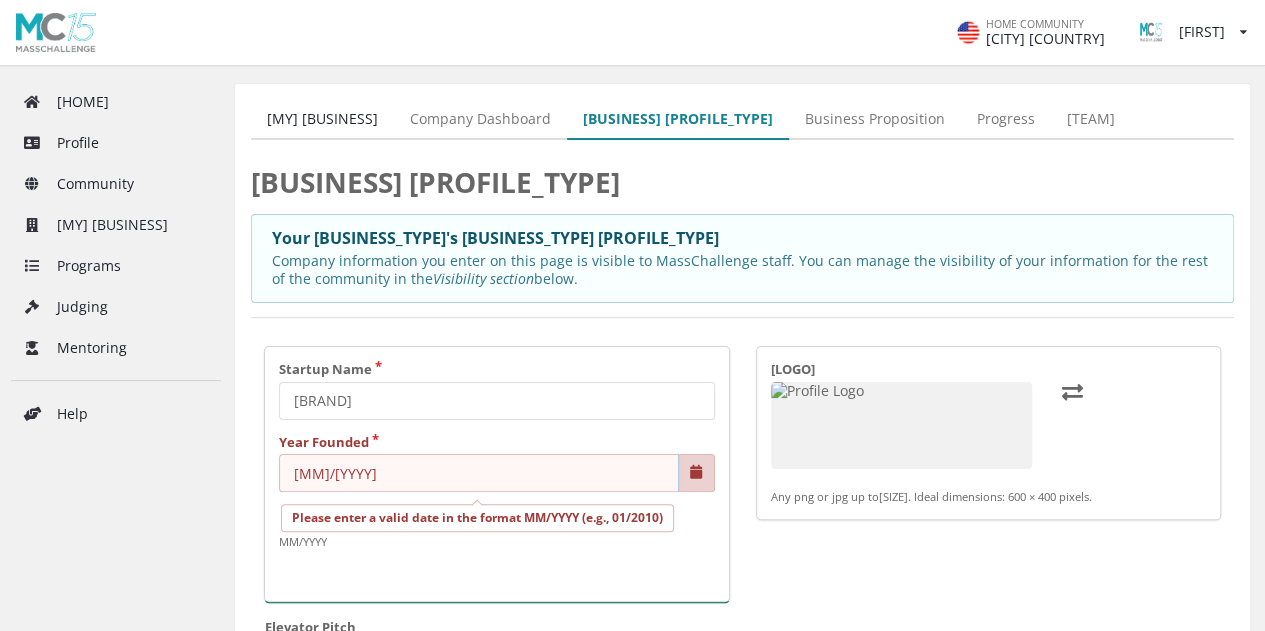 type on "06/2025" 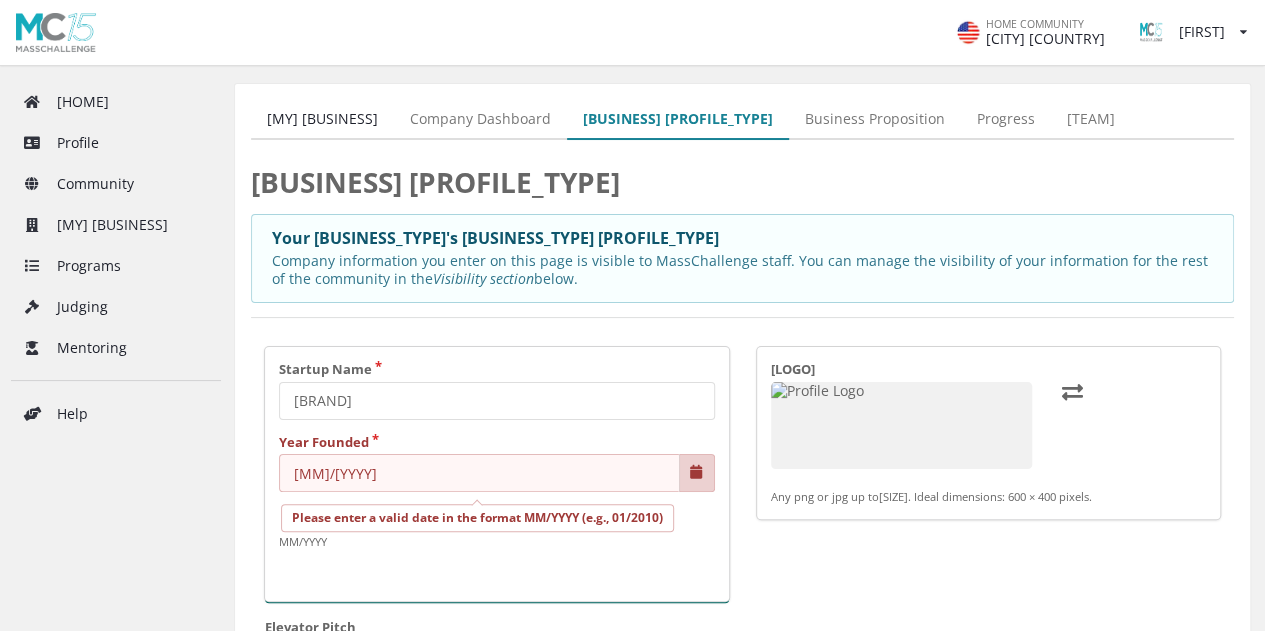 click on "Startup Name BackBurn Year Founded 06/2025 Please enter a valid date in the format MM/YYYY (e.g., 01/2010)   MM/YYYY" at bounding box center (497, 474) 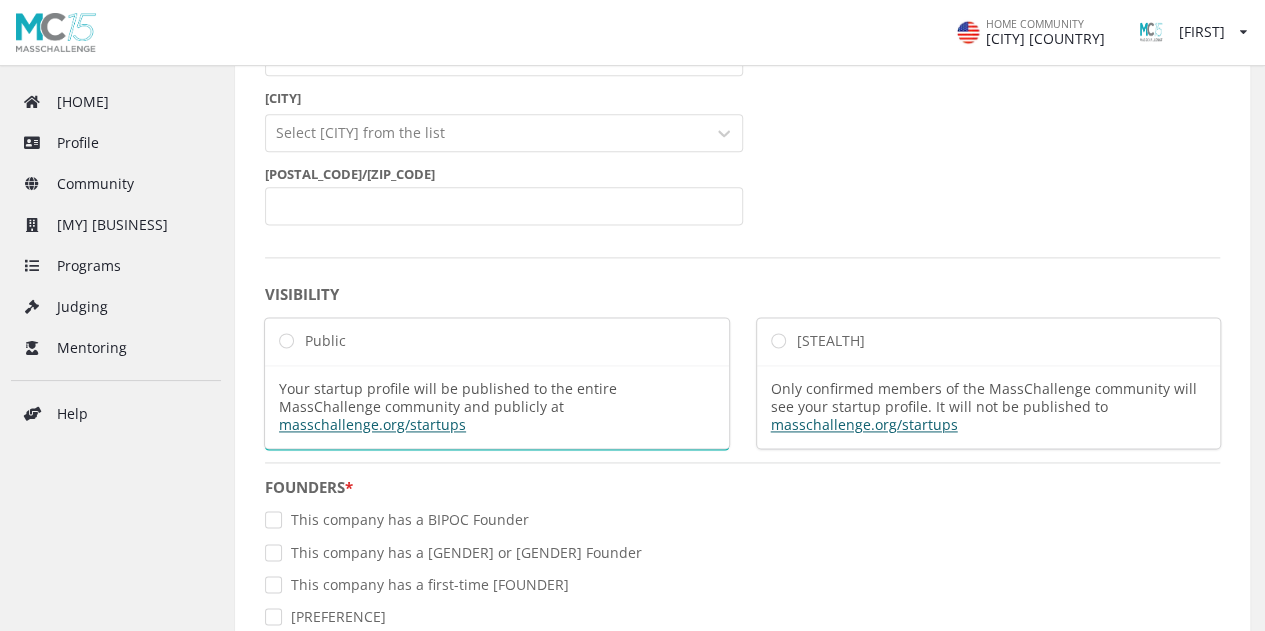 scroll, scrollTop: 1300, scrollLeft: 0, axis: vertical 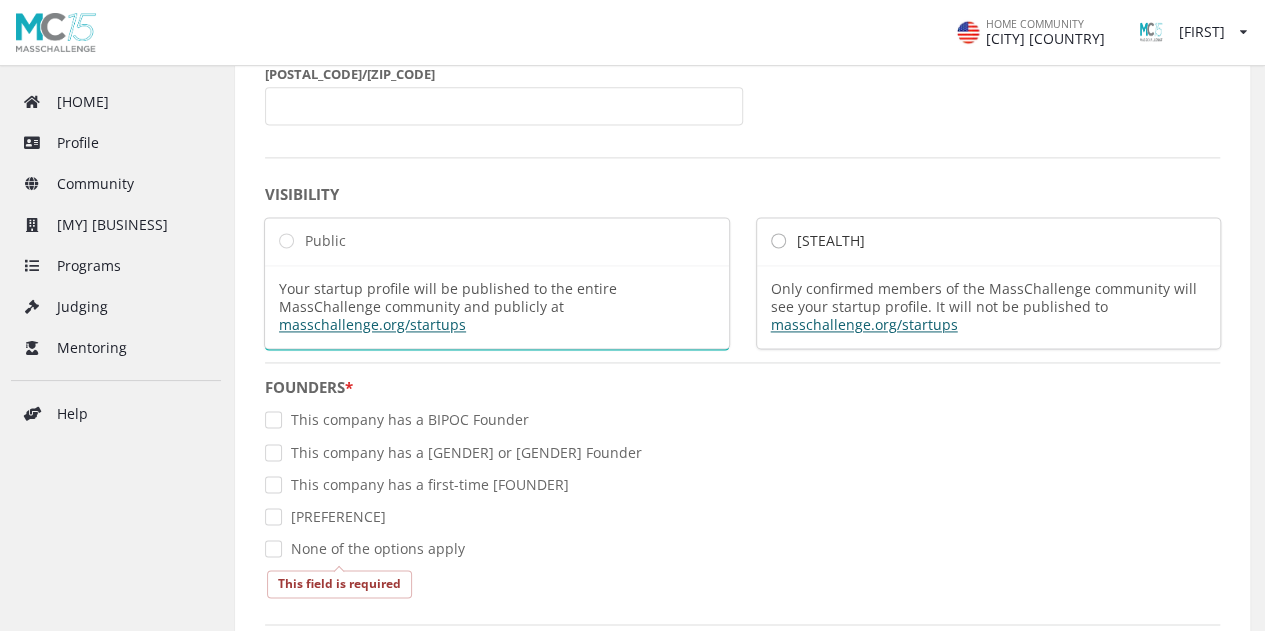 click on "Stealth" at bounding box center (818, 240) 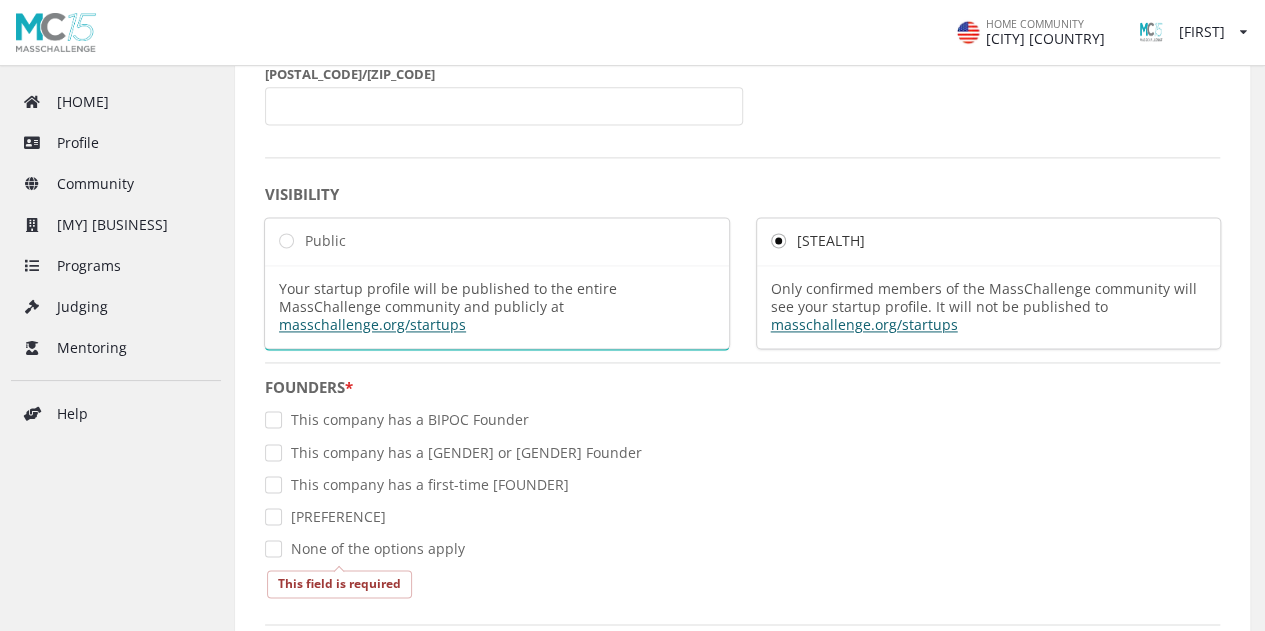 radio on "true" 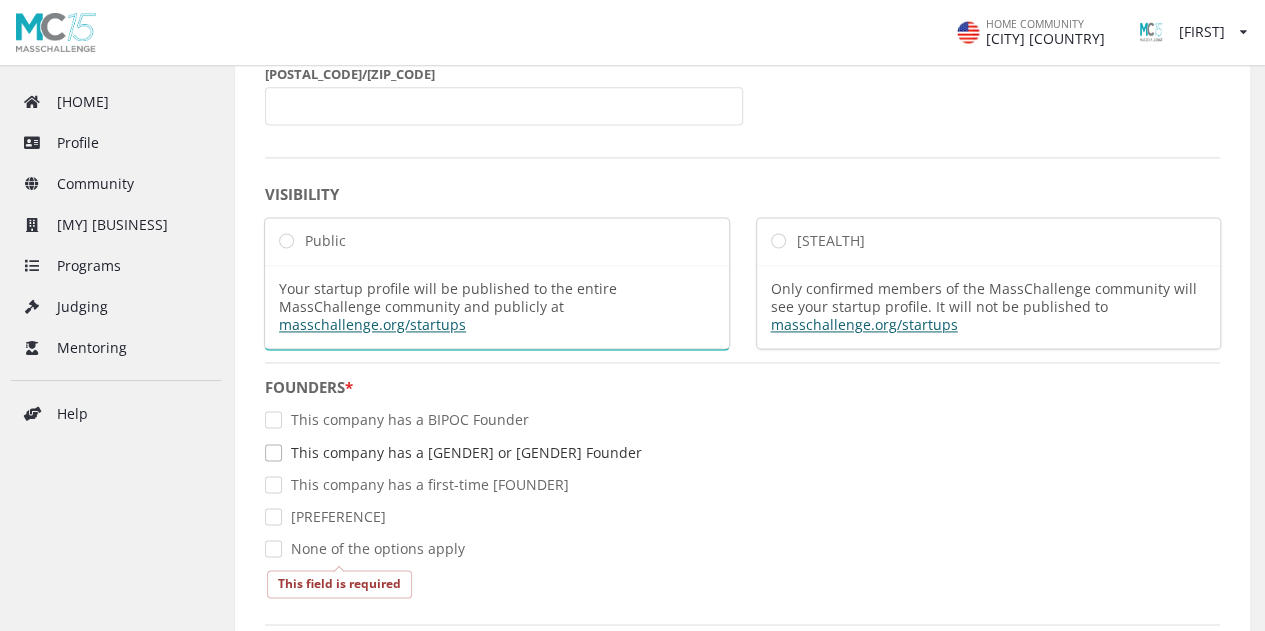 click on "This company has a female or transgender Founder" at bounding box center [453, 452] 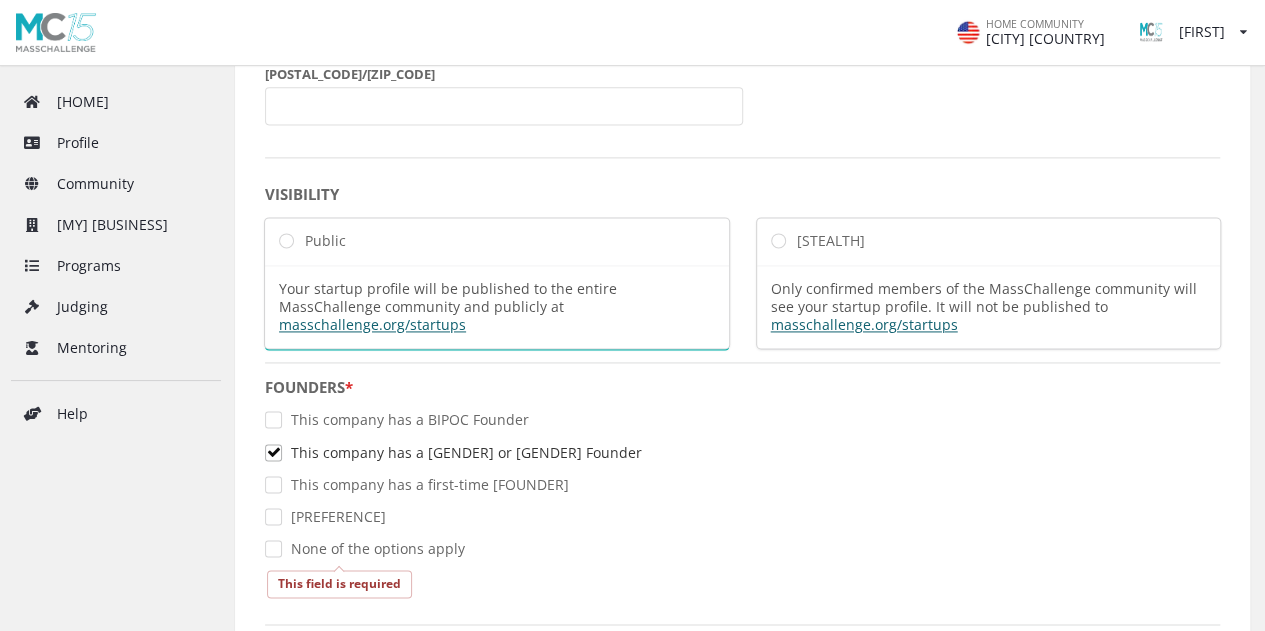 checkbox on "true" 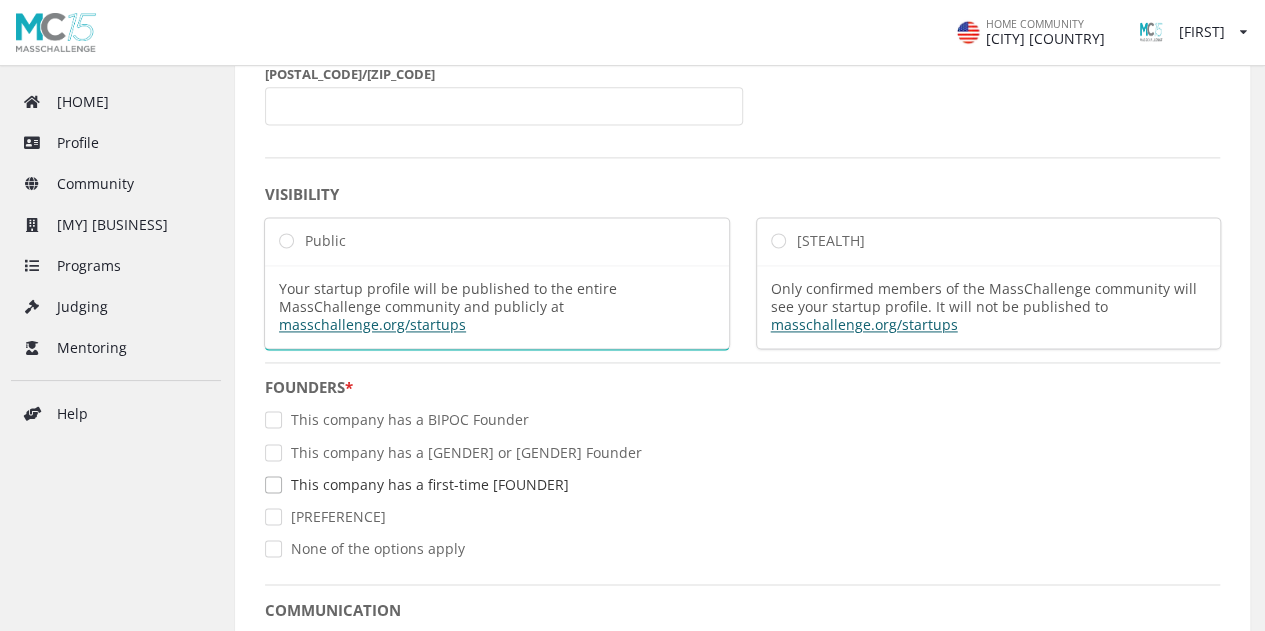click on "This company has a first-time Founder" at bounding box center [417, 484] 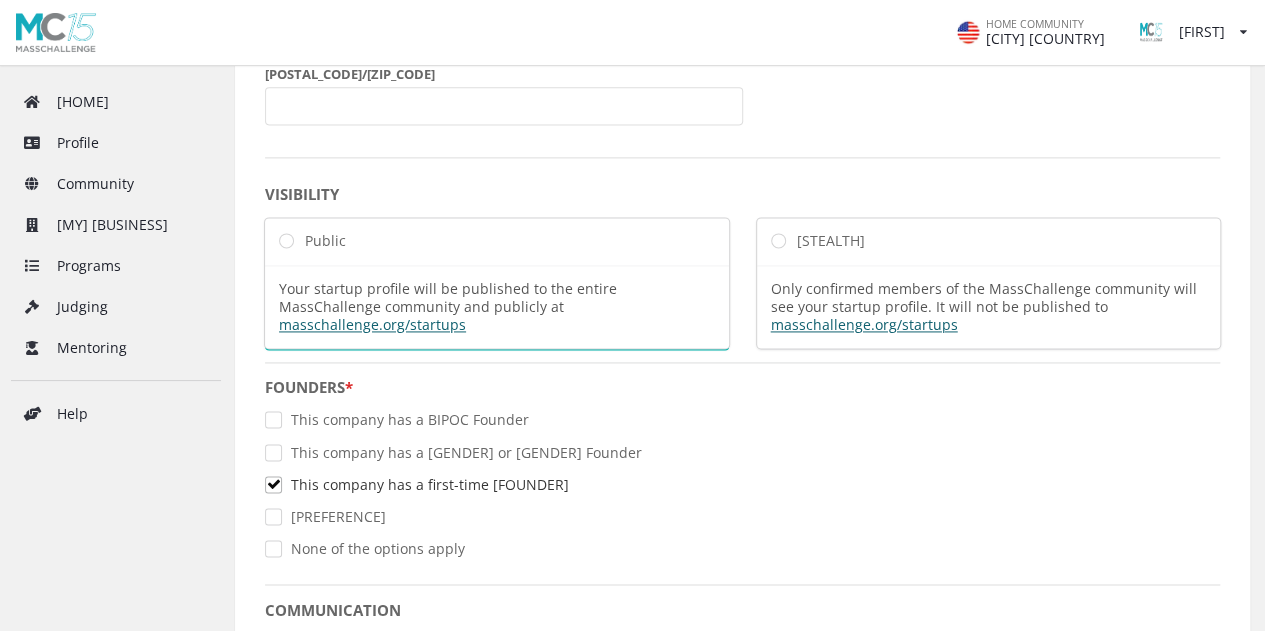 checkbox on "true" 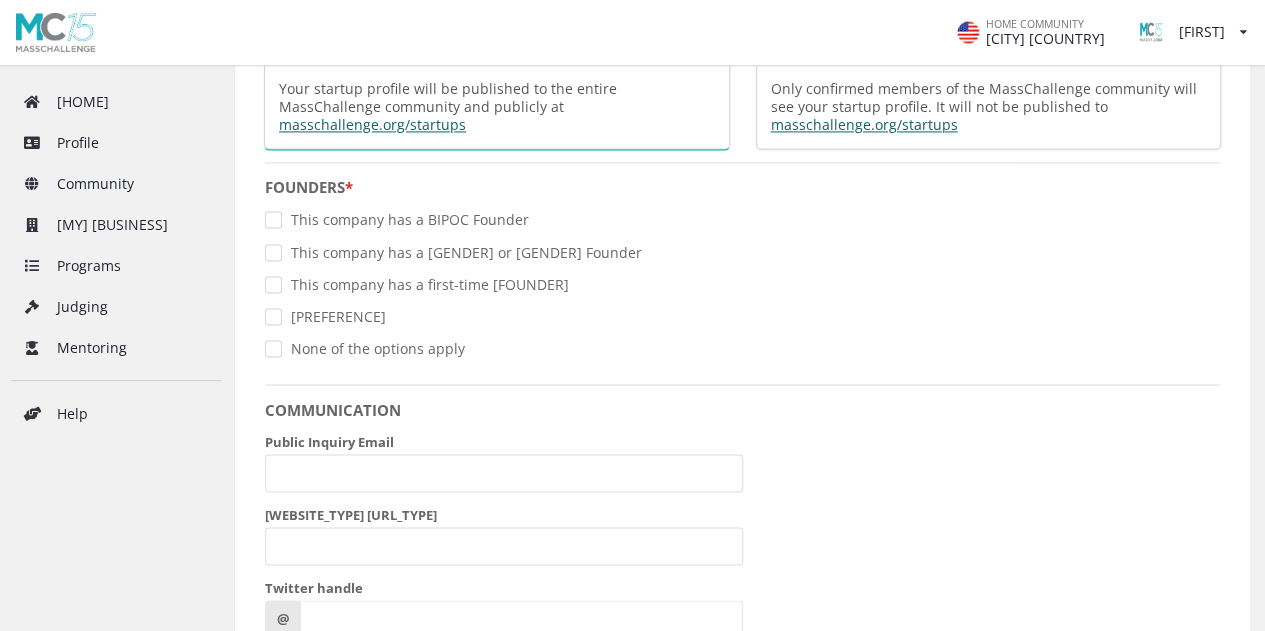scroll, scrollTop: 1600, scrollLeft: 0, axis: vertical 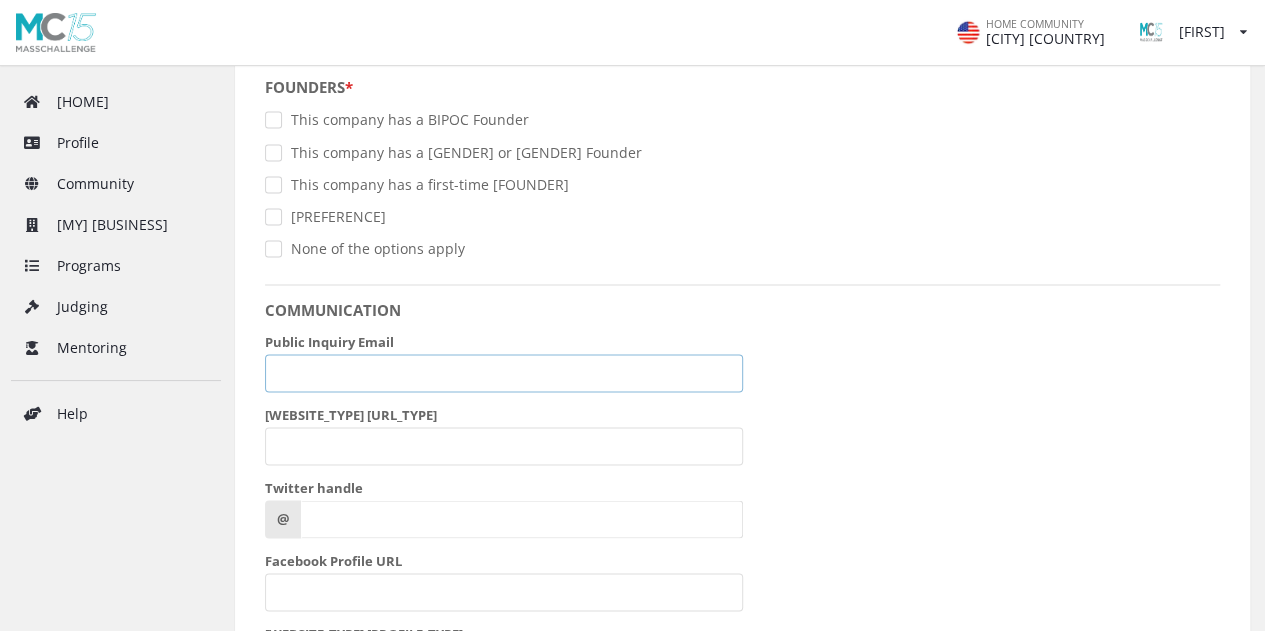 click on "Public Inquiry Email" at bounding box center [504, 373] 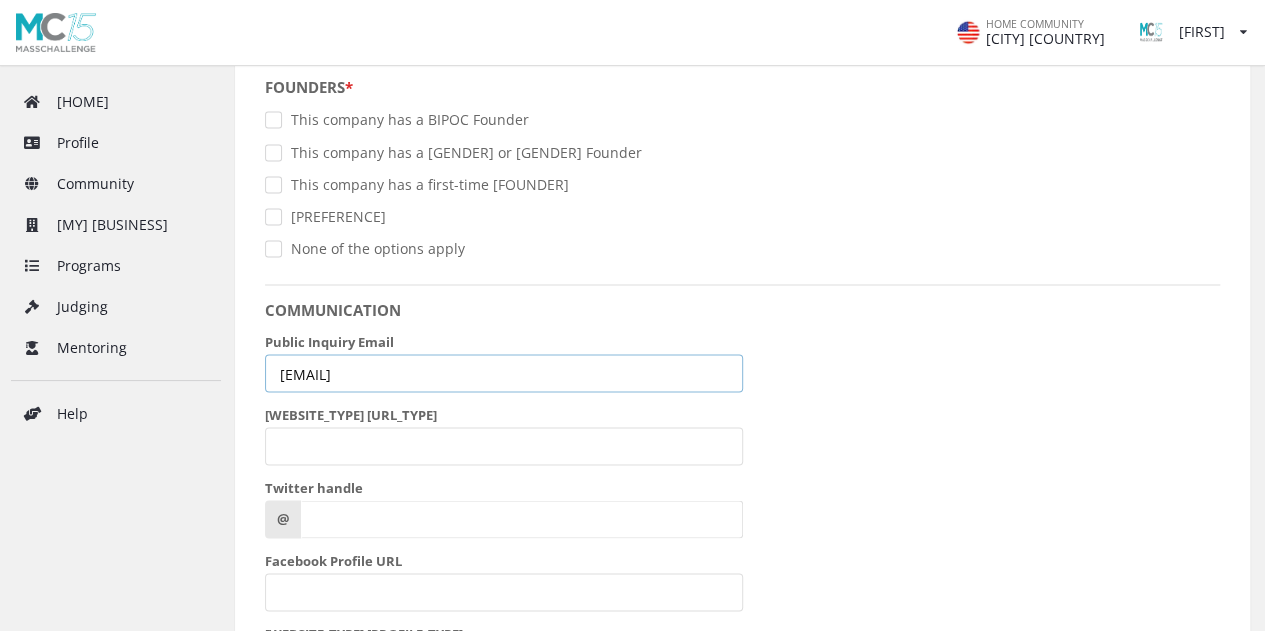 type on "[EMAIL]" 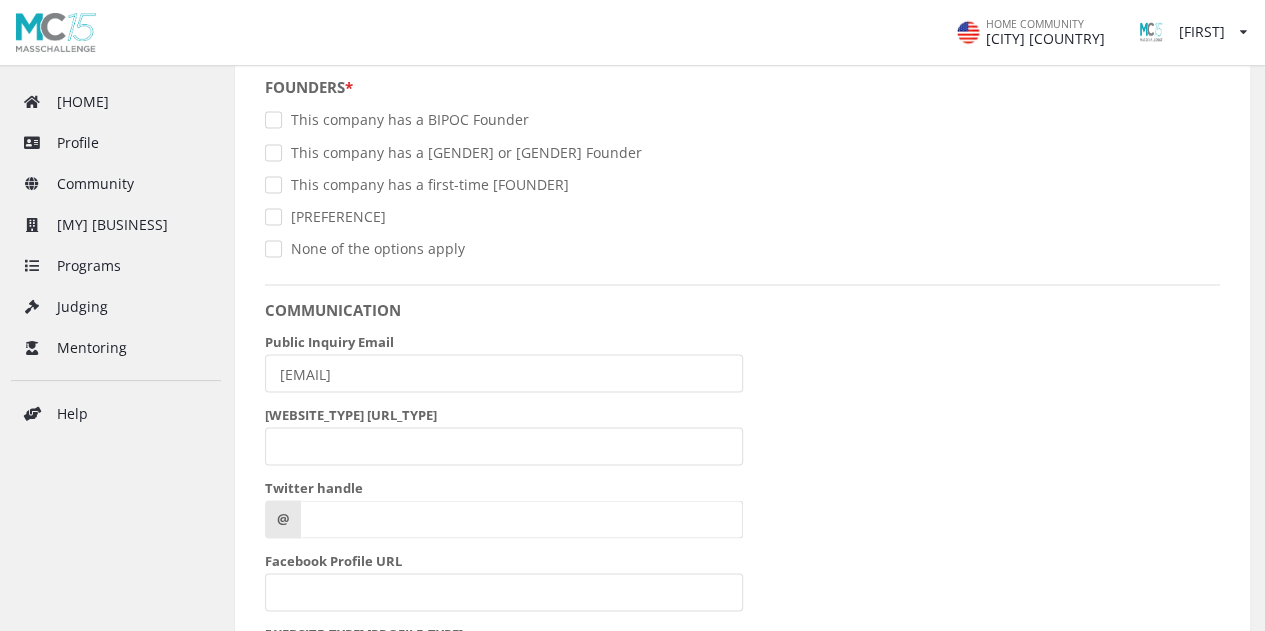 click on "COMMUNICATION" at bounding box center [742, 301] 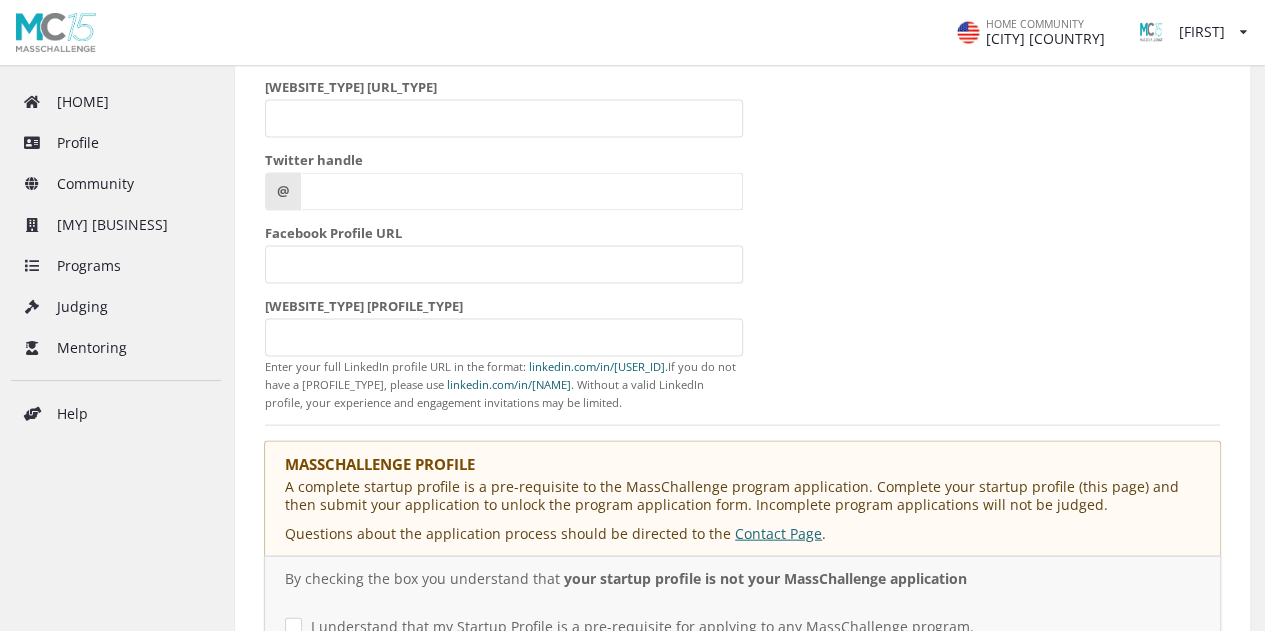 scroll, scrollTop: 2000, scrollLeft: 0, axis: vertical 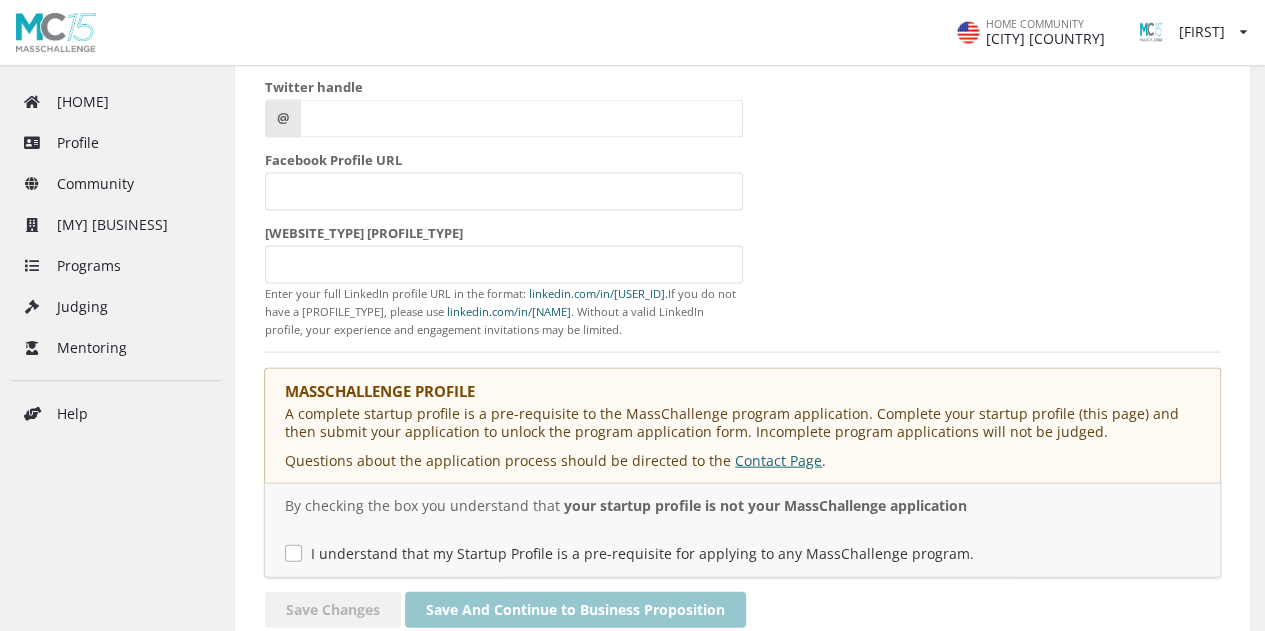 click on "I understand that my Startup Profile is a pre-requisite for applying to any MassChallenge program." at bounding box center [629, 553] 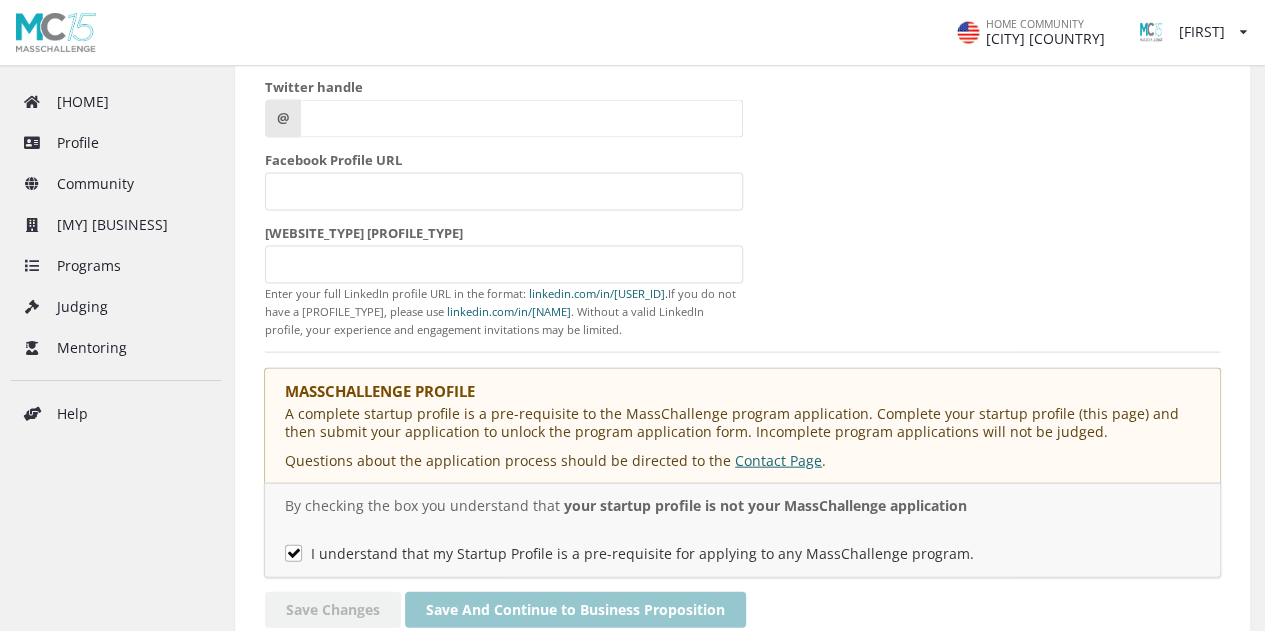 checkbox on "true" 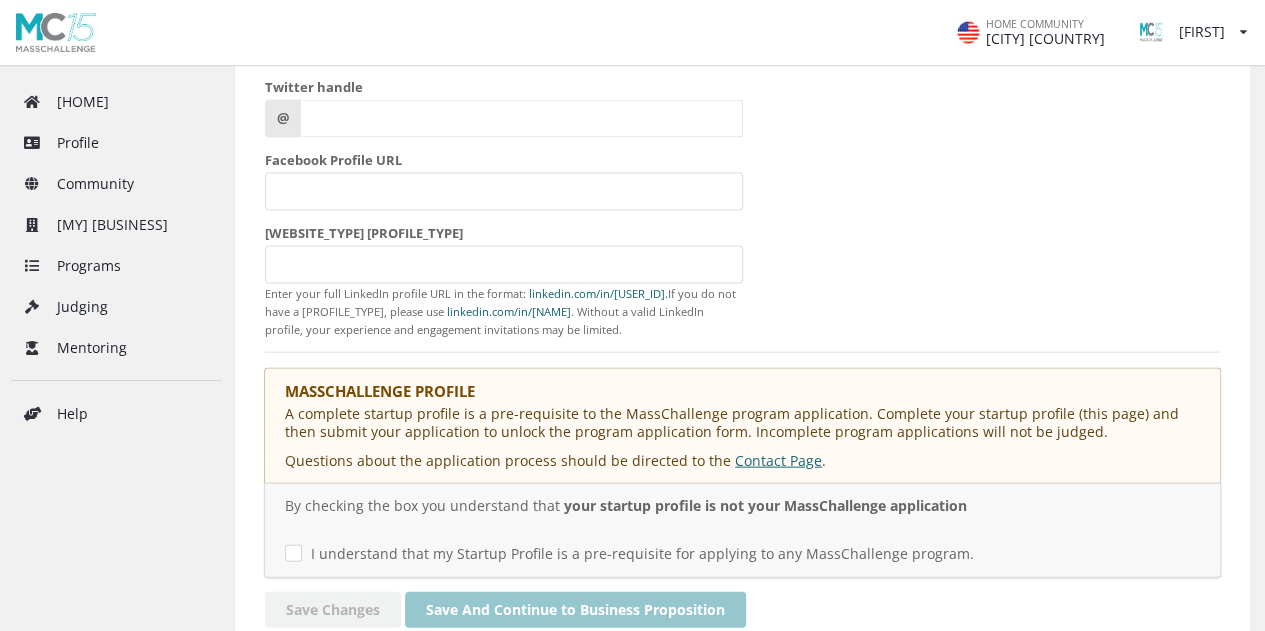 click on "Startup Name BackBurn Year Founded 06/2025 MM/YYYY Logo   Any png or jpg up to  2MB . Ideal dimensions: 600 × 400 pixels. Elevator Pitch 0   /   300  characters Video Elevator Pitch URL Upload your 1-3 minute video pitch to Vimeo or Youtube. Paste the shared link here. Primary Industry *   ---------- Sub-Industry   * No results found. You may select up to 2 related industries. Location Country Of Primary Operations:  *   Select Country from the list Street Address State/Region/Province   Select State/Region/Province from the list City   Select City from the list Postal/Zip Code VISIBILITY Public Your startup profile will be published to the entire MassChallenge community and publicly at   masschallenge.org/startups Stealth Only confirmed members of the MassChallenge community will see your startup profile. It will not be published to   masschallenge.org/startups FOUNDERS   * This company has a BIPOC Founder This company has a female or transgender Founder This company has a first-time Founder COMMUNICATION @" at bounding box center [742, -664] 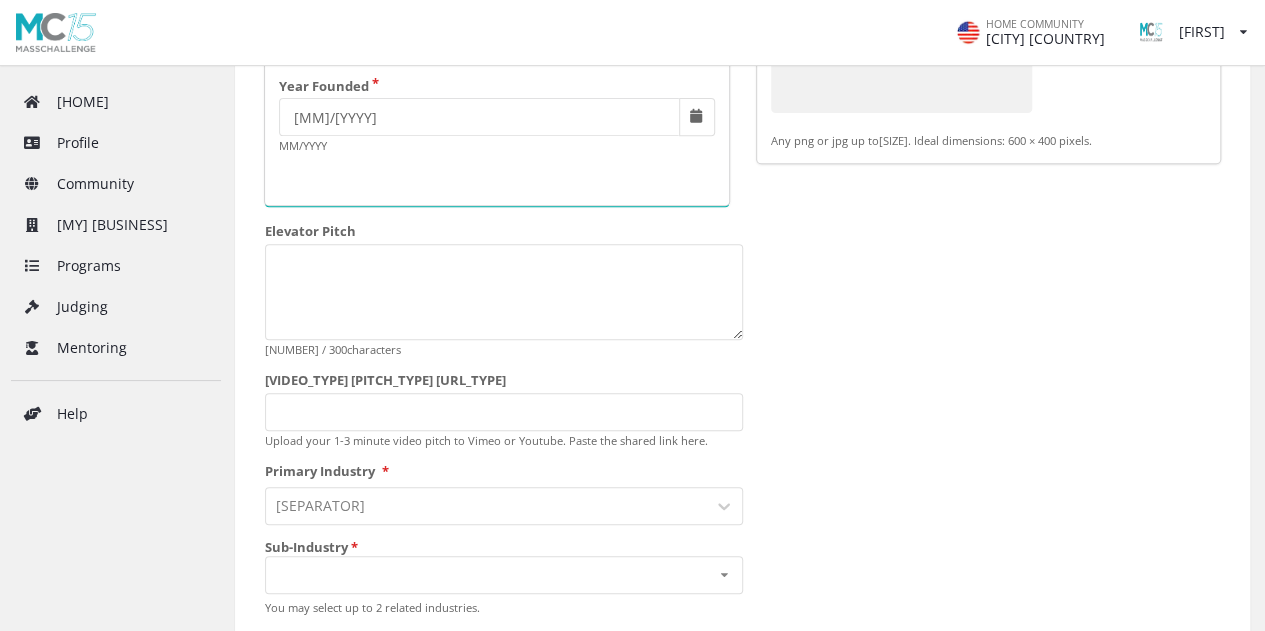scroll, scrollTop: 400, scrollLeft: 0, axis: vertical 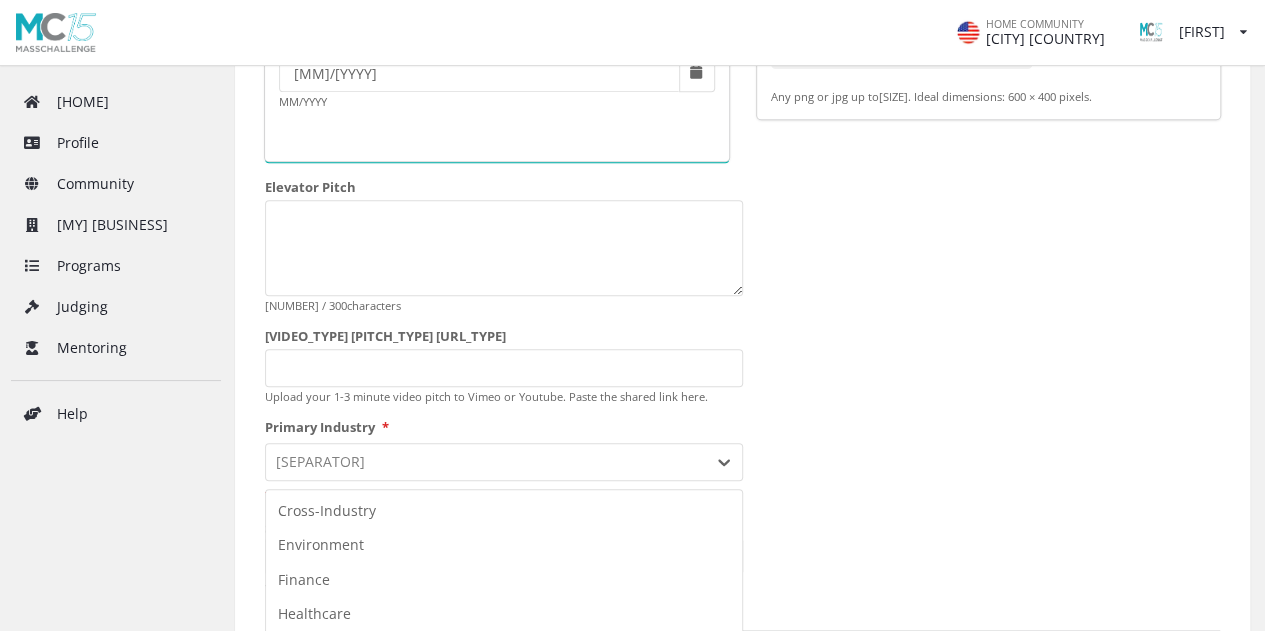 click on "7 results available. Use Up and Down to choose options, press Enter to select the currently focused option, press Escape to exit the menu, press Tab to select the option and exit the menu. ---------- Cross-Industry Environment Finance Healthcare Industry 4.0 Security and Resiliency Sustainable Food" at bounding box center [504, 462] 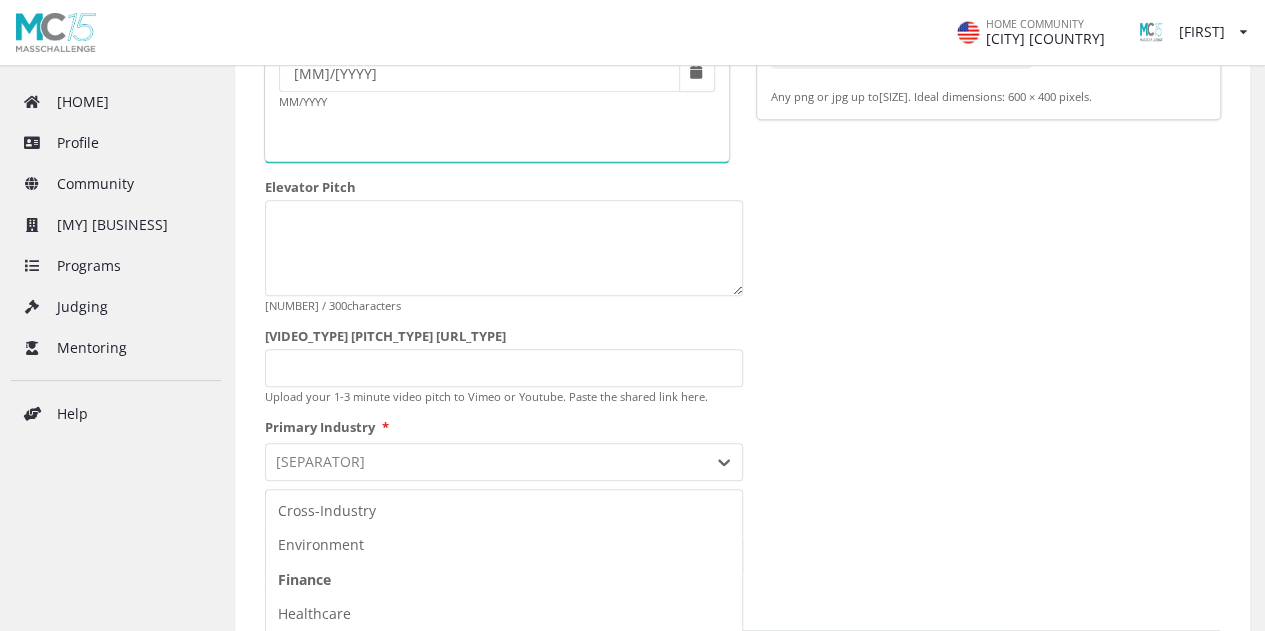 scroll, scrollTop: 534, scrollLeft: 0, axis: vertical 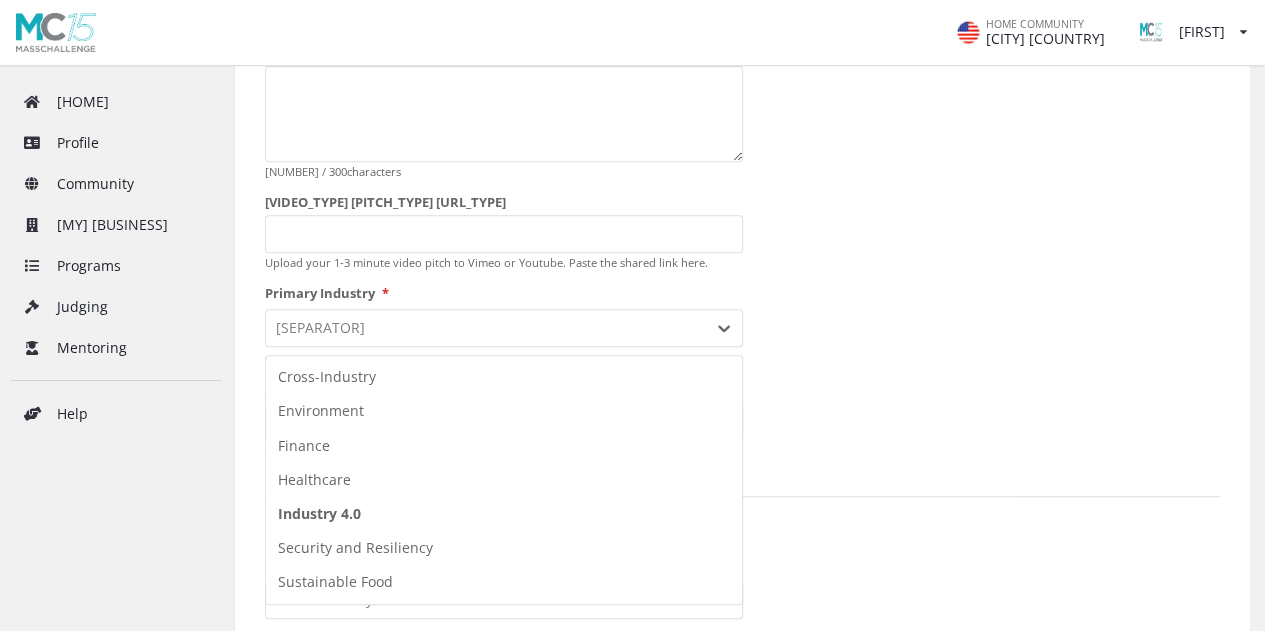 click on "Industry 4.0" at bounding box center (504, 514) 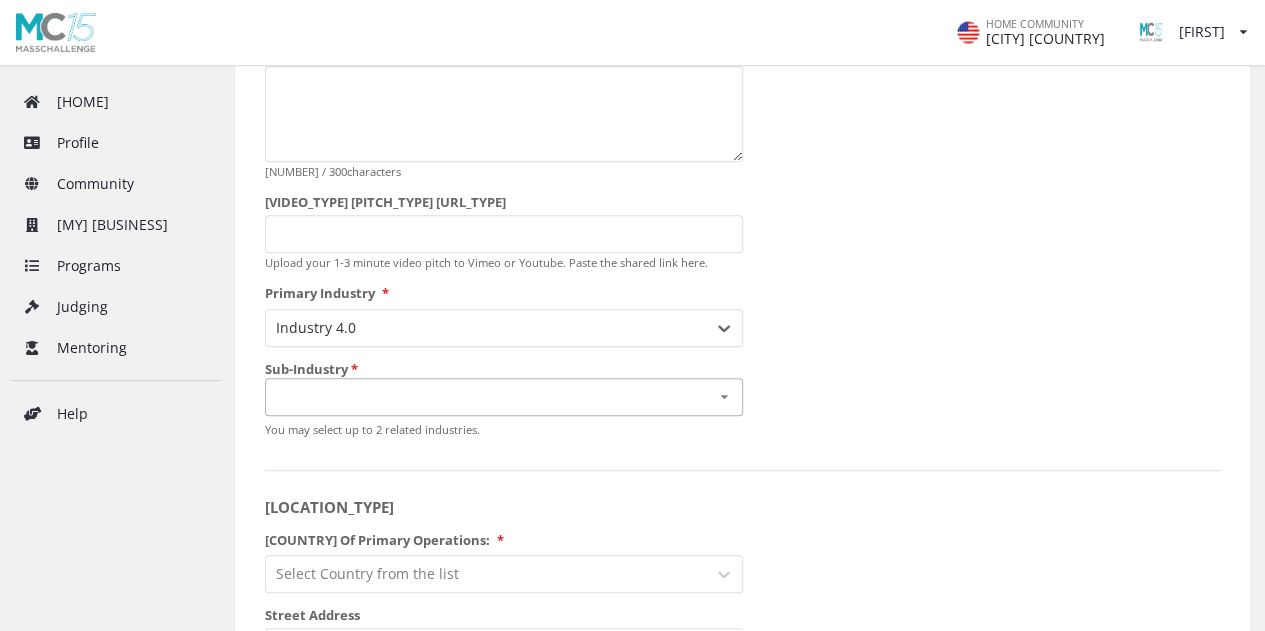 click on "Advanced Manufacturing Deeptech Enterprise Software Industrial and Manufacturing New Materials & Packaging (non-food) Robotics & Automation Semiconductors Supply Chain & Logistics" at bounding box center (504, 397) 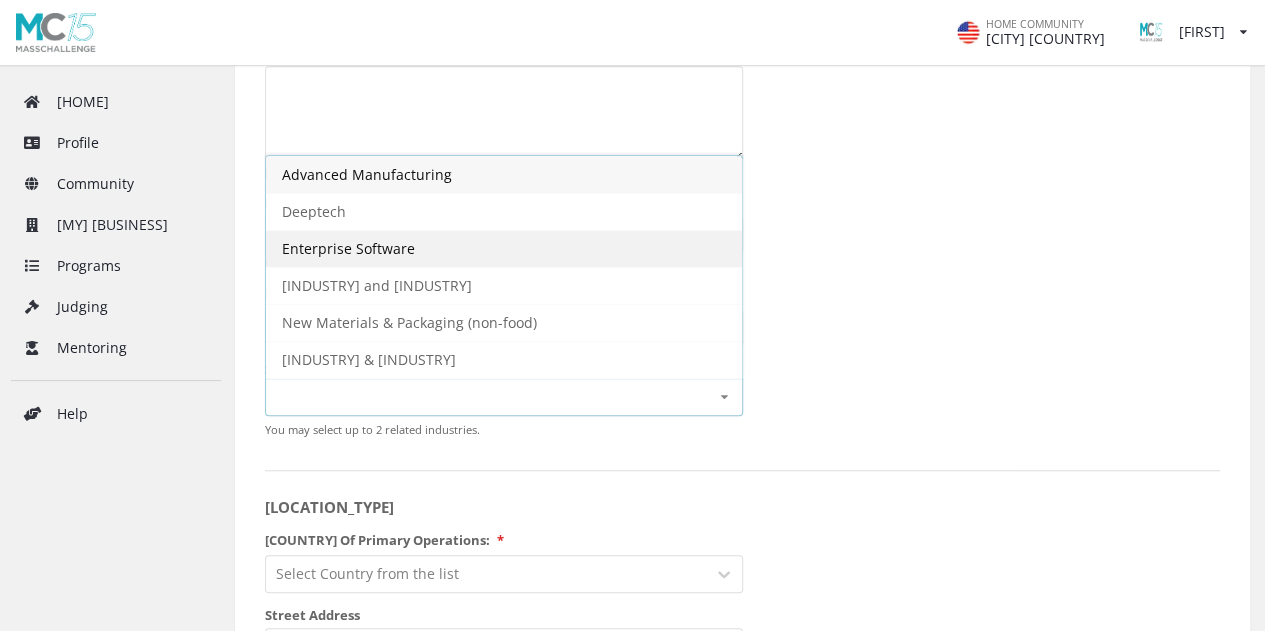 click on "Enterprise Software" at bounding box center [504, 248] 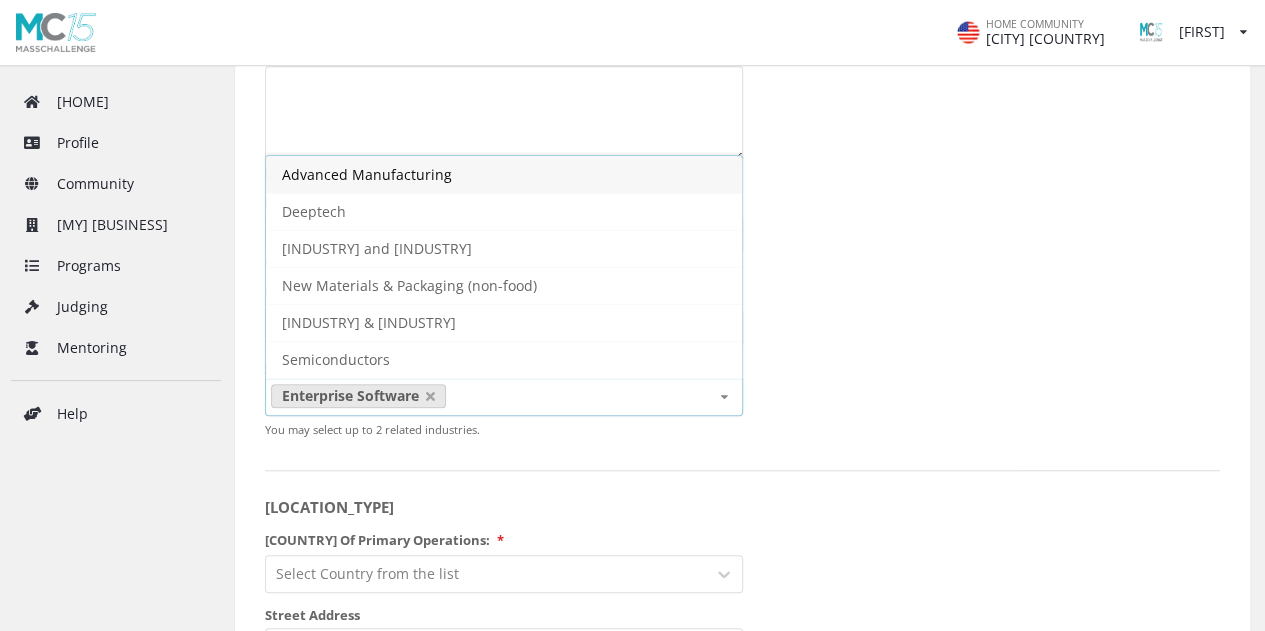 click on "Startup Name BackBurn Year Founded 06/2025 MM/YYYY Logo   Any png or jpg up to  2MB . Ideal dimensions: 600 × 400 pixels. Elevator Pitch 0   /   300  characters Video Elevator Pitch URL Upload your 1-3 minute video pitch to Vimeo or Youtube. Paste the shared link here. Primary Industry *   Industry 4.0 Sub-Industry   * Enterprise Software Advanced Manufacturing Deeptech Industrial and Manufacturing New Materials & Packaging (non-food) Robotics & Automation Semiconductors Supply Chain & Logistics You may select up to 2 related industries. Location Country Of Primary Operations:  *   Select Country from the list Street Address State/Region/Province   Select State/Region/Province from the list City   Select City from the list Postal/Zip Code VISIBILITY Public Your startup profile will be published to the entire MassChallenge community and publicly at   masschallenge.org/startups Stealth Only confirmed members of the MassChallenge community will see your startup profile. It will not be published to   FOUNDERS  @" at bounding box center (742, 802) 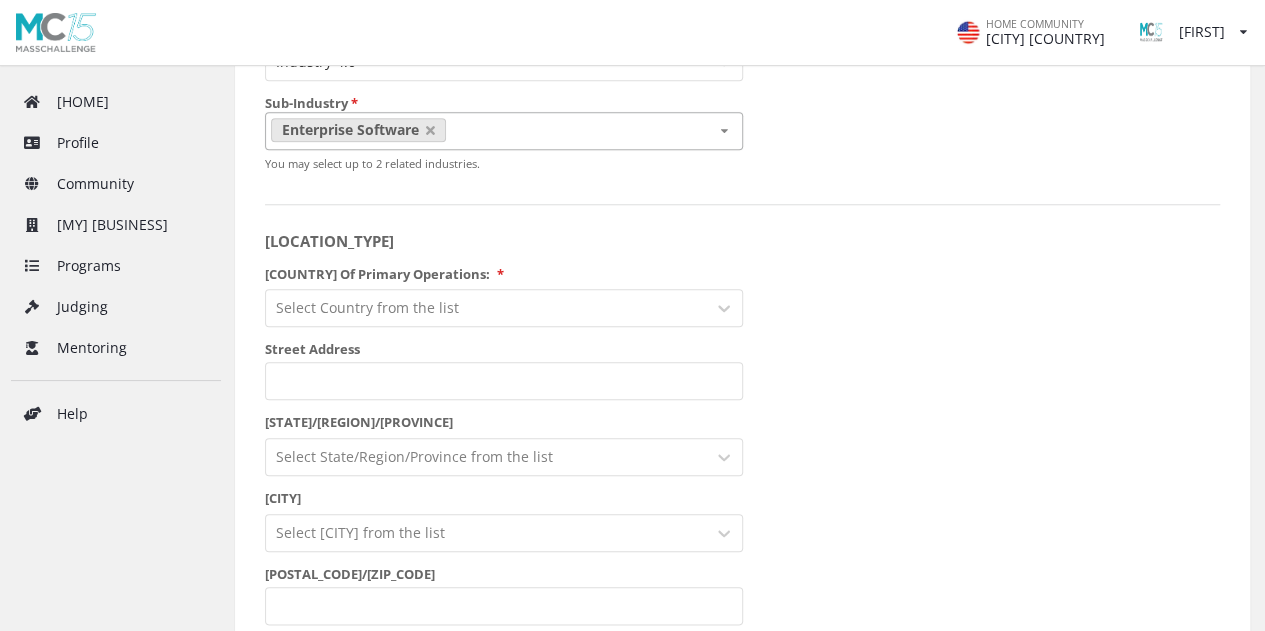scroll, scrollTop: 834, scrollLeft: 0, axis: vertical 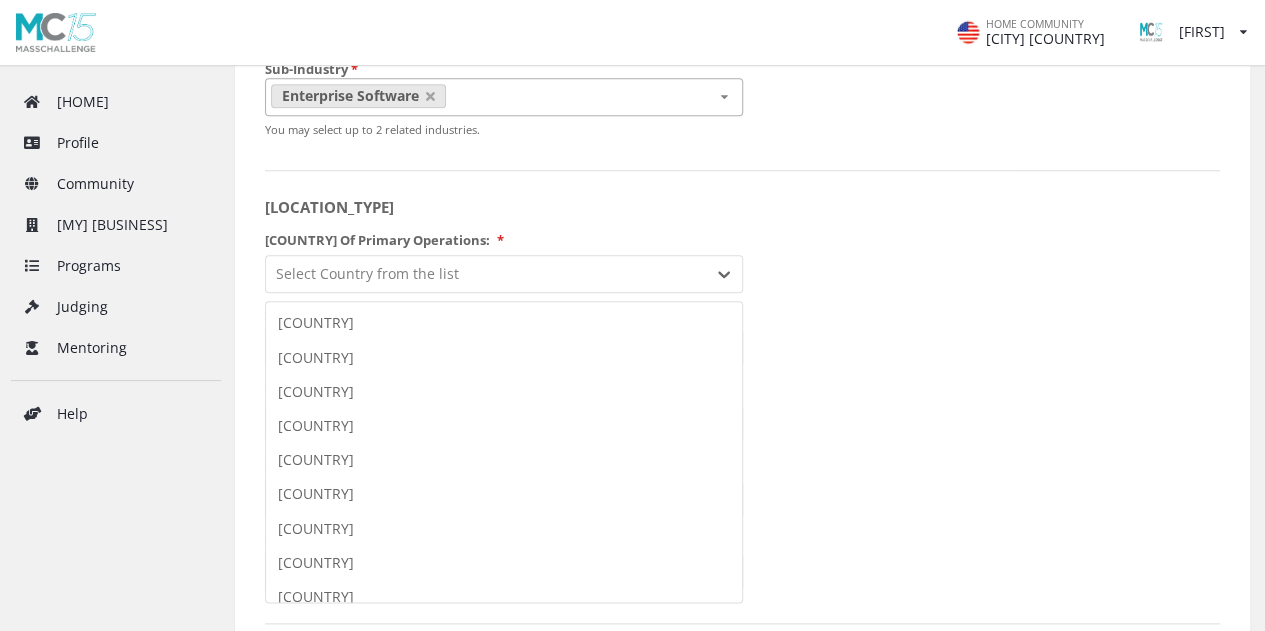 click on "Select Country from the list" at bounding box center [486, 274] 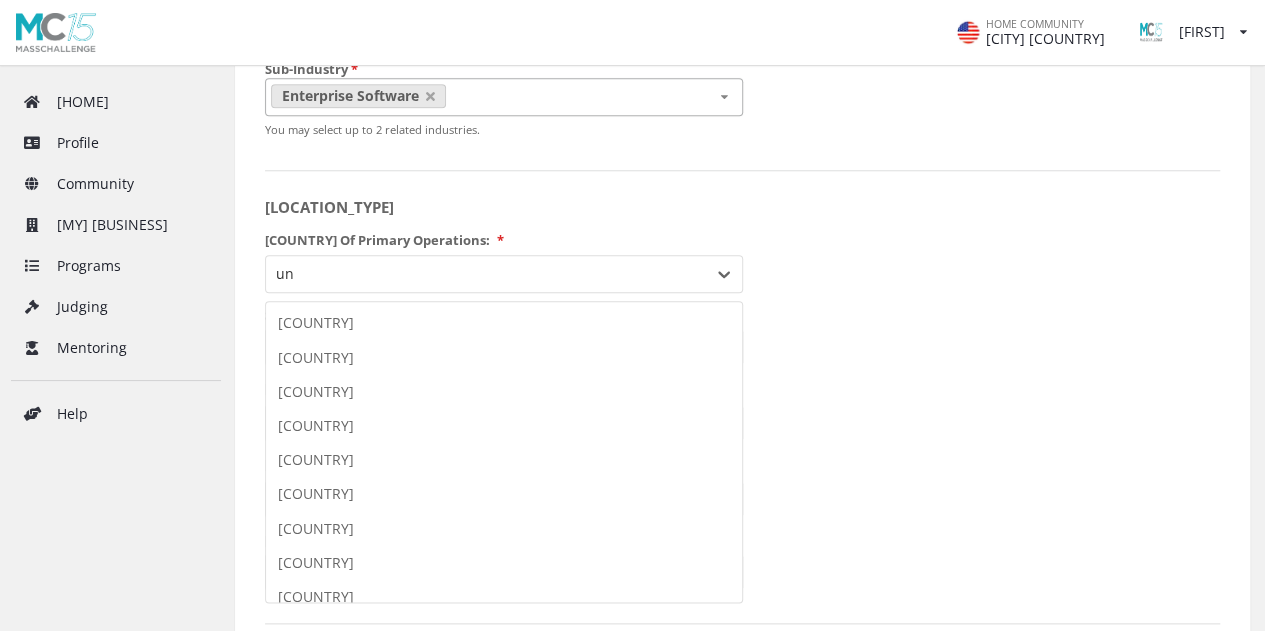 type on "uni" 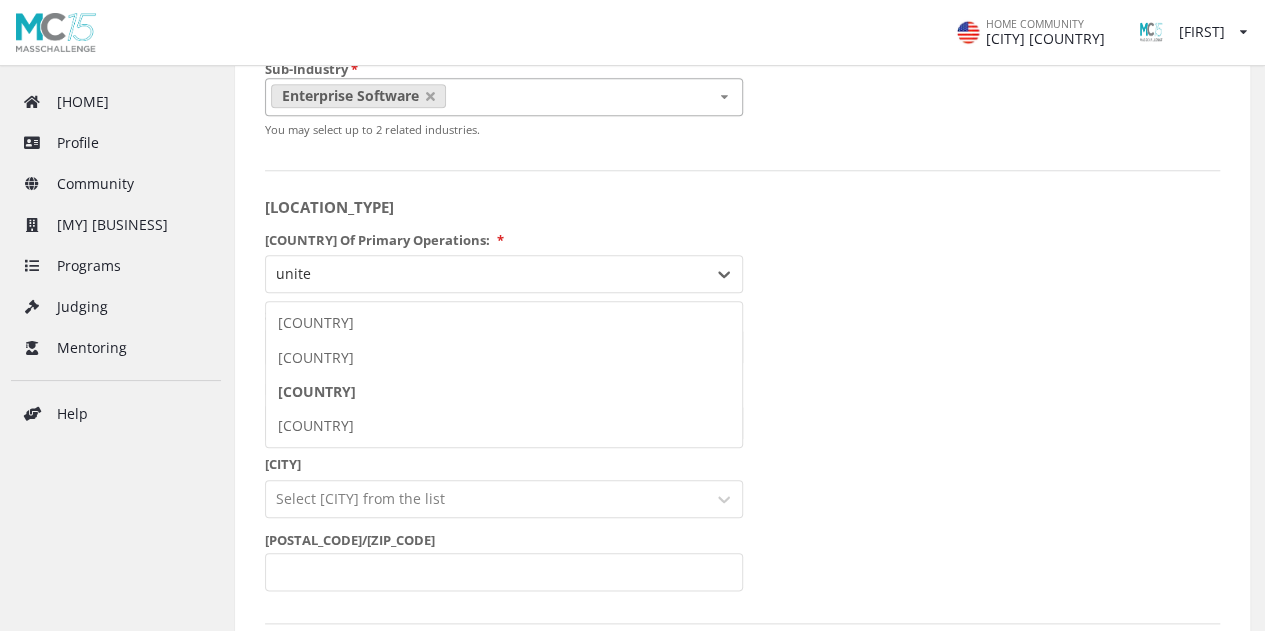 click on "United States" at bounding box center [504, 392] 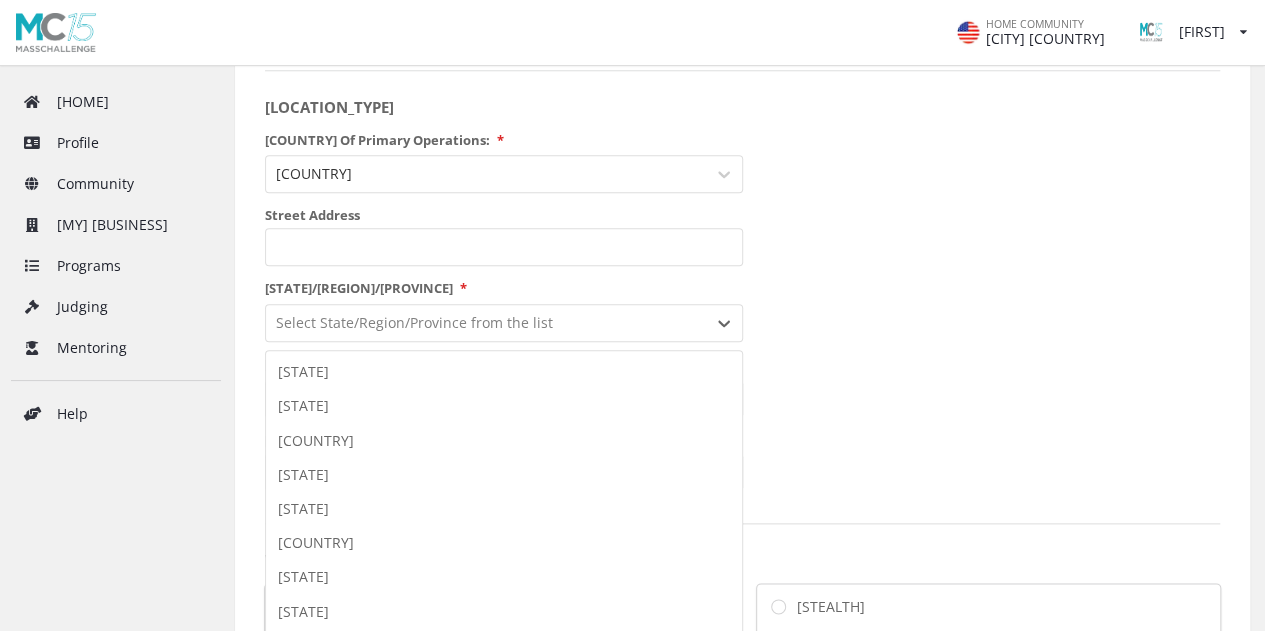 scroll, scrollTop: 980, scrollLeft: 0, axis: vertical 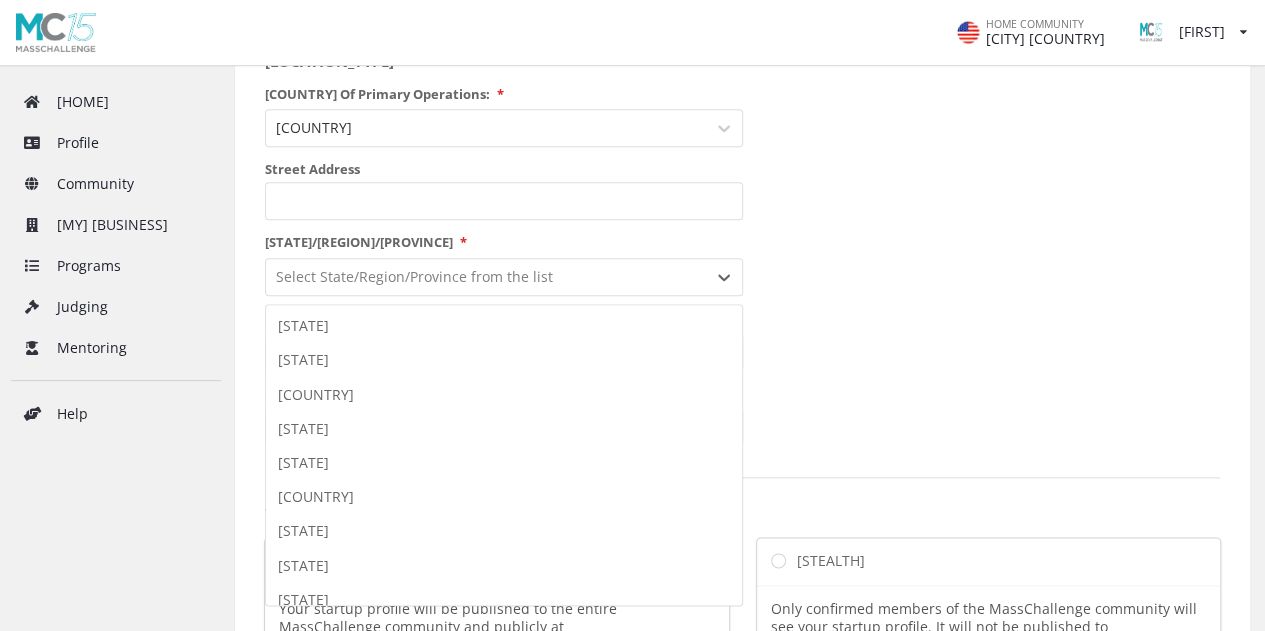 click on "66 results available. Use Up and Down to choose options, press Enter to select the currently focused option, press Escape to exit the menu, press Tab to select the option and exit the menu. Select State/Region/Province from the list Alabama Alaska American Samoa Arizona Arkansas Baker Island California Colorado Connecticut Delaware District of Columbia Florida Georgia Guam Hawaii Howland Island Idaho Illinois Indiana Iowa Jarvis Island Johnston Atoll Kansas Kentucky Kingman Reef Louisiana Maine Maryland Massachusetts Michigan Midway Atoll Minnesota Mississippi Missouri Montana Navassa Island Nebraska Nevada New Hampshire New Jersey New Mexico New York North Carolina North Dakota Northern Mariana Islands Ohio Oklahoma Oregon Palmyra Atoll Pennsylvania Puerto Rico Rhode Island South Carolina South Dakota Tennessee Texas United States Minor Outlying Islands United States Virgin Islands Utah Vermont Virginia Wake Island Washington West Virginia Wisconsin Wyoming" at bounding box center [504, 277] 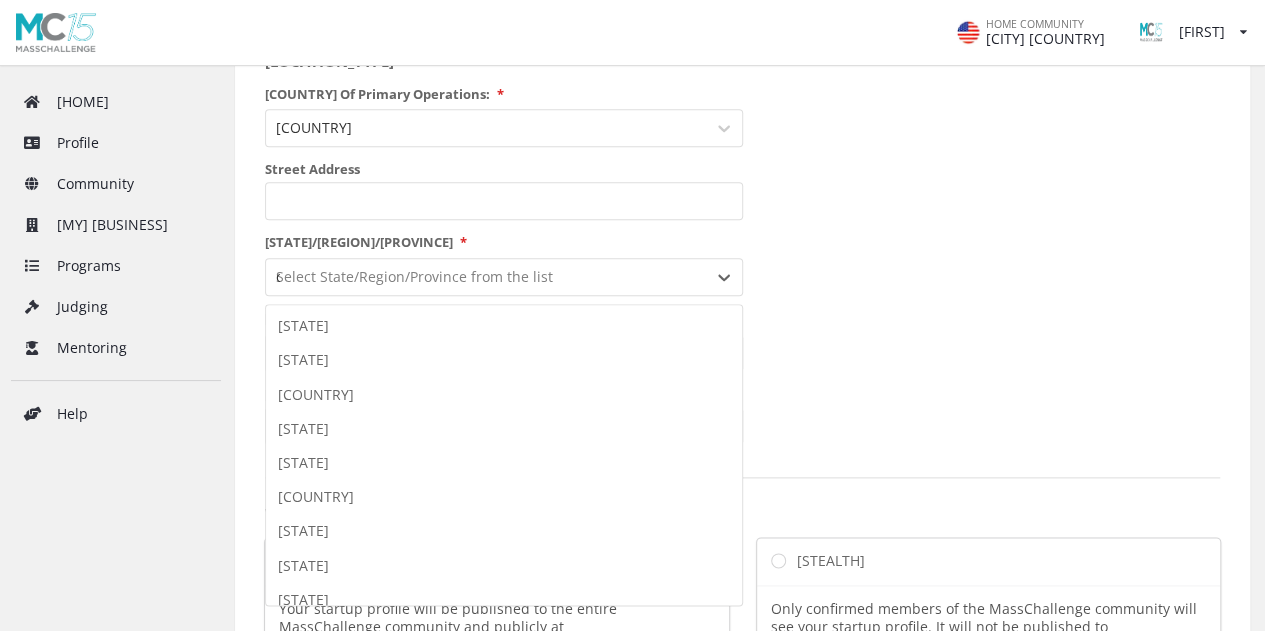 type on "co" 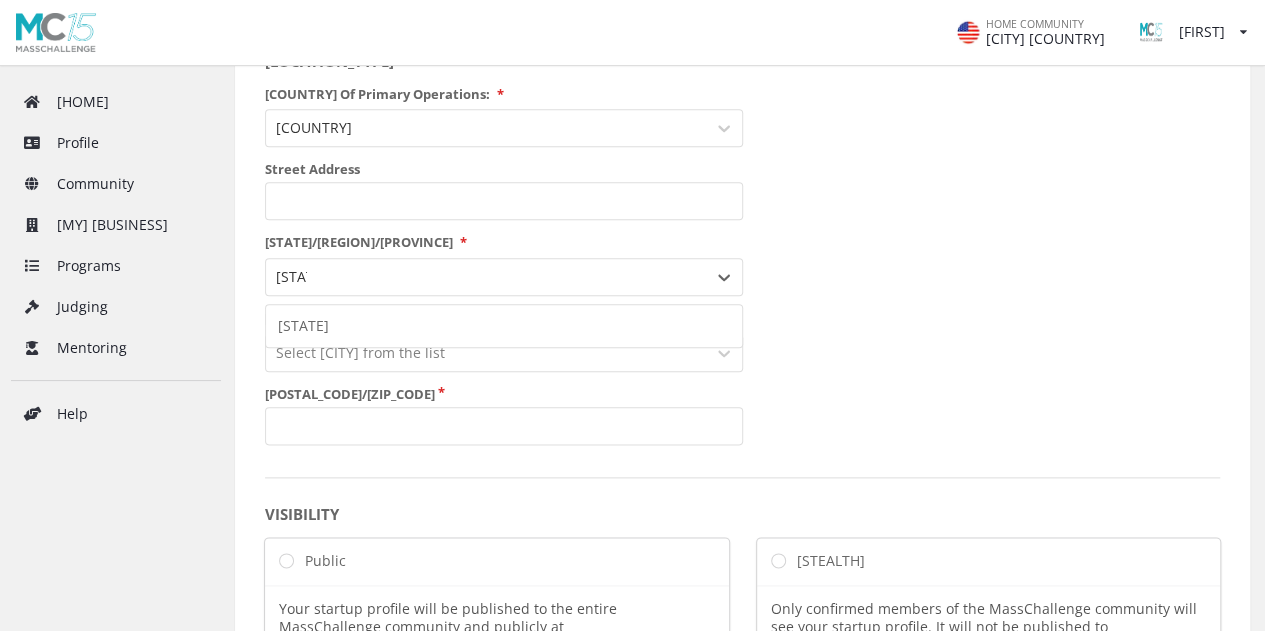 drag, startPoint x: 380, startPoint y: 350, endPoint x: 376, endPoint y: 375, distance: 25.317978 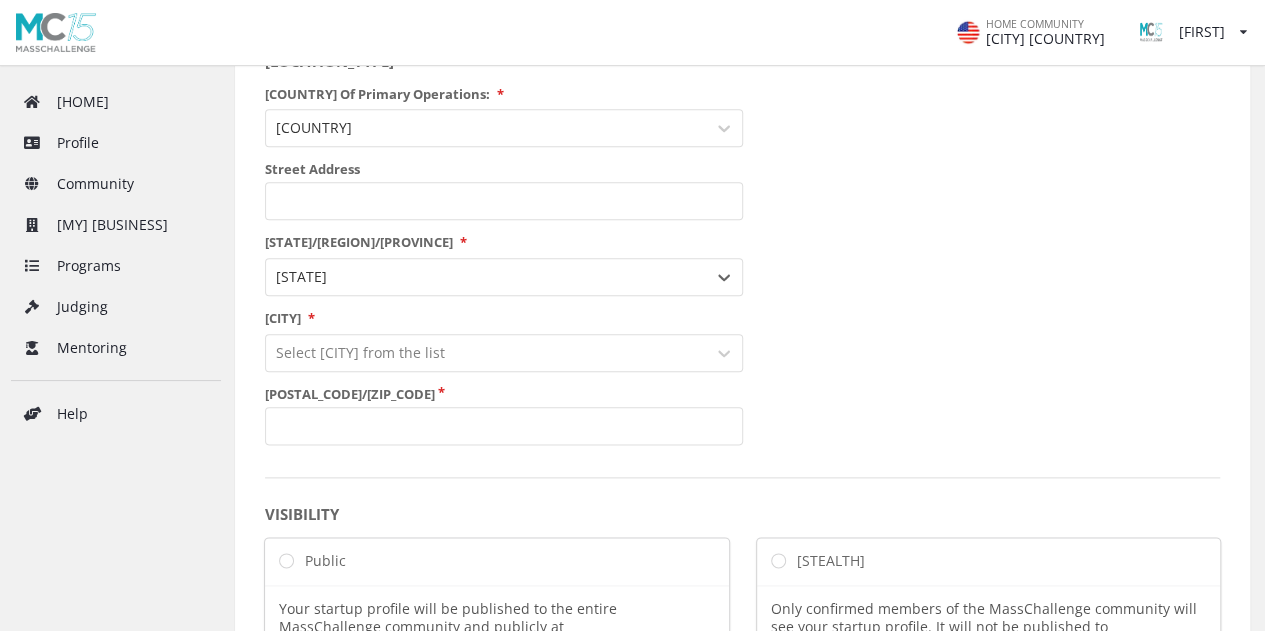 scroll, scrollTop: 1056, scrollLeft: 0, axis: vertical 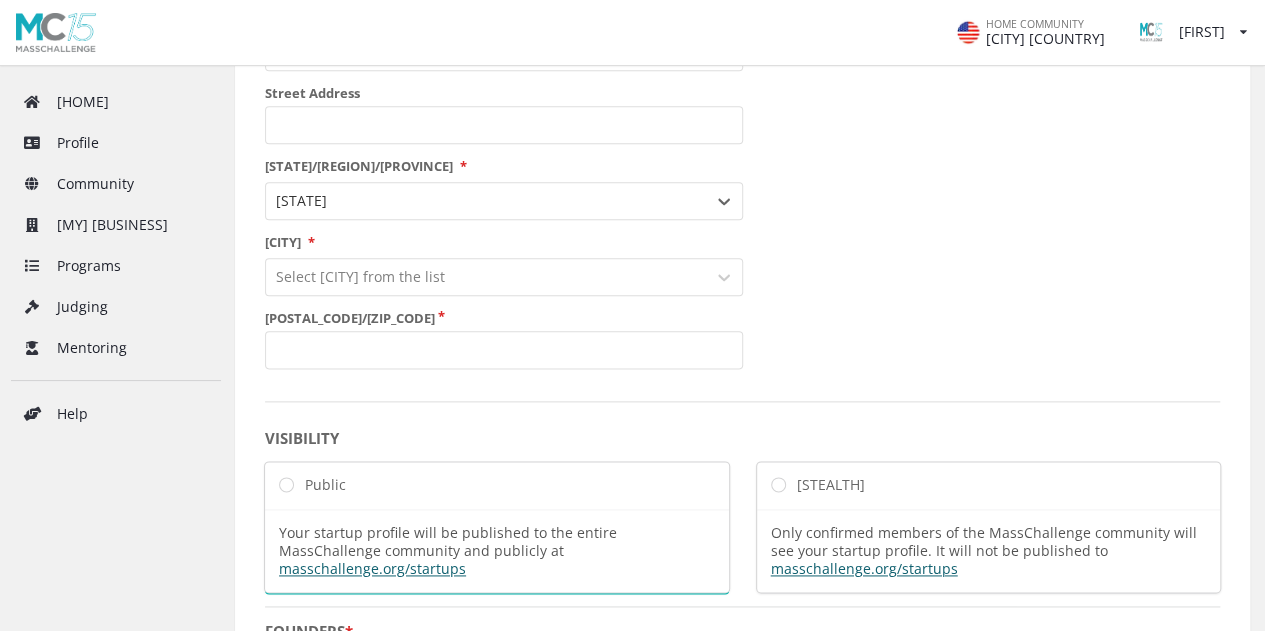 click on "Select City from the list" at bounding box center (504, 277) 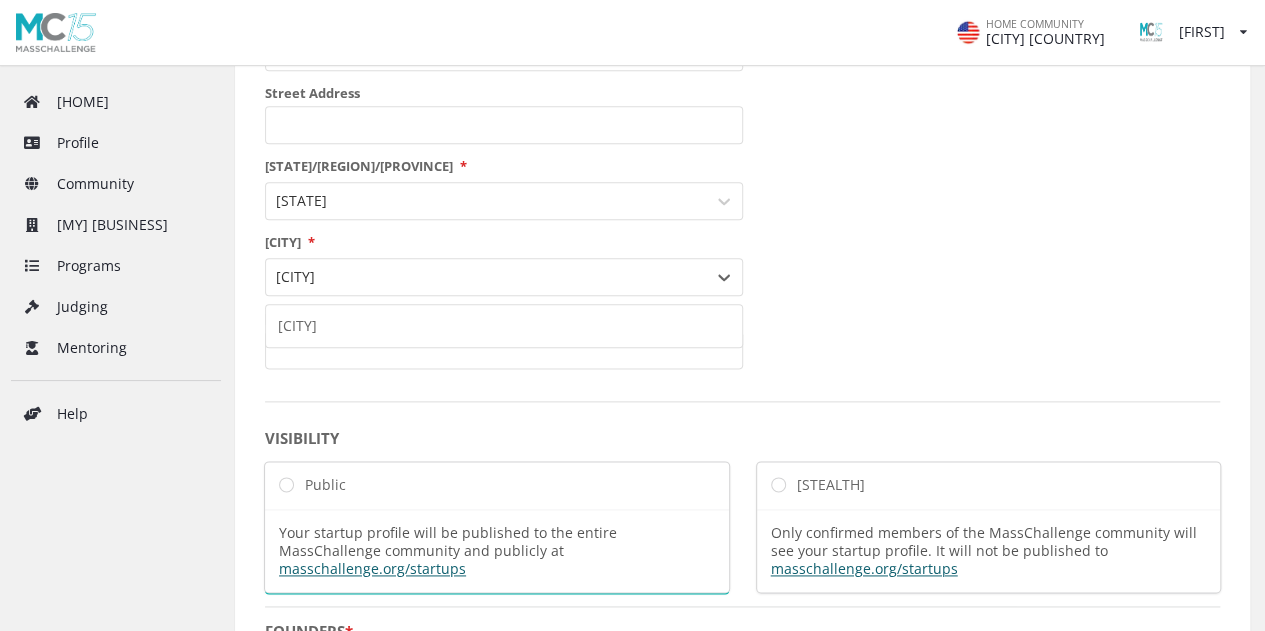 click on "Westminster" at bounding box center (504, 326) 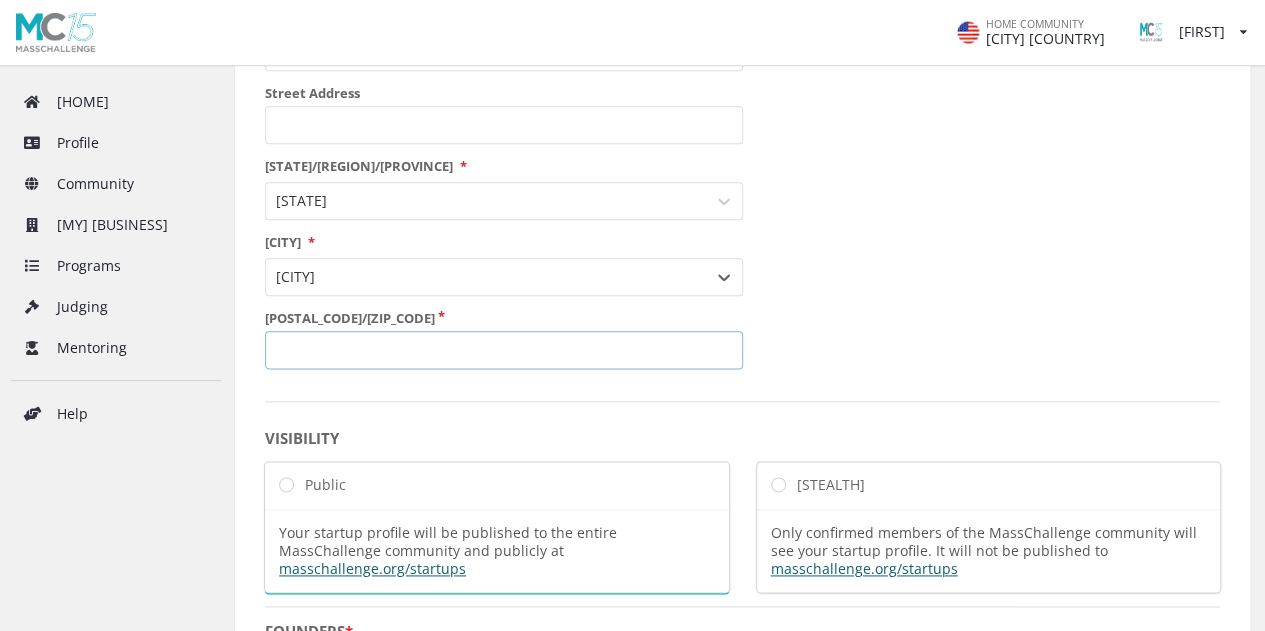 click on "Postal/Zip Code" at bounding box center [504, 350] 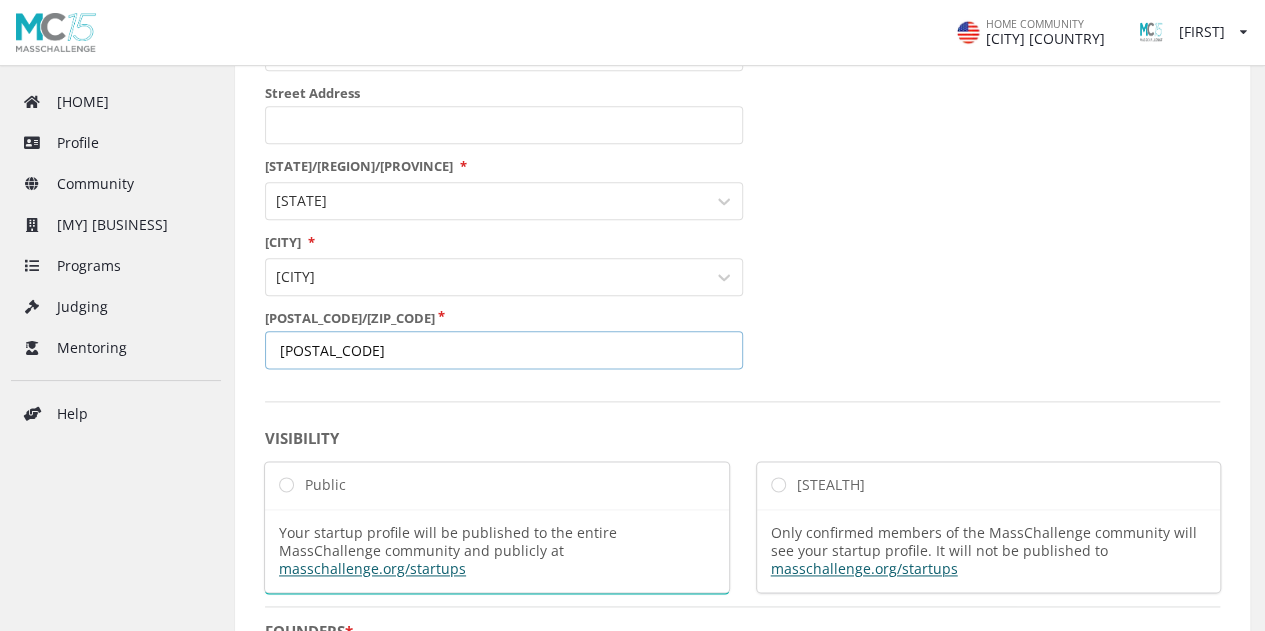 type on "80031" 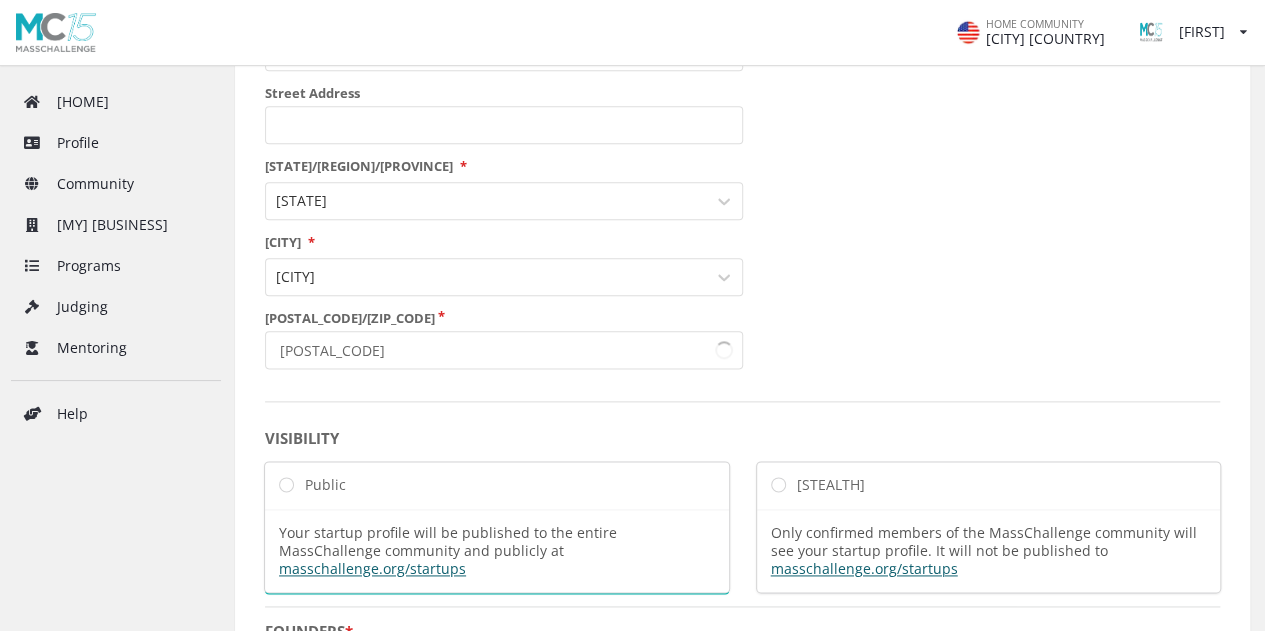 click on "Startup Name BackBurn Year Founded 06/2025 MM/YYYY Logo   Any png or jpg up to  2MB . Ideal dimensions: 600 × 400 pixels. Elevator Pitch 0   /   300  characters Video Elevator Pitch URL Upload your 1-3 minute video pitch to Vimeo or Youtube. Paste the shared link here. Primary Industry *   Industry 4.0 Sub-Industry   * Enterprise Software Advanced Manufacturing Deeptech Industrial and Manufacturing New Materials & Packaging (non-food) Robotics & Automation Semiconductors Supply Chain & Logistics You may select up to 2 related industries. Location Country Of Primary Operations:  *   United States Street Address State/Region/Province *   Colorado City *   Westminster Postal/Zip Code 80031 VISIBILITY Public Your startup profile will be published to the entire MassChallenge community and publicly at   masschallenge.org/startups Stealth Only confirmed members of the MassChallenge community will see your startup profile. It will not be published to   masschallenge.org/startups FOUNDERS   * I prefer not to say @" at bounding box center [742, 280] 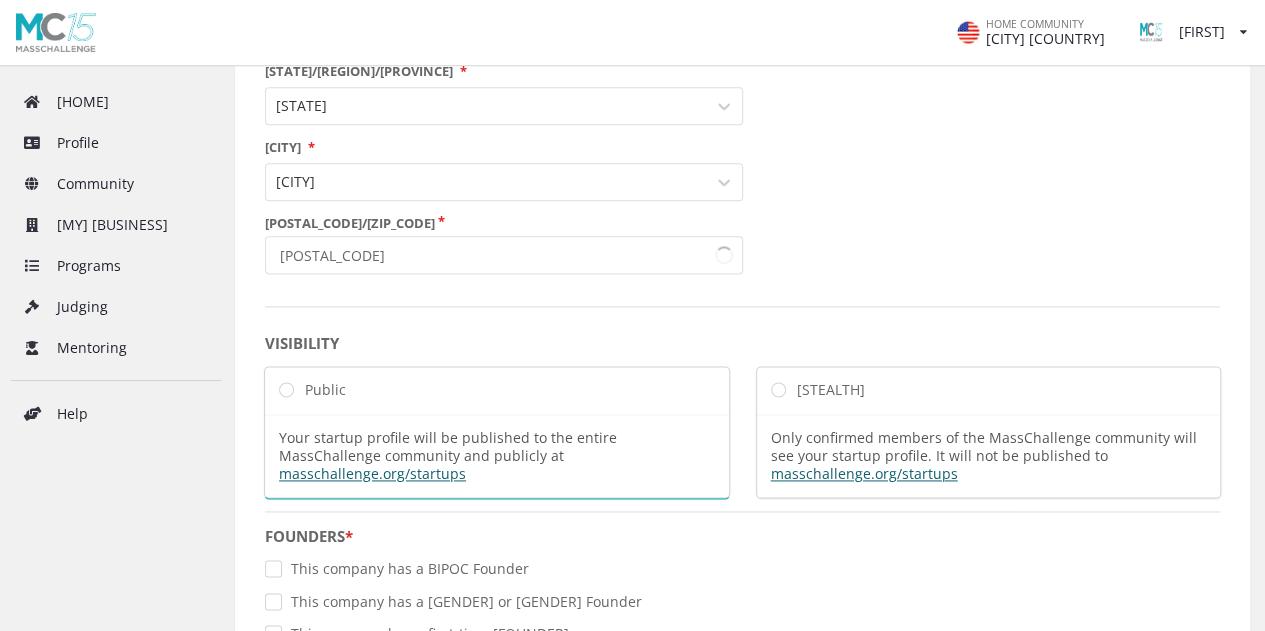 scroll, scrollTop: 1256, scrollLeft: 0, axis: vertical 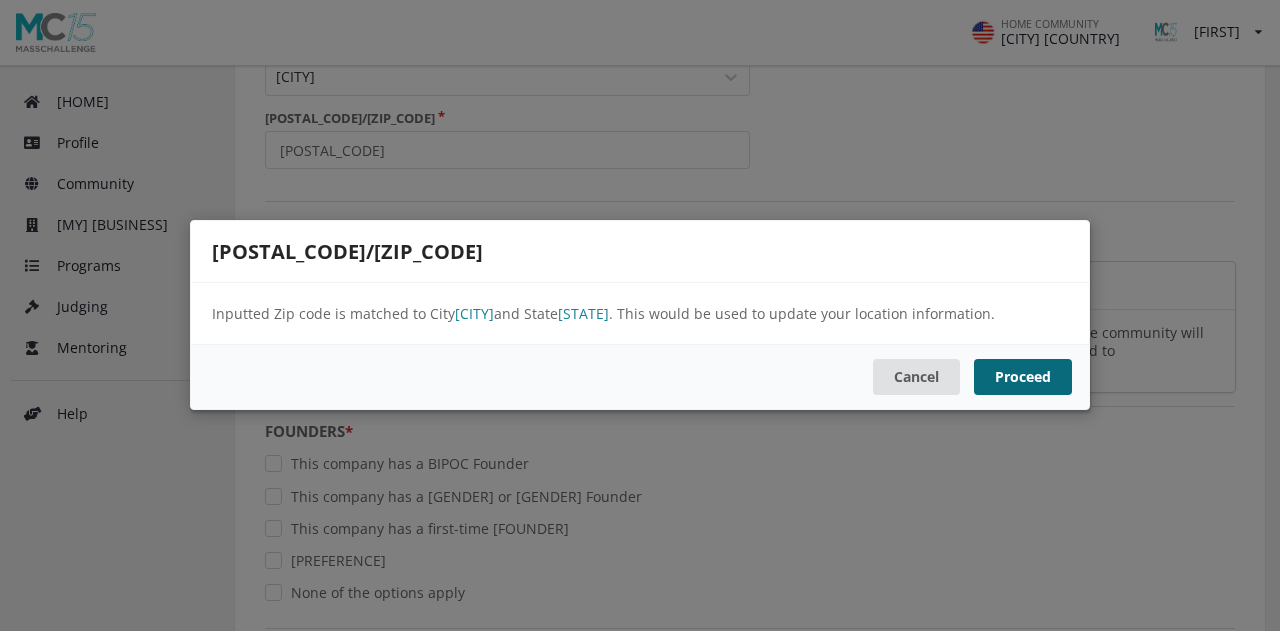 drag, startPoint x: 1010, startPoint y: 376, endPoint x: 994, endPoint y: 374, distance: 16.124516 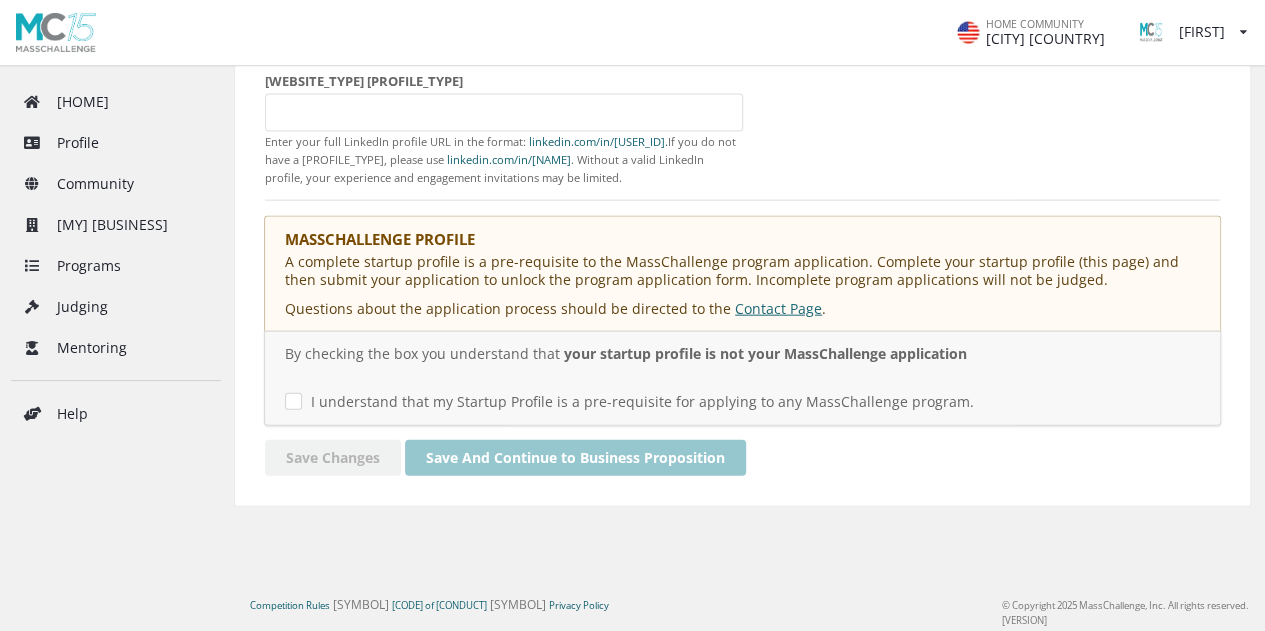 scroll, scrollTop: 2180, scrollLeft: 0, axis: vertical 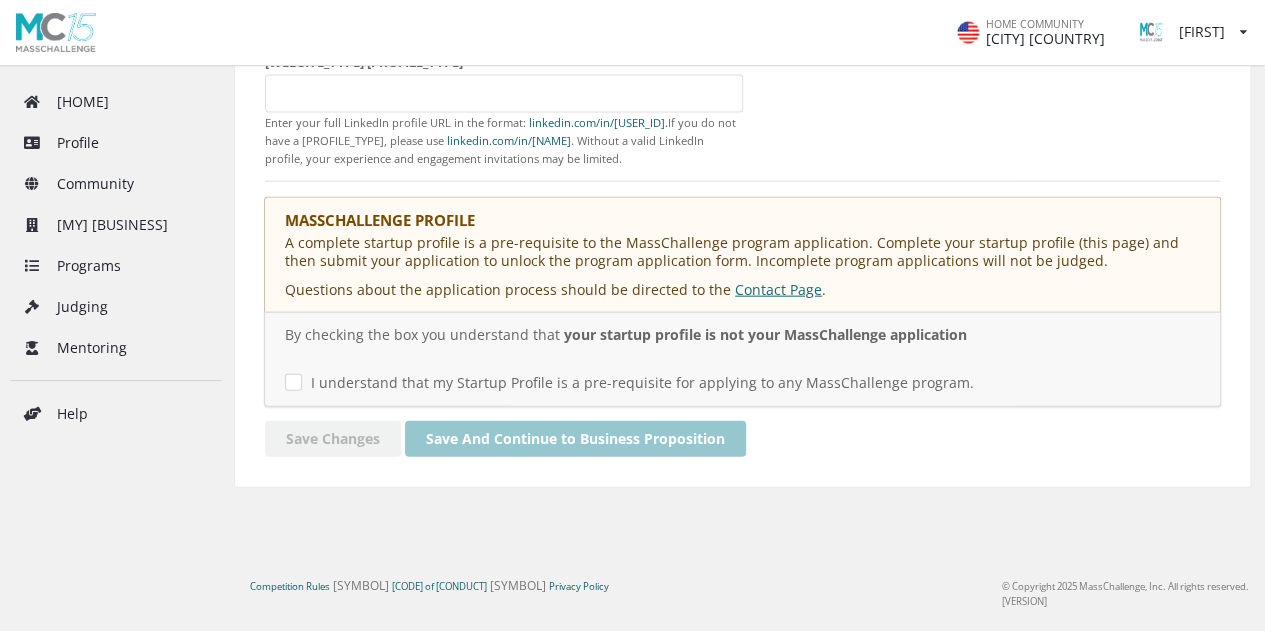 click on "Save Changes Save And Continue to Business Proposition" at bounding box center (742, 439) 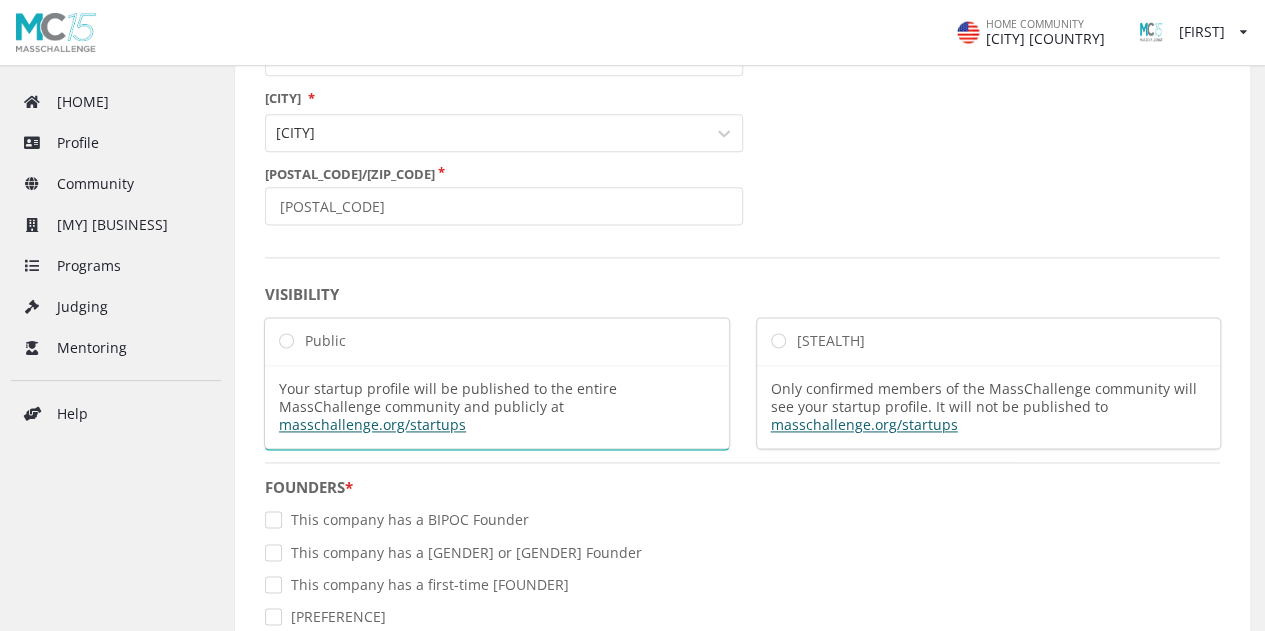 scroll, scrollTop: 1300, scrollLeft: 0, axis: vertical 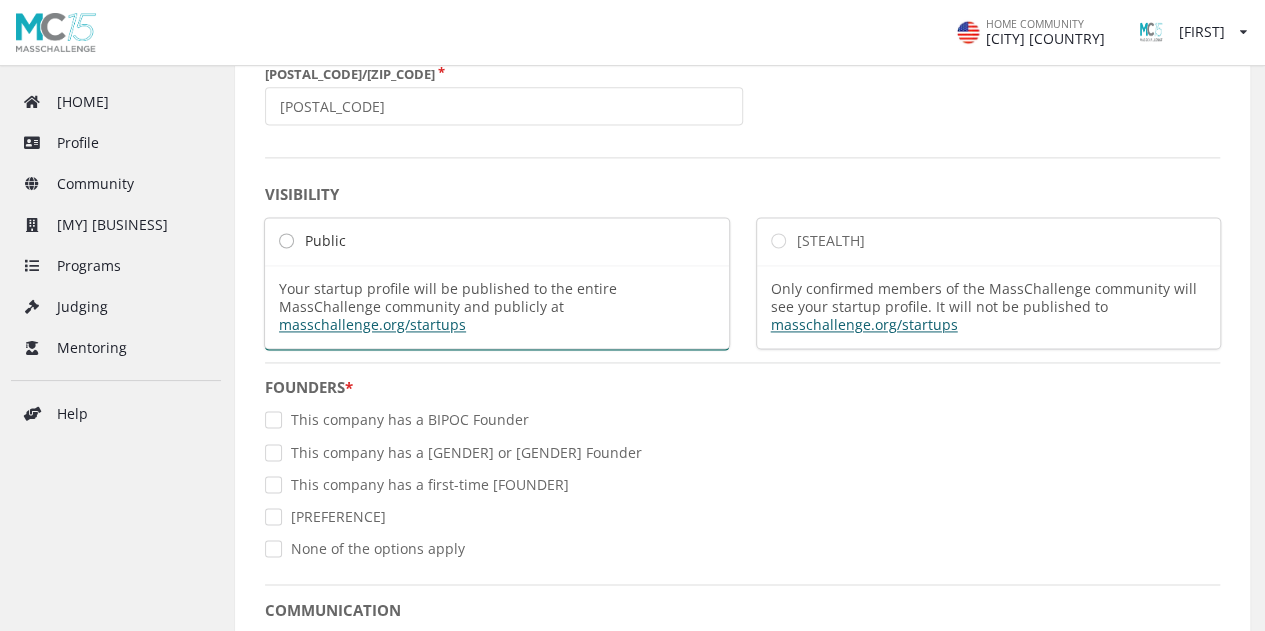 click on "Public" at bounding box center (312, 240) 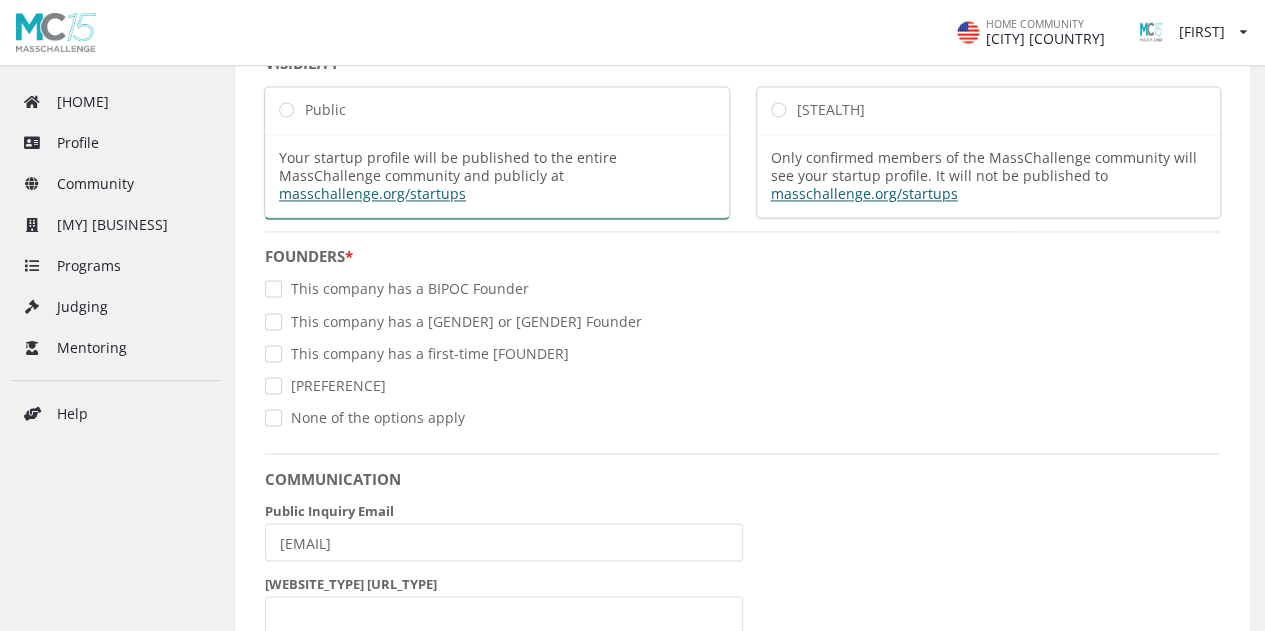 scroll, scrollTop: 1400, scrollLeft: 0, axis: vertical 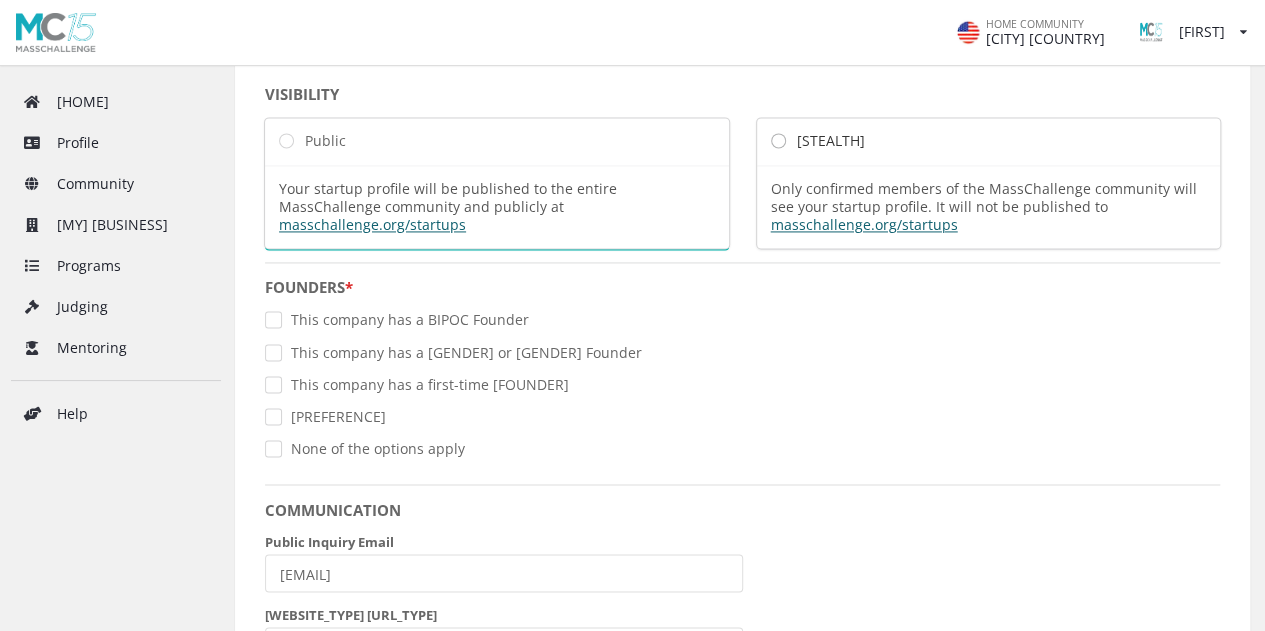 click on "Stealth" at bounding box center [818, 140] 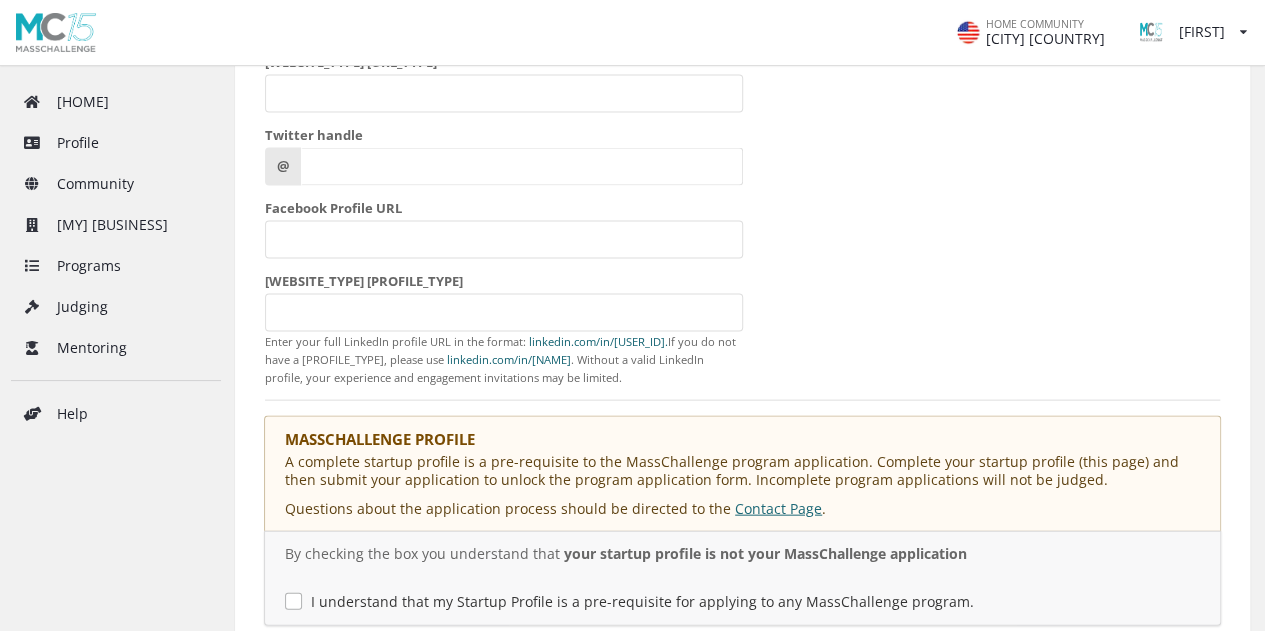 scroll, scrollTop: 2100, scrollLeft: 0, axis: vertical 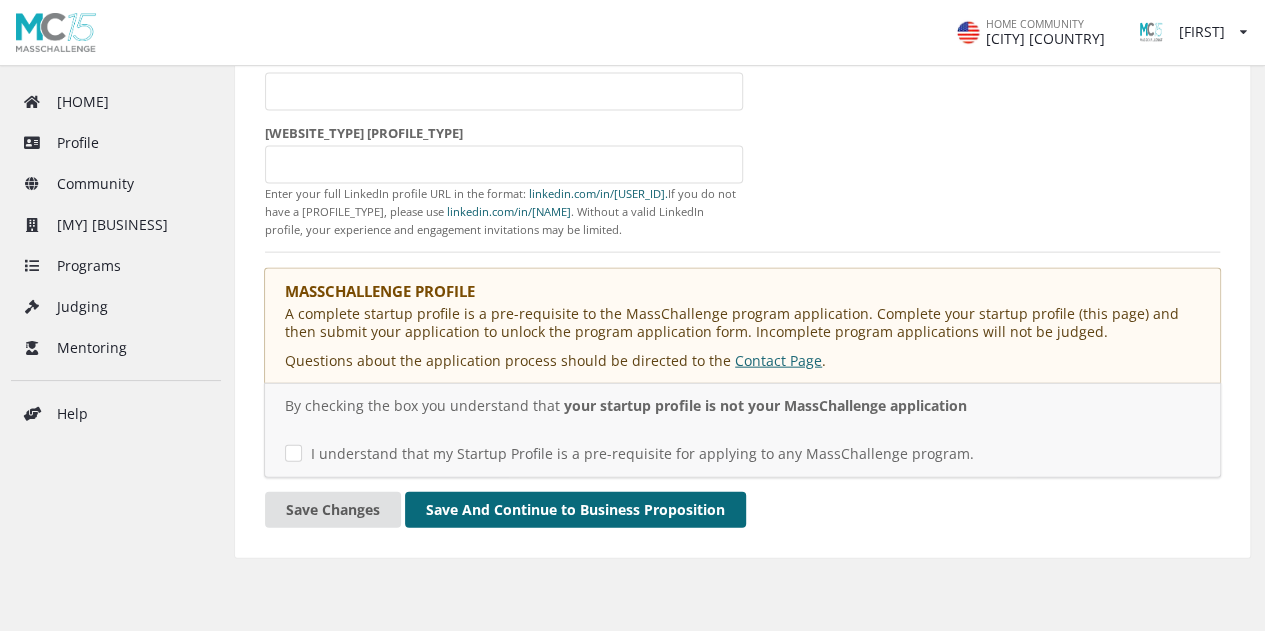 click on "Save And Continue to Business Proposition" at bounding box center (575, 510) 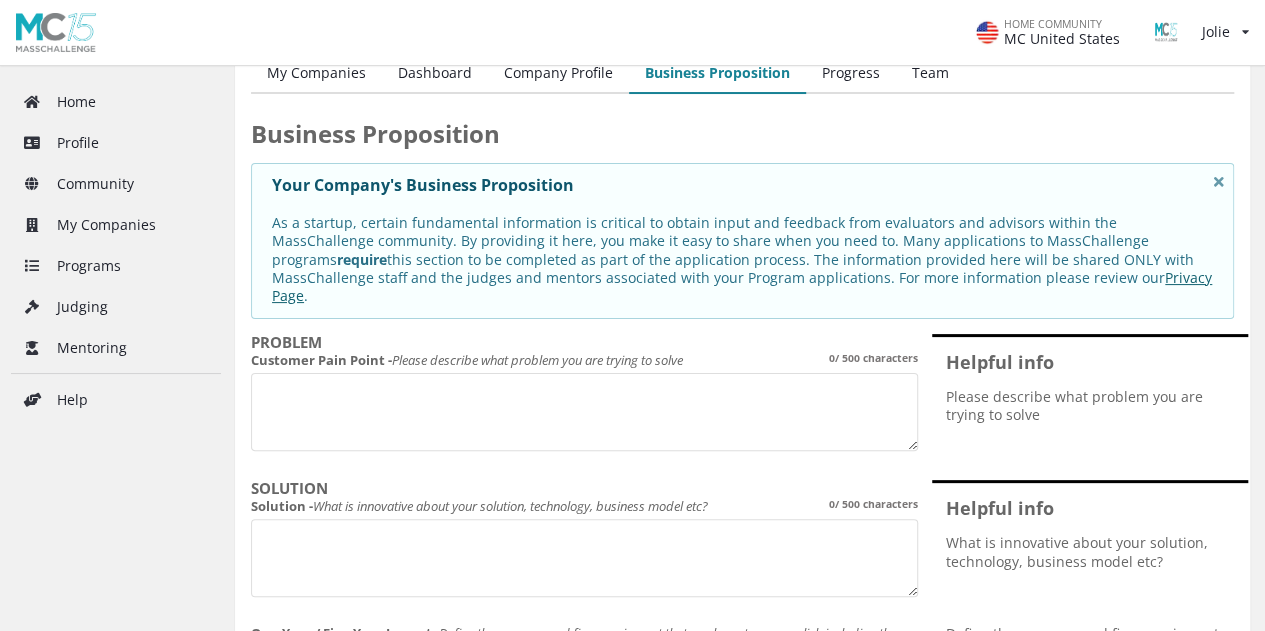 scroll, scrollTop: 0, scrollLeft: 0, axis: both 